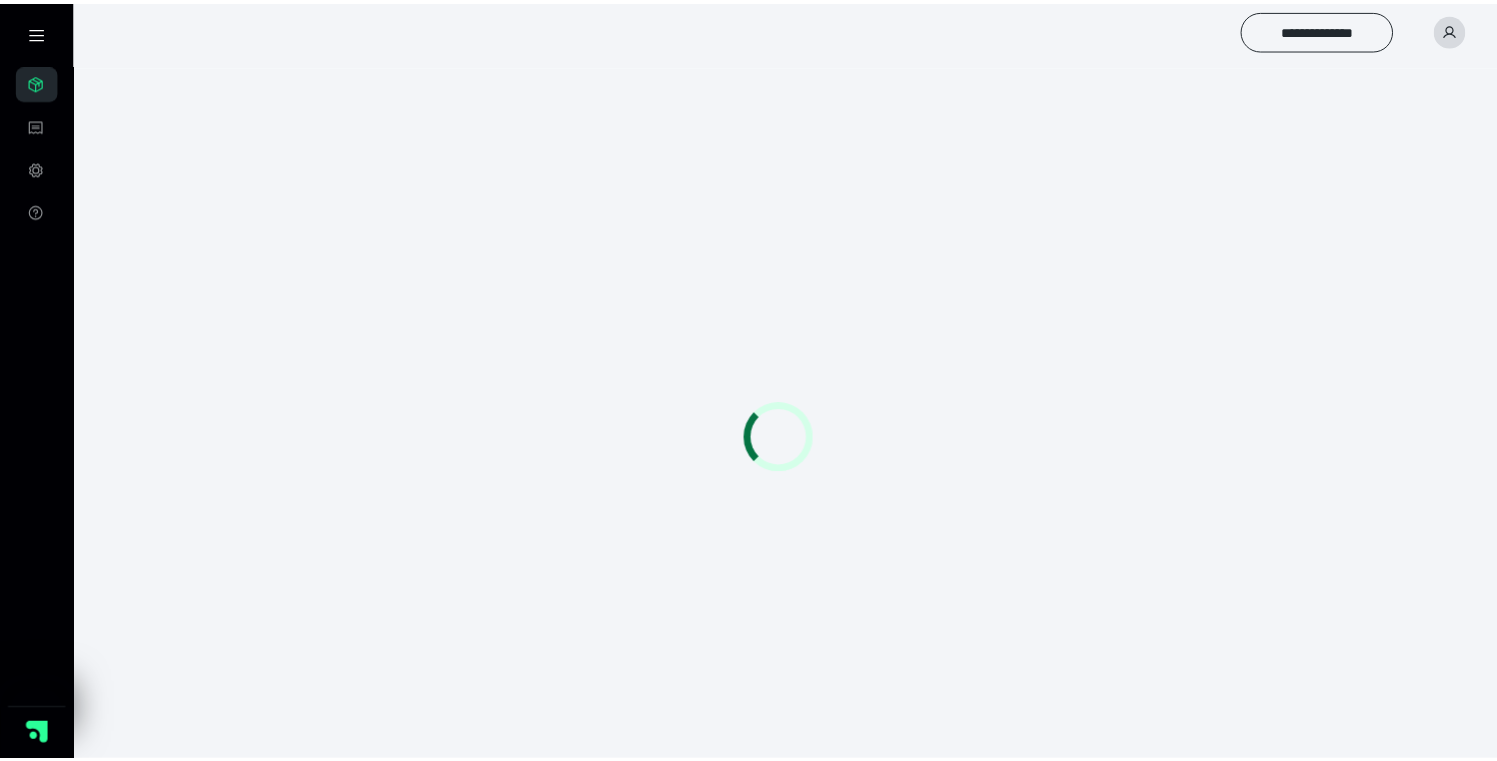 scroll, scrollTop: 0, scrollLeft: 0, axis: both 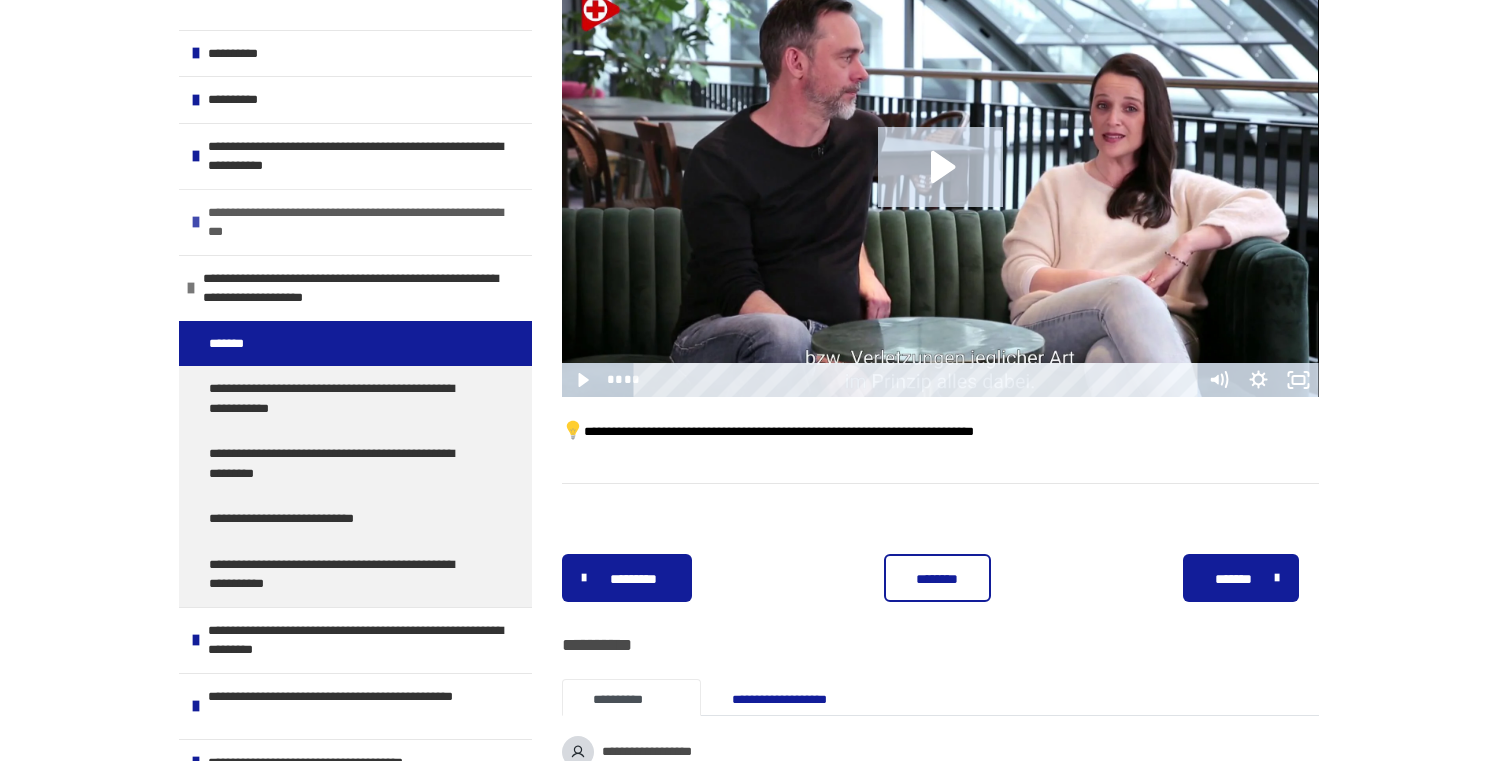 click on "**********" at bounding box center (355, 222) 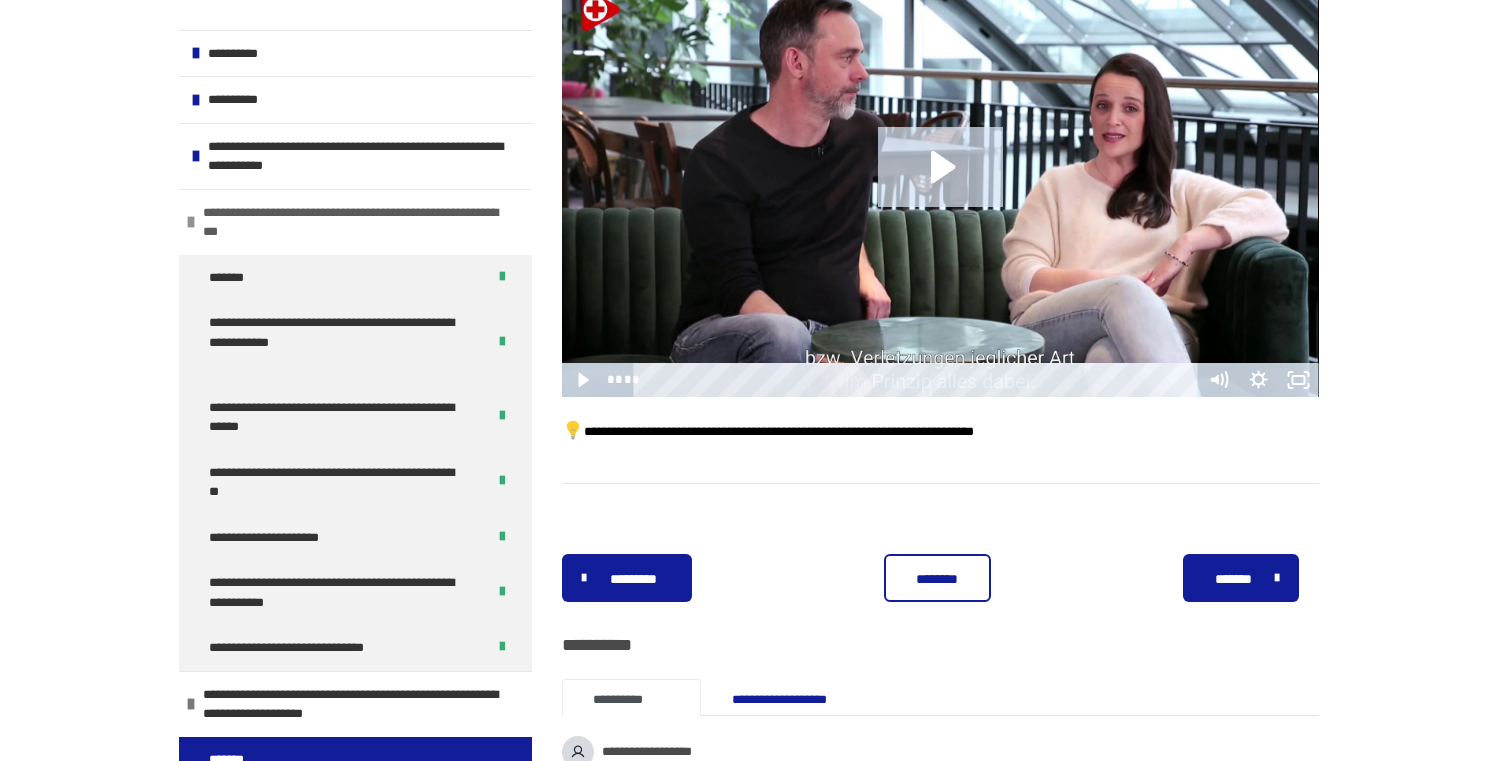 click at bounding box center [191, 222] 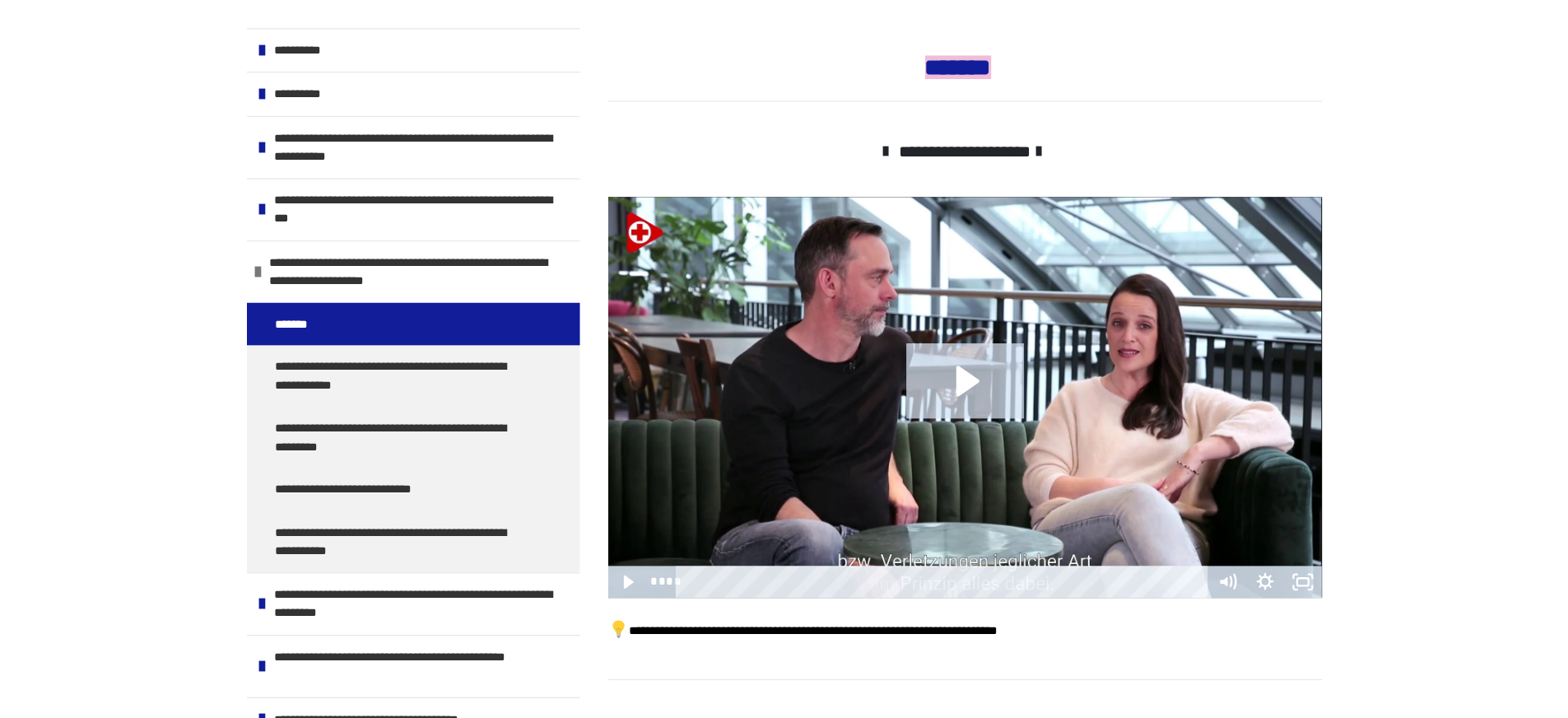 scroll, scrollTop: 230, scrollLeft: 0, axis: vertical 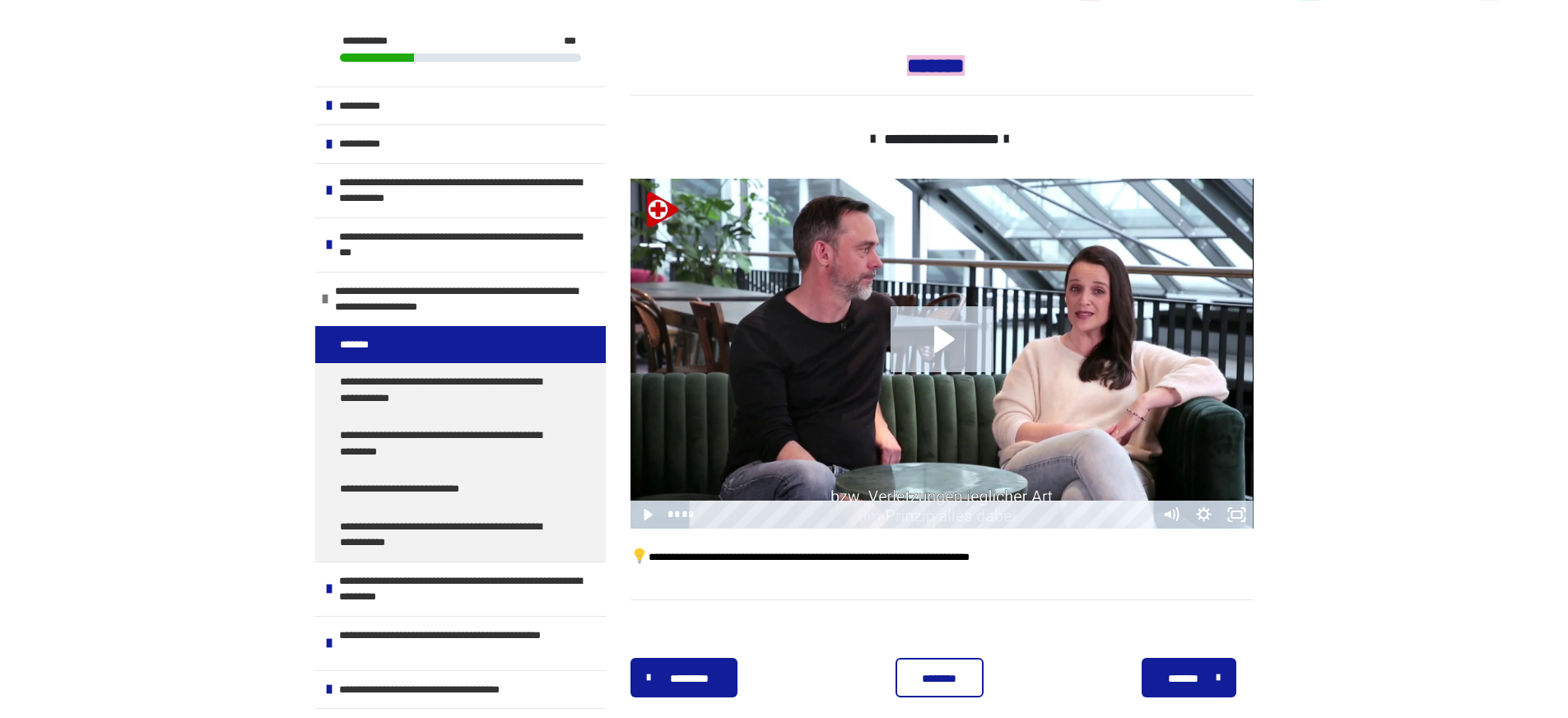 click on "*******" at bounding box center [936, 66] 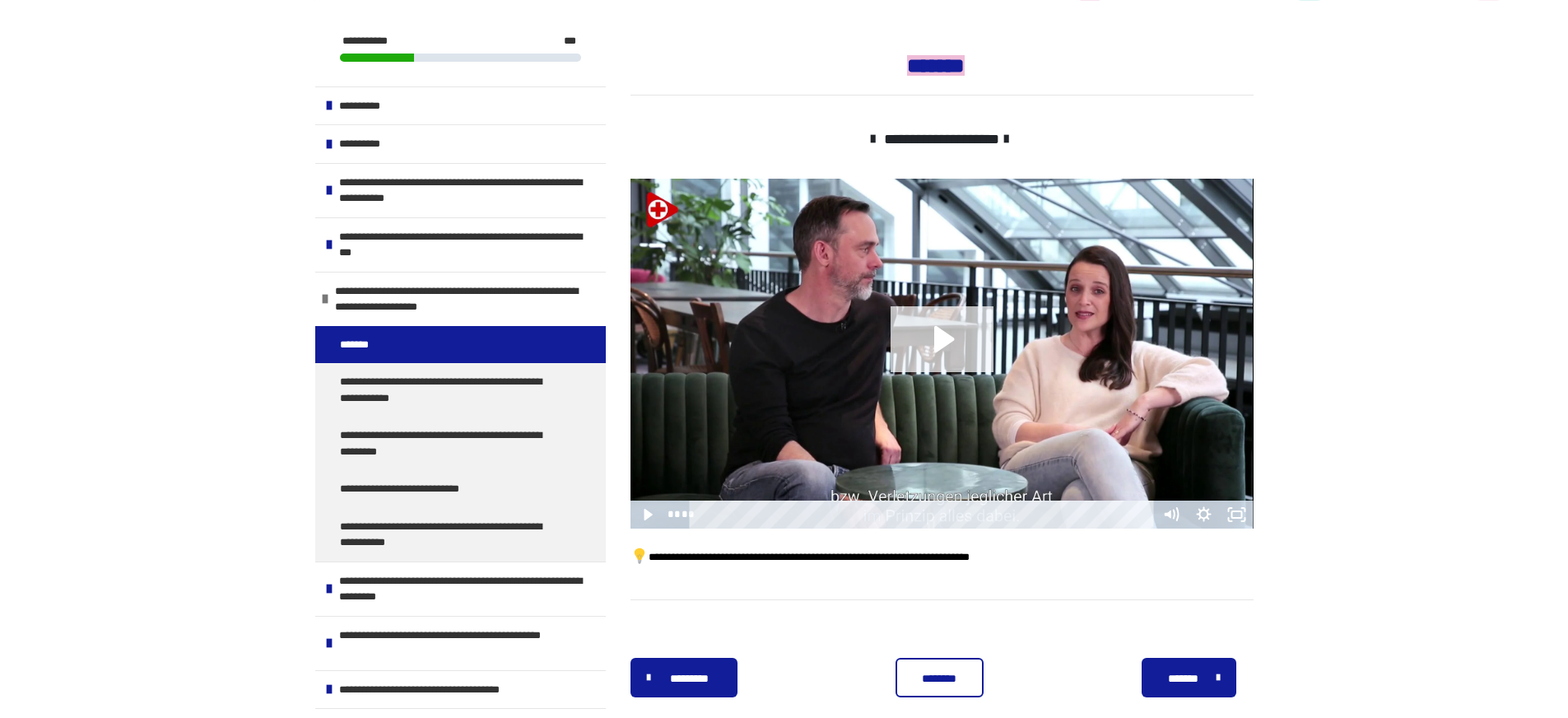 click 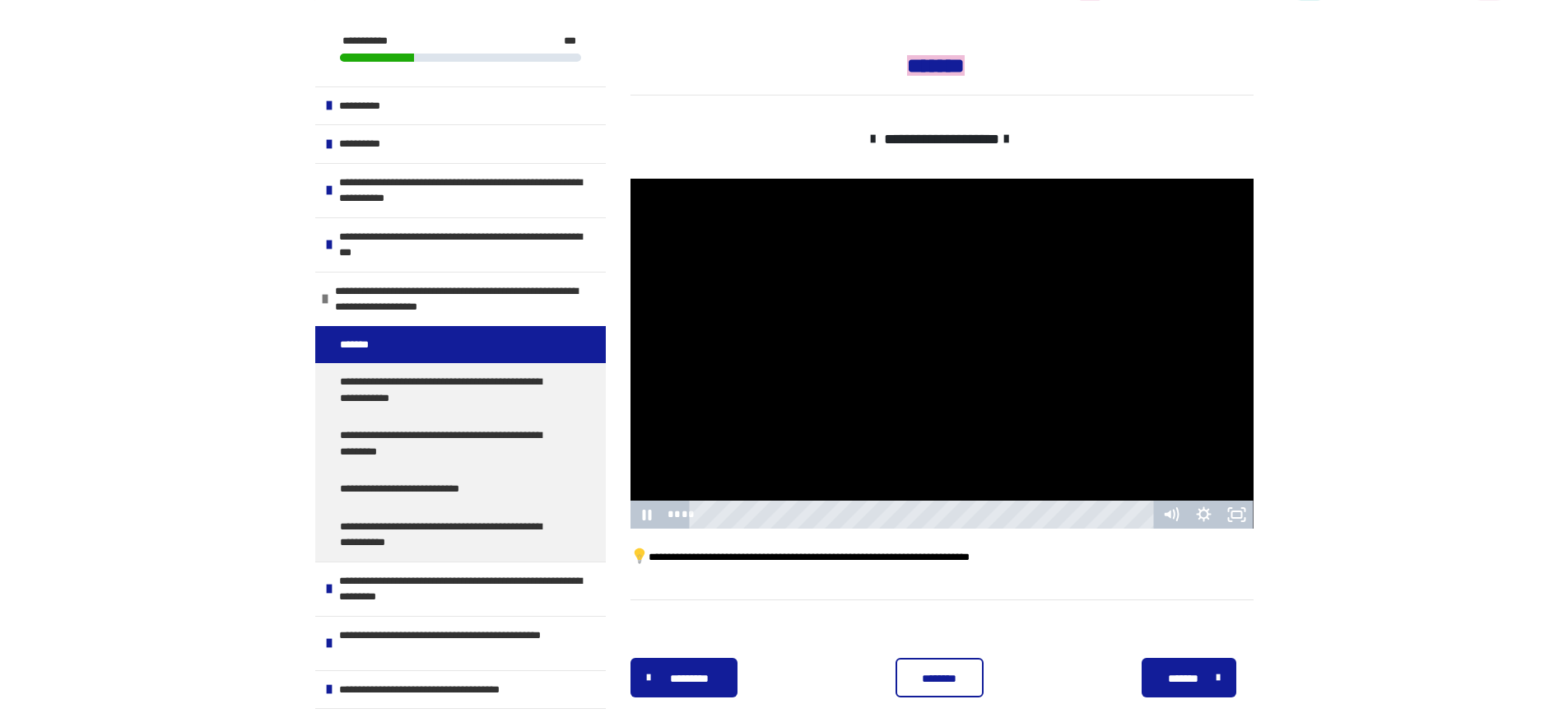 click at bounding box center [942, 354] 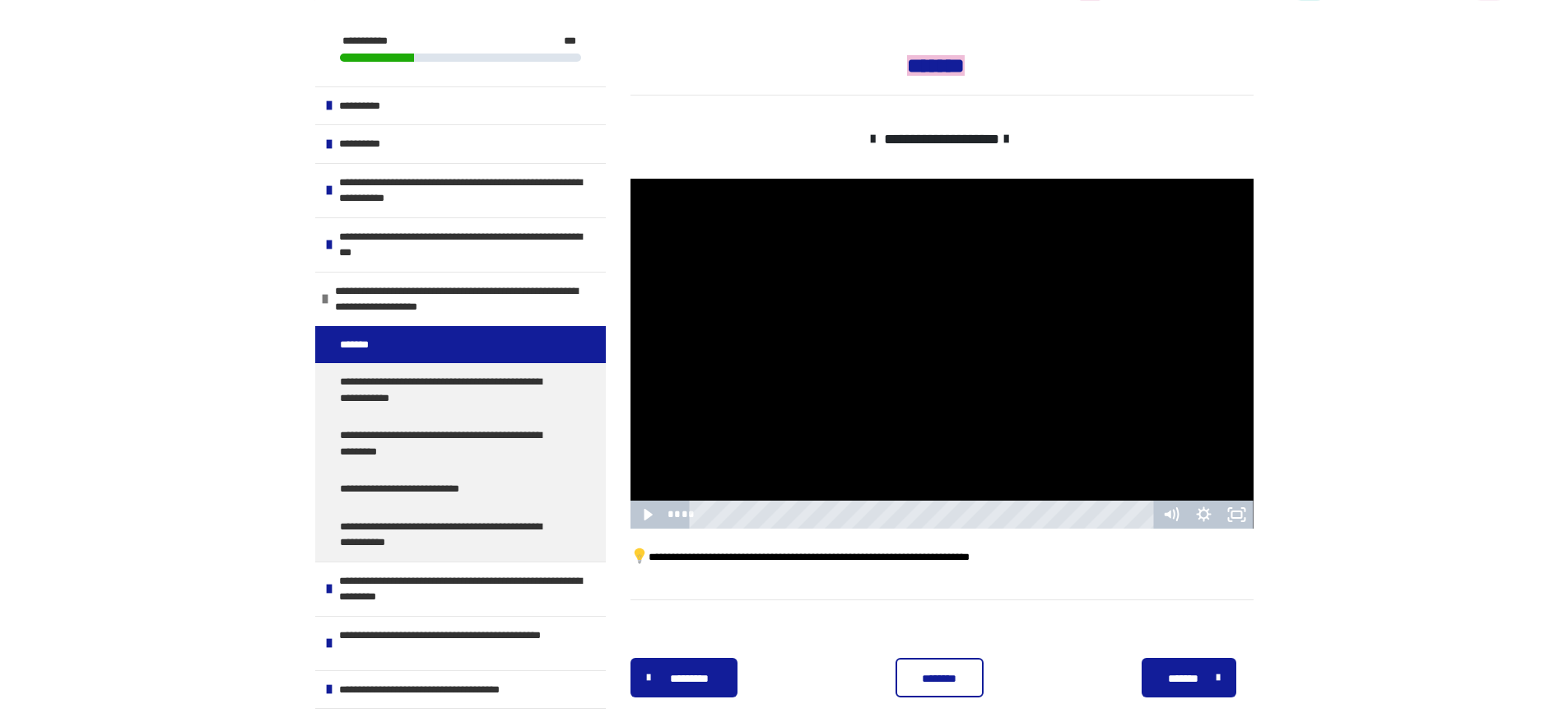 click at bounding box center [942, 354] 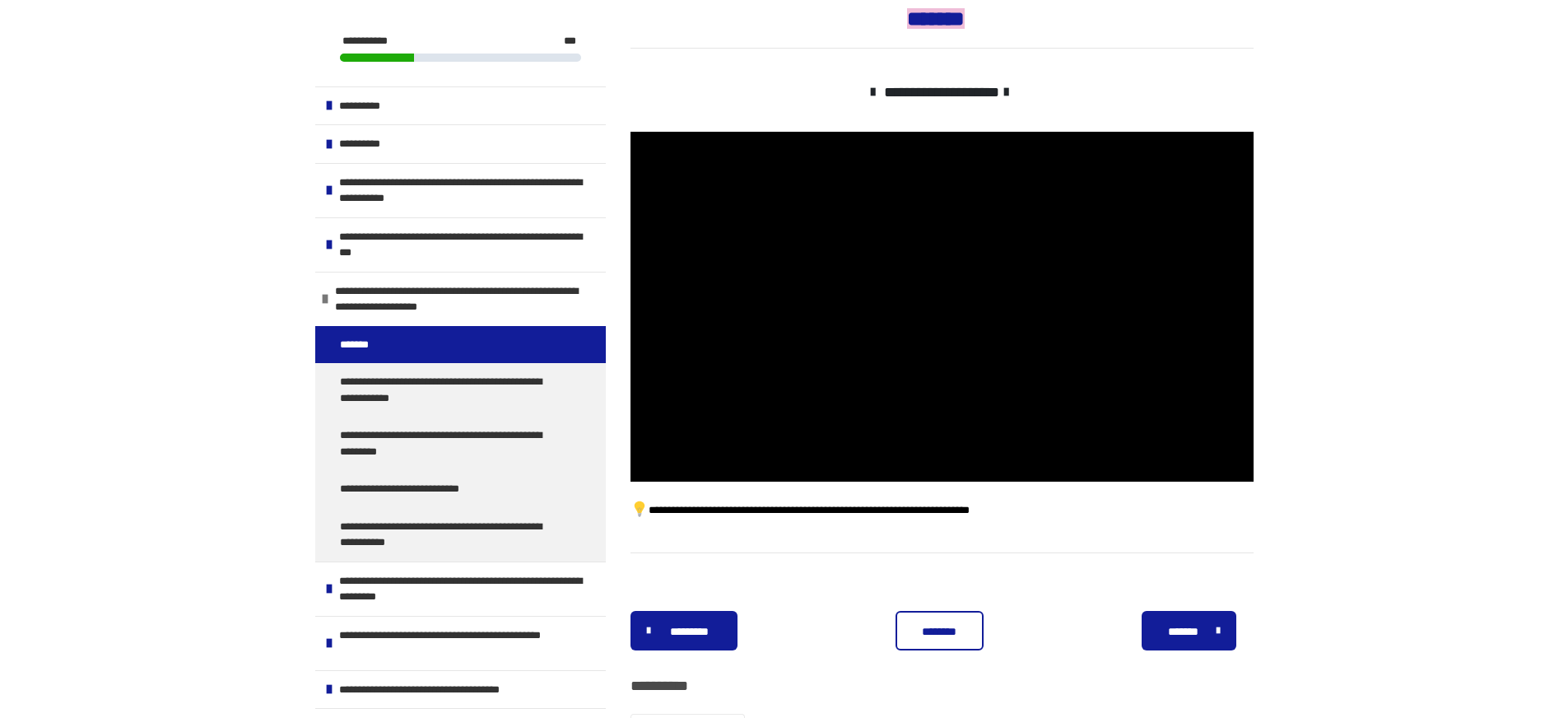 scroll, scrollTop: 275, scrollLeft: 0, axis: vertical 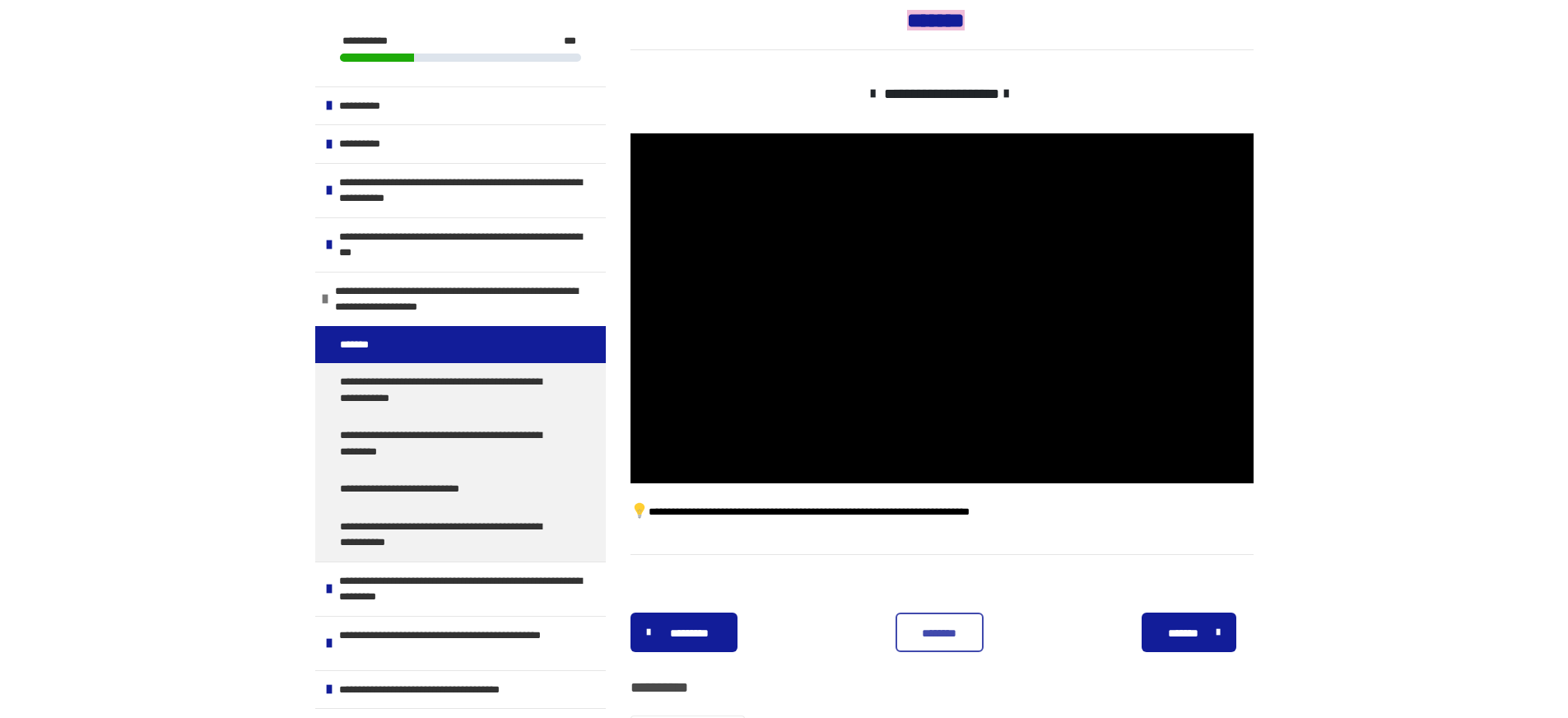 click on "********" at bounding box center (939, 632) 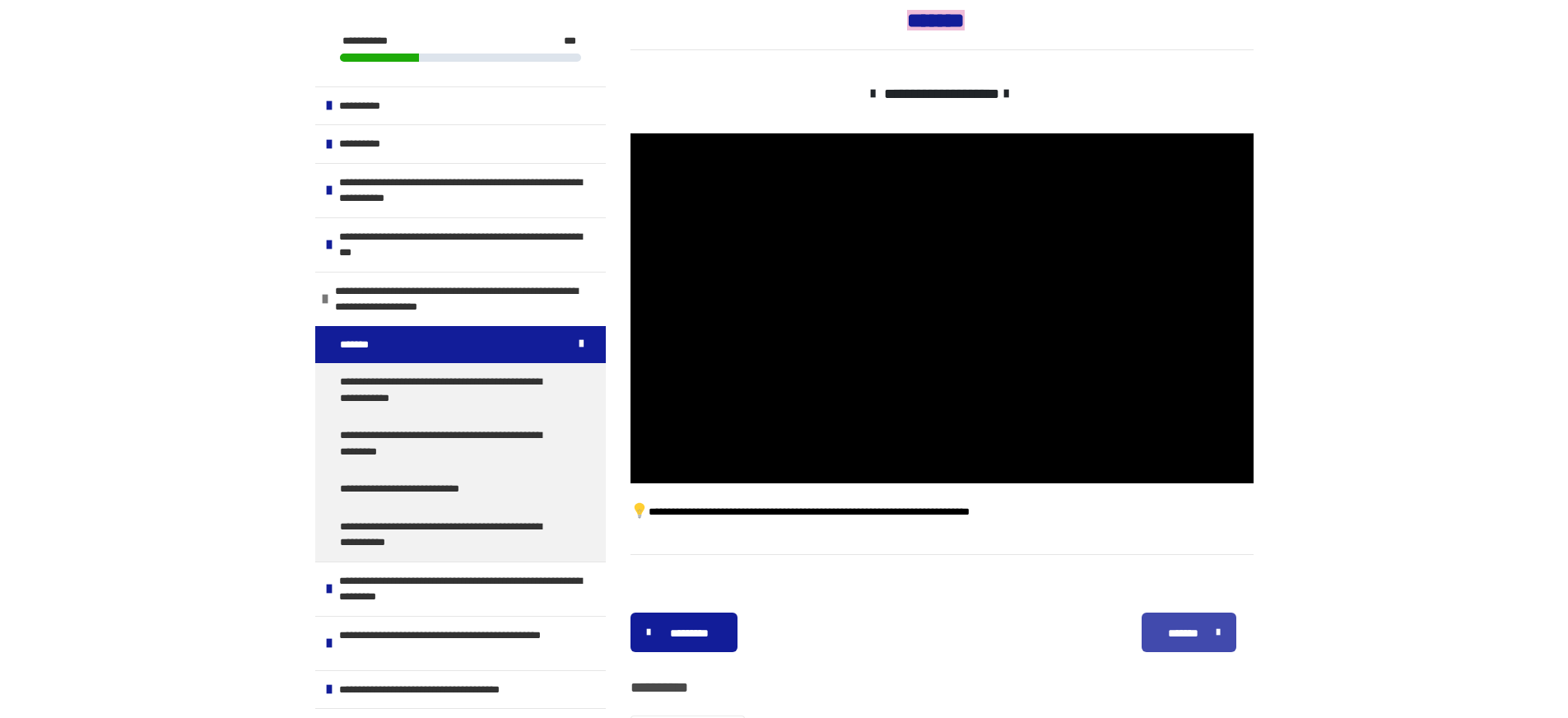 drag, startPoint x: 942, startPoint y: 646, endPoint x: 1216, endPoint y: 624, distance: 274.8818 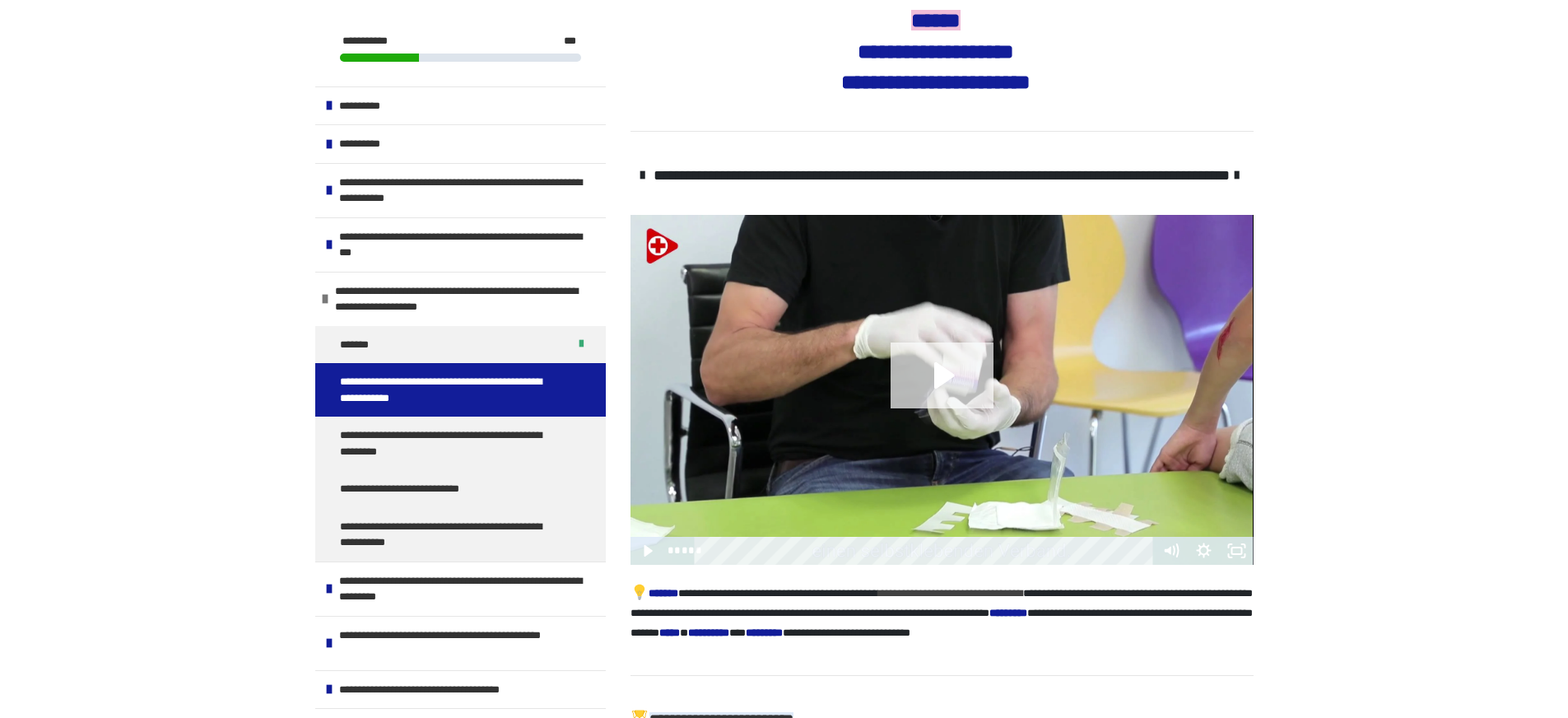 click 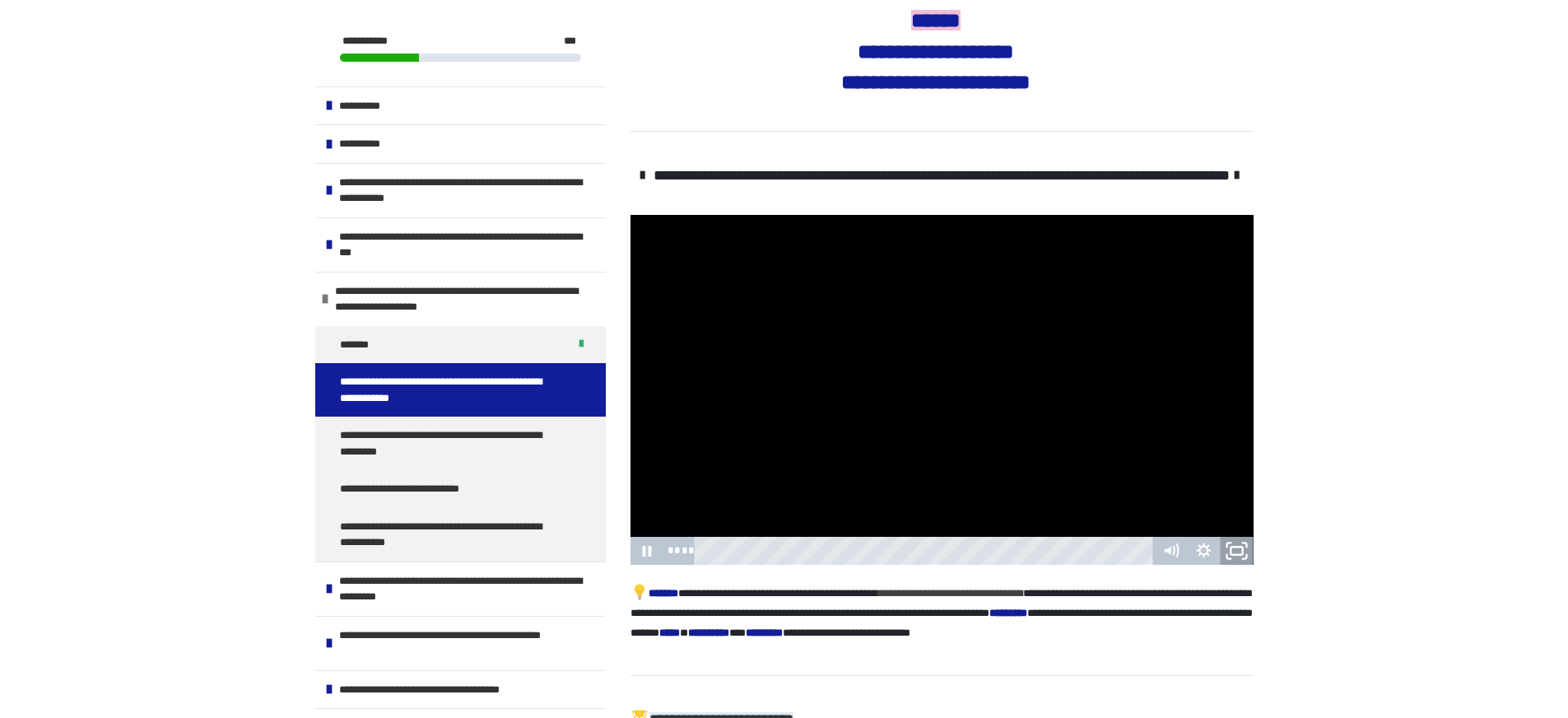 click 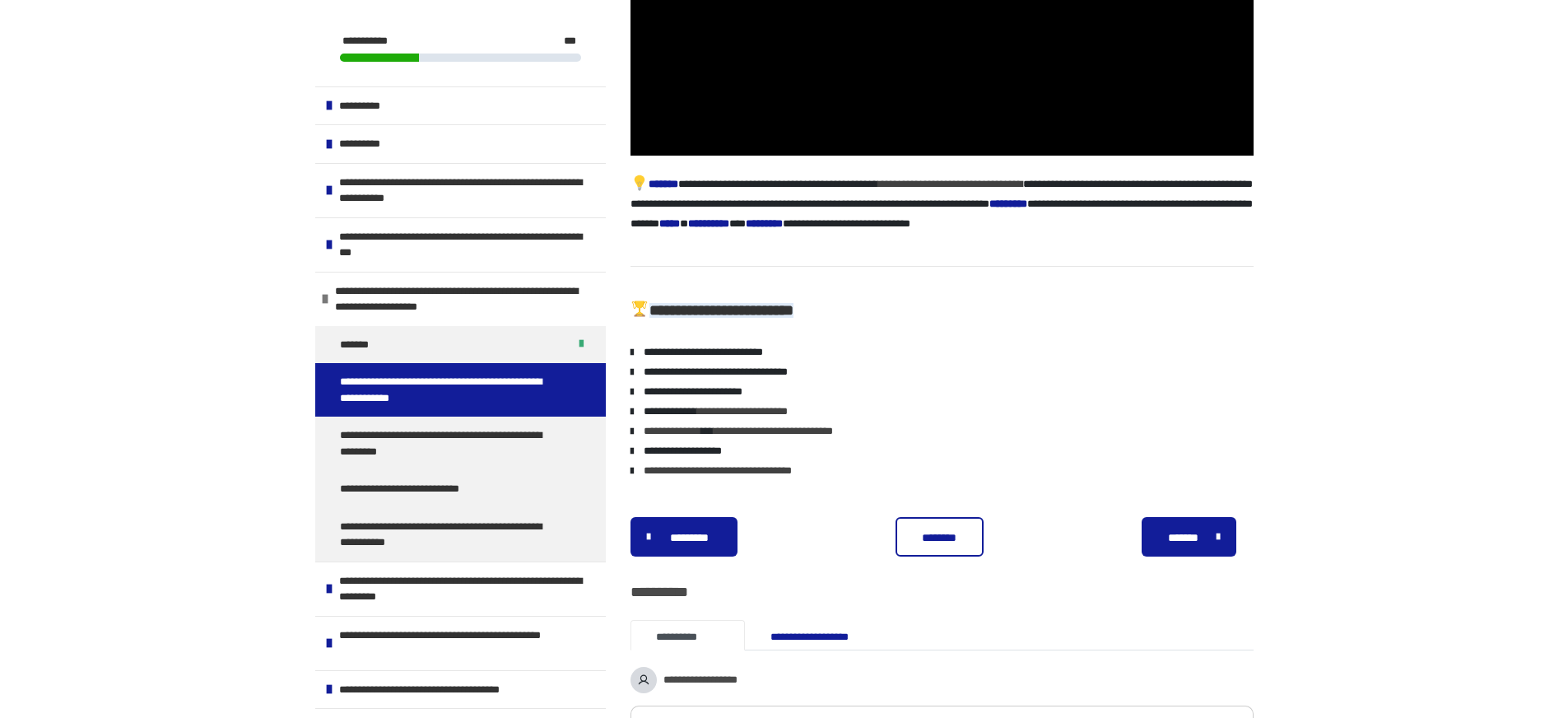 scroll, scrollTop: 702, scrollLeft: 0, axis: vertical 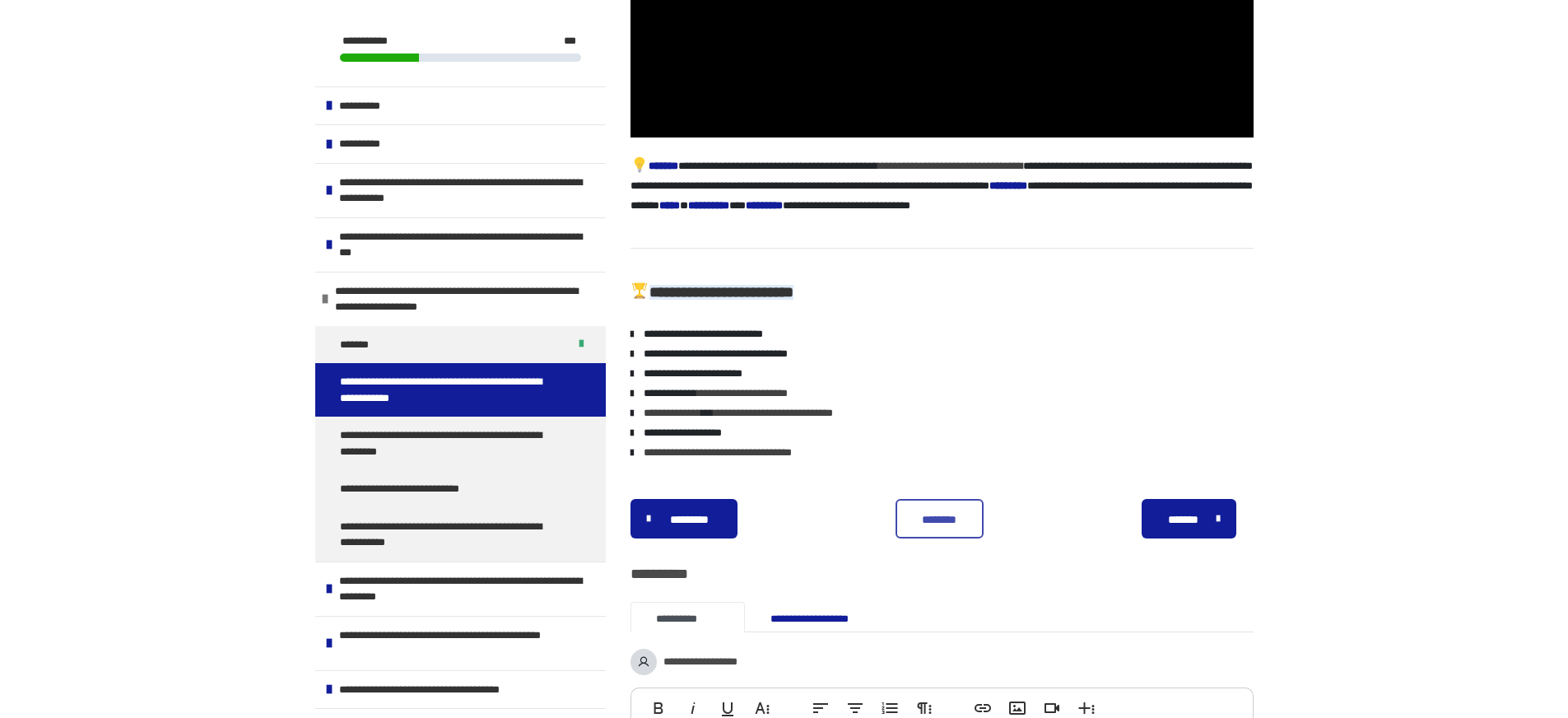 click on "********" at bounding box center [939, 520] 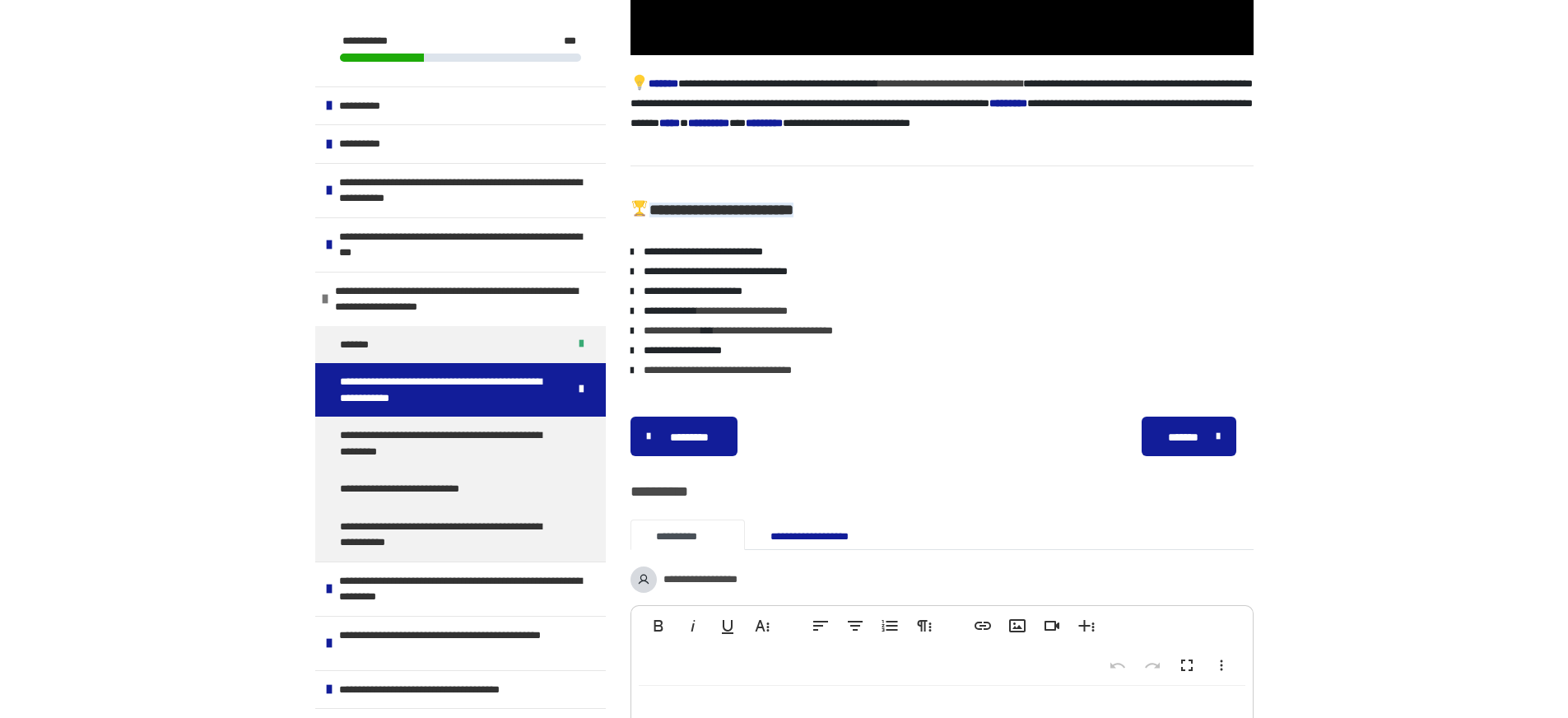 scroll, scrollTop: 781, scrollLeft: 0, axis: vertical 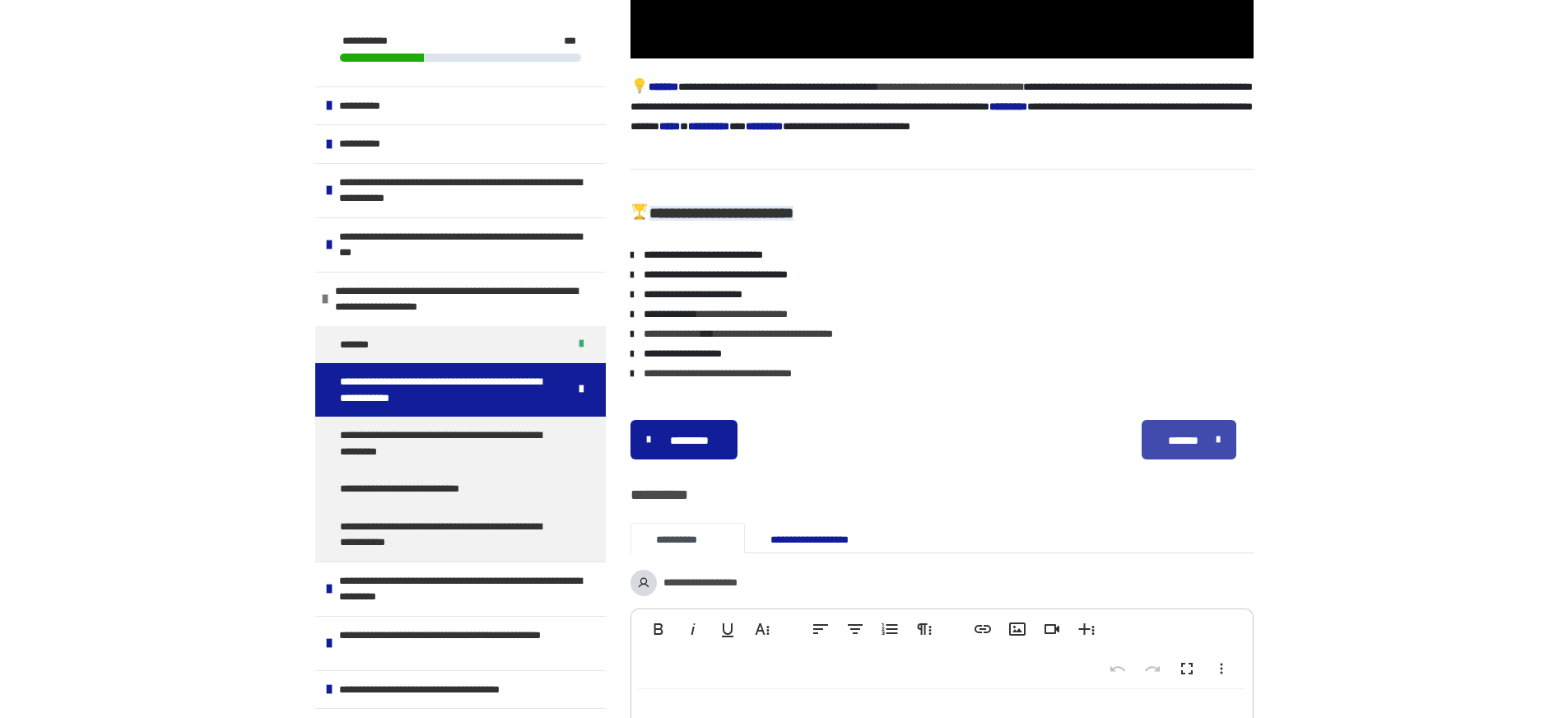 click on "*******" at bounding box center [1189, 440] 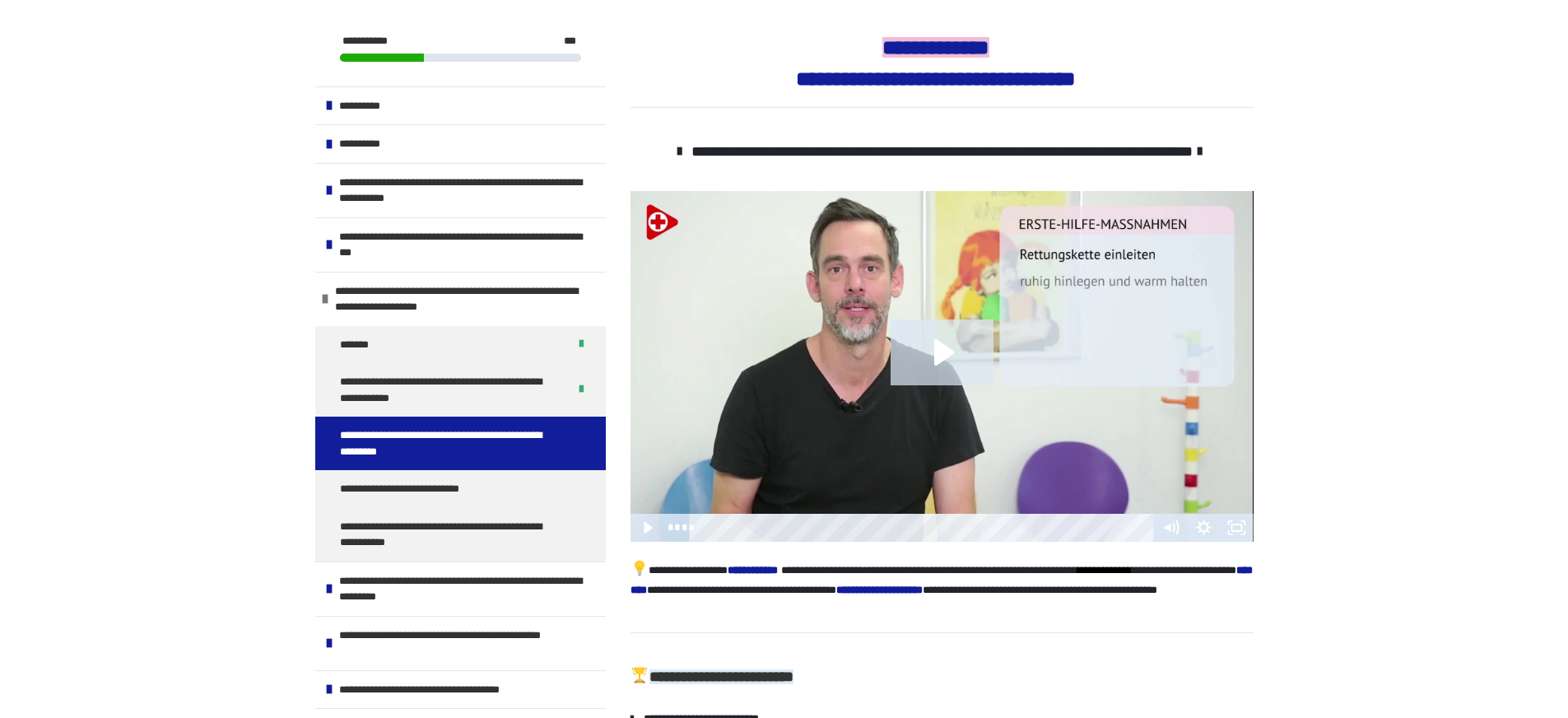 scroll, scrollTop: 245, scrollLeft: 0, axis: vertical 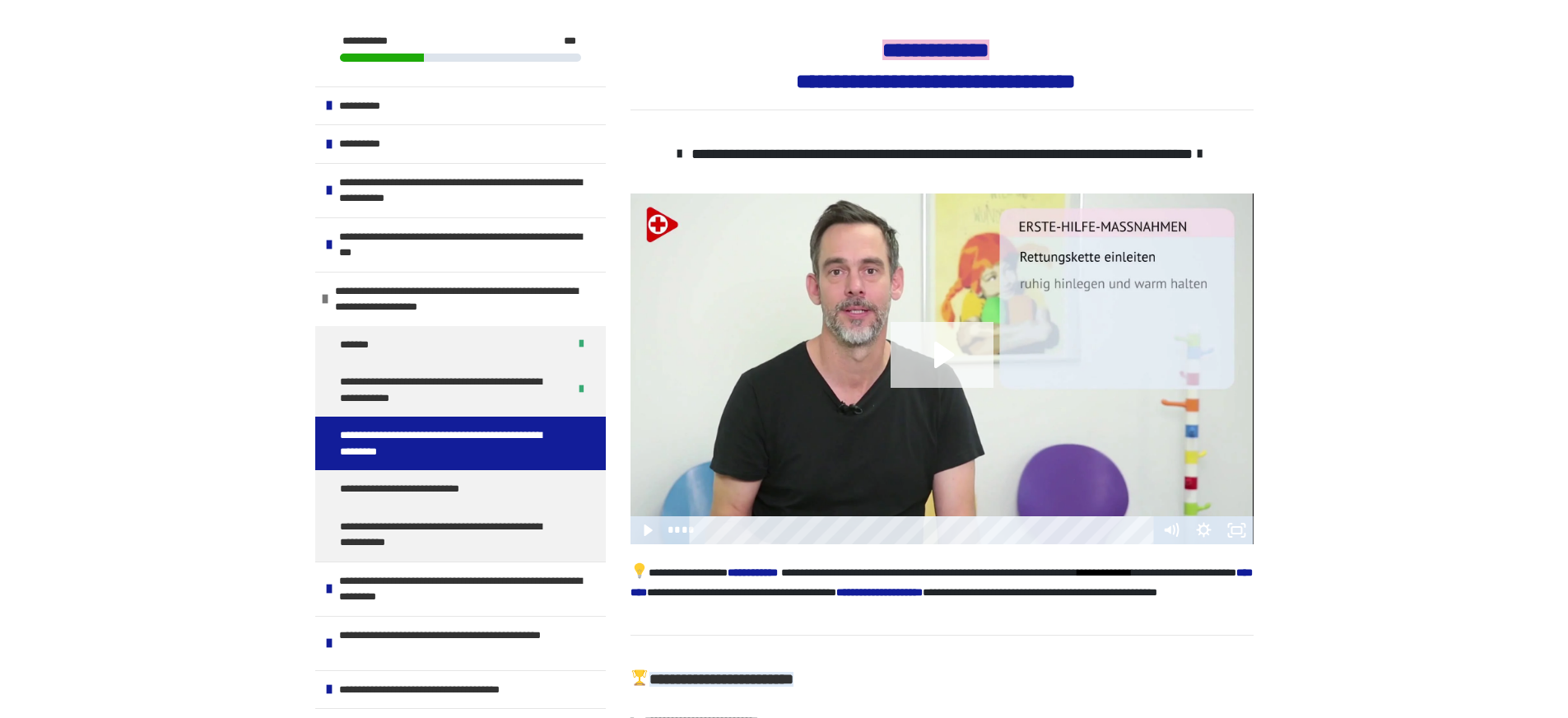click 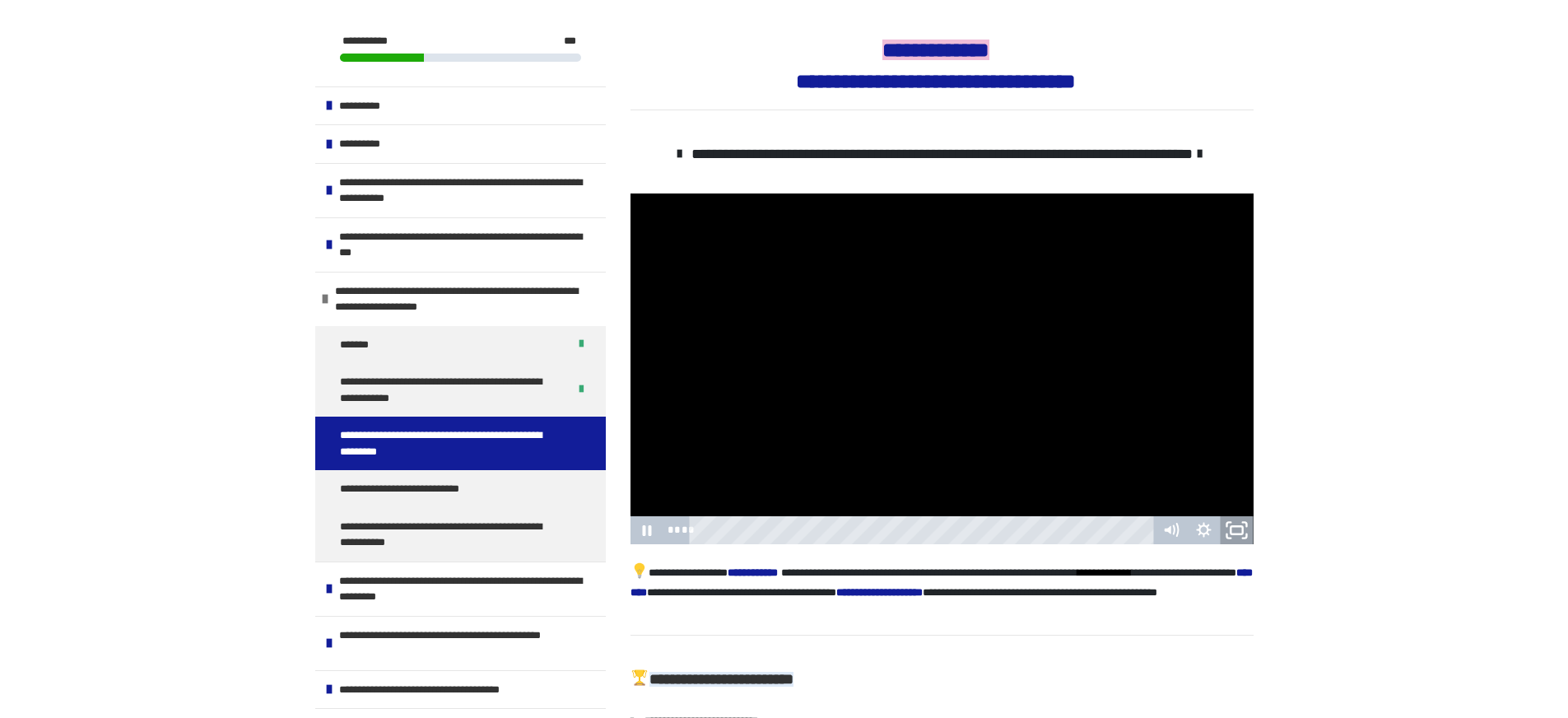 click 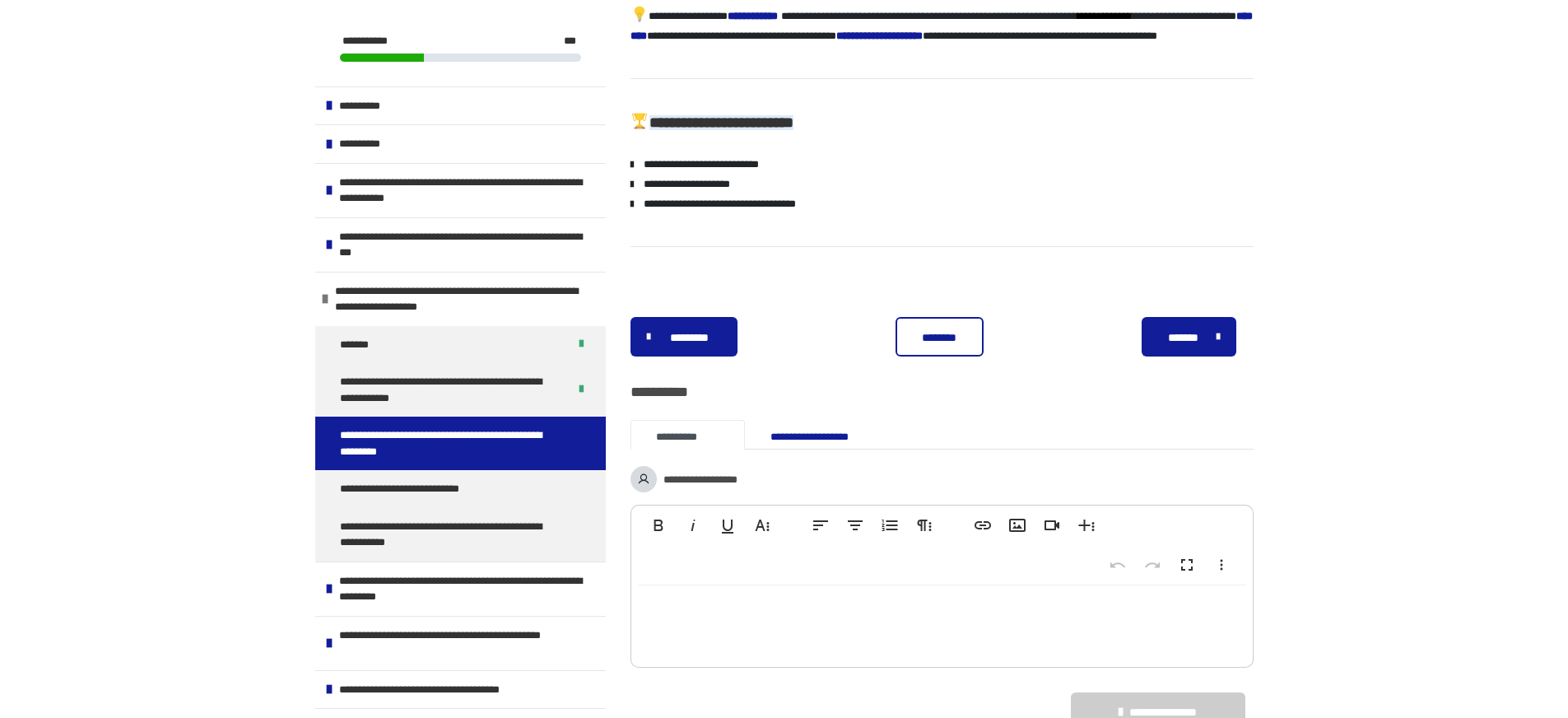 scroll, scrollTop: 824, scrollLeft: 0, axis: vertical 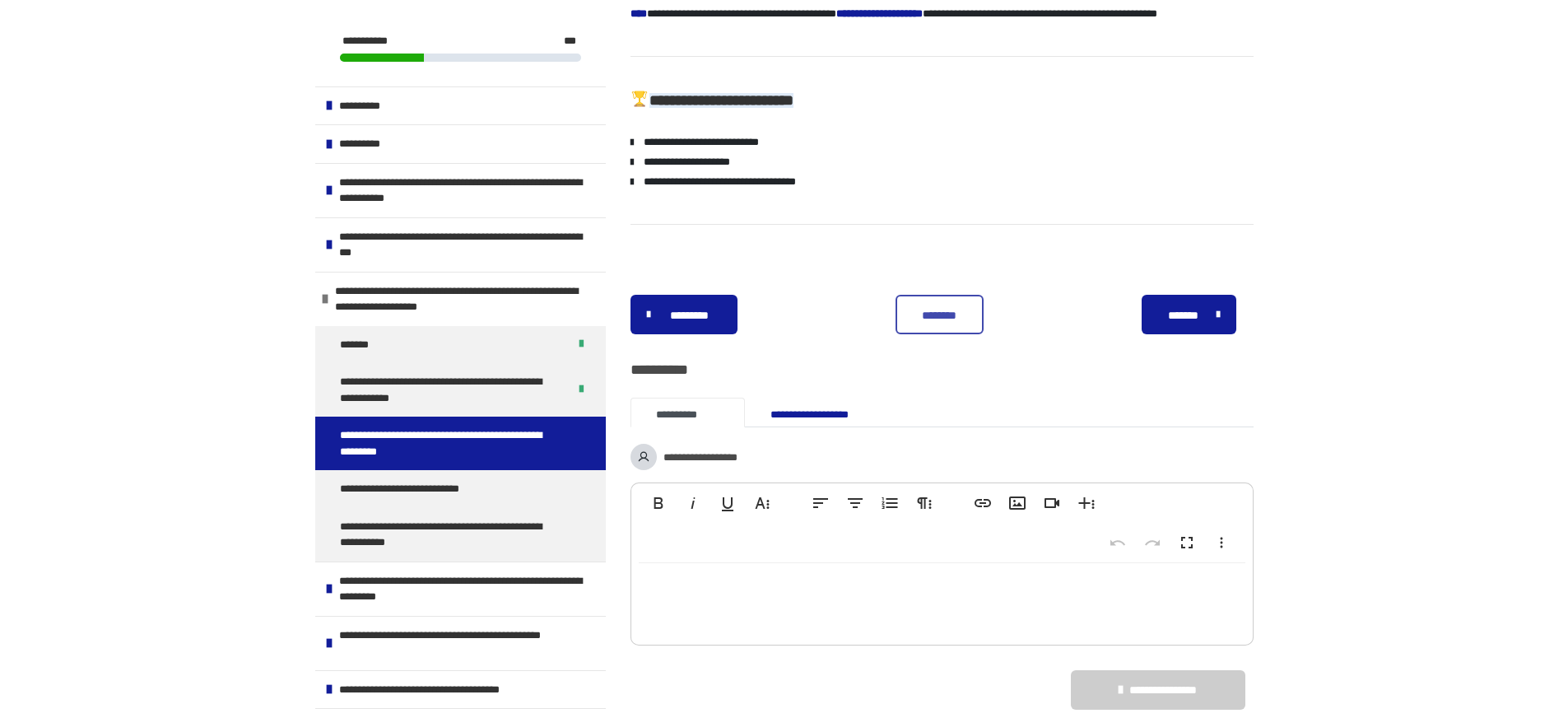 click on "********" at bounding box center [939, 315] 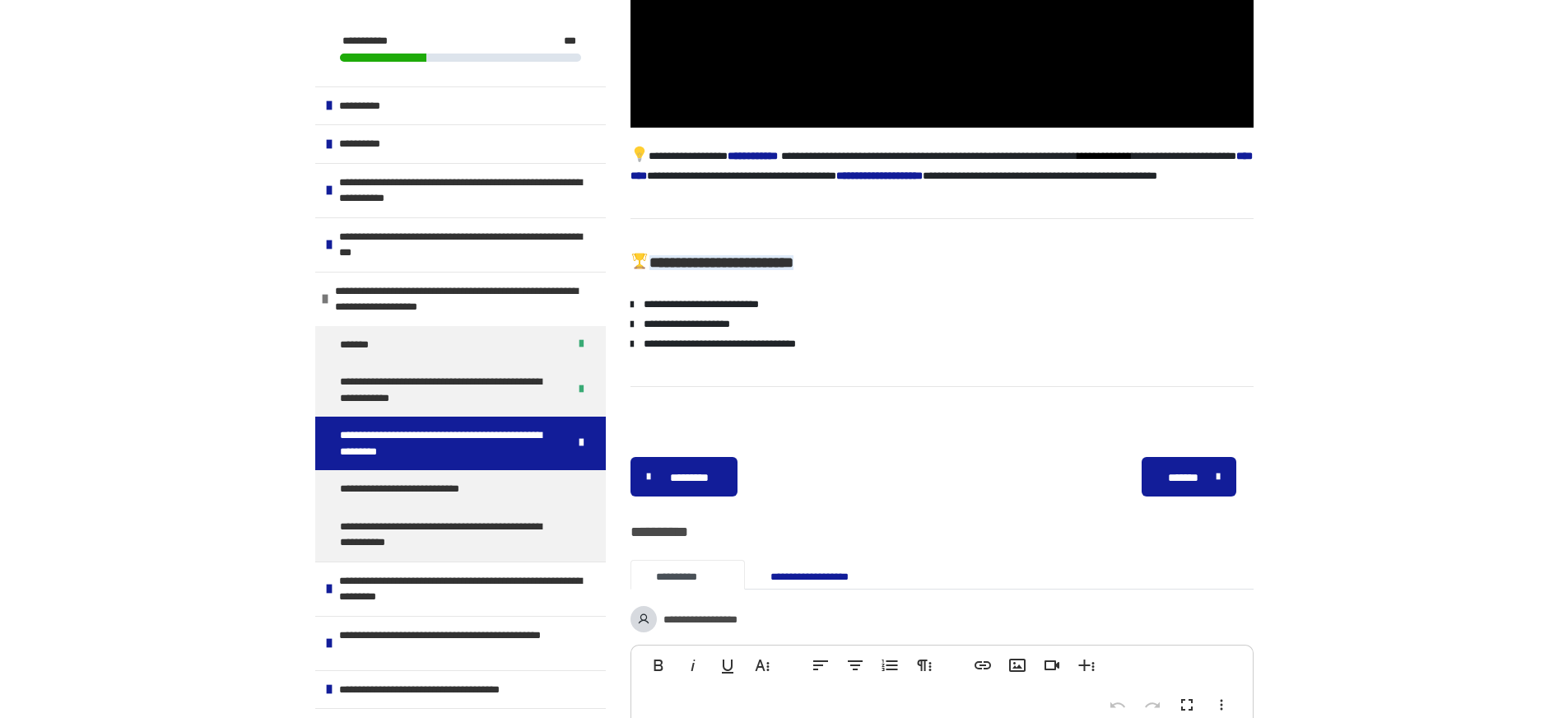scroll, scrollTop: 636, scrollLeft: 0, axis: vertical 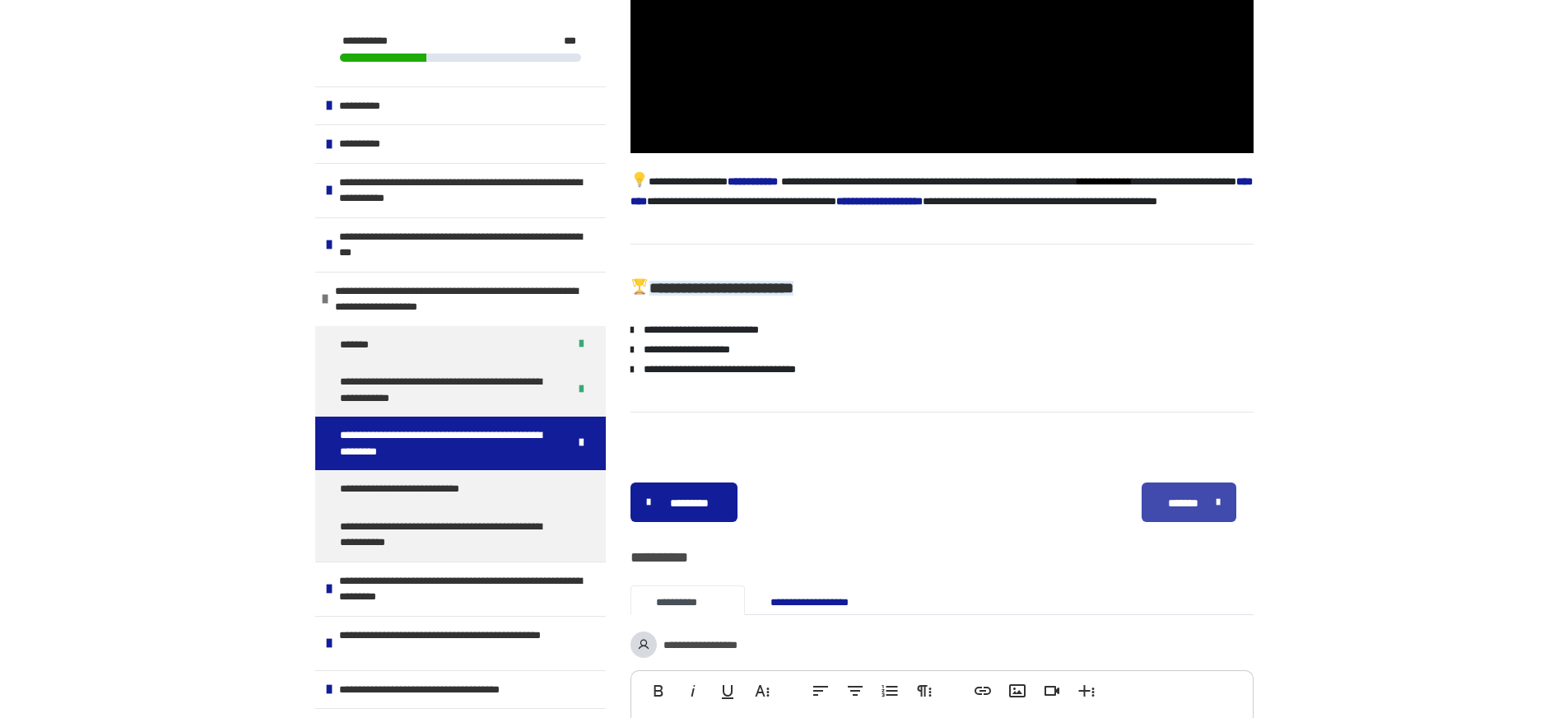 click on "*******" at bounding box center (1184, 503) 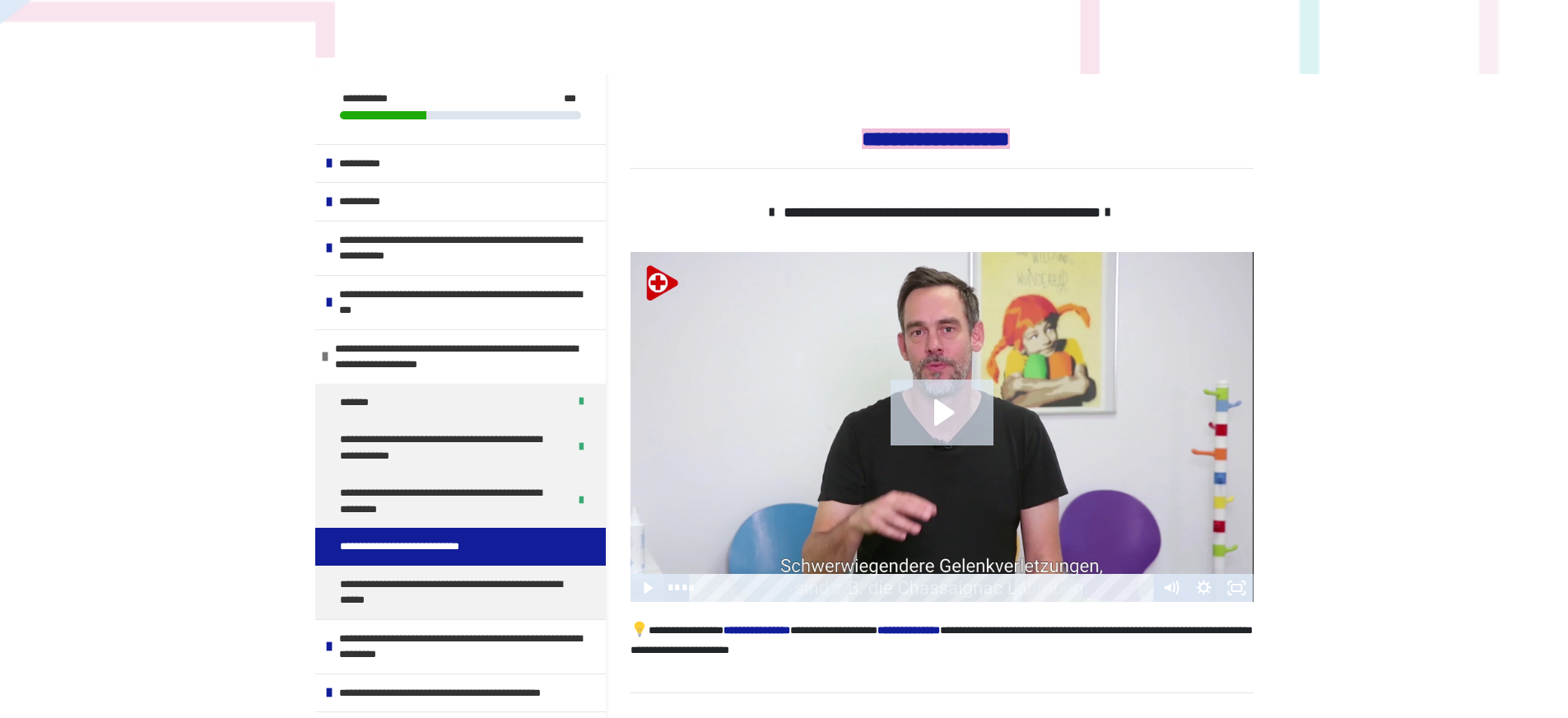 scroll, scrollTop: 152, scrollLeft: 0, axis: vertical 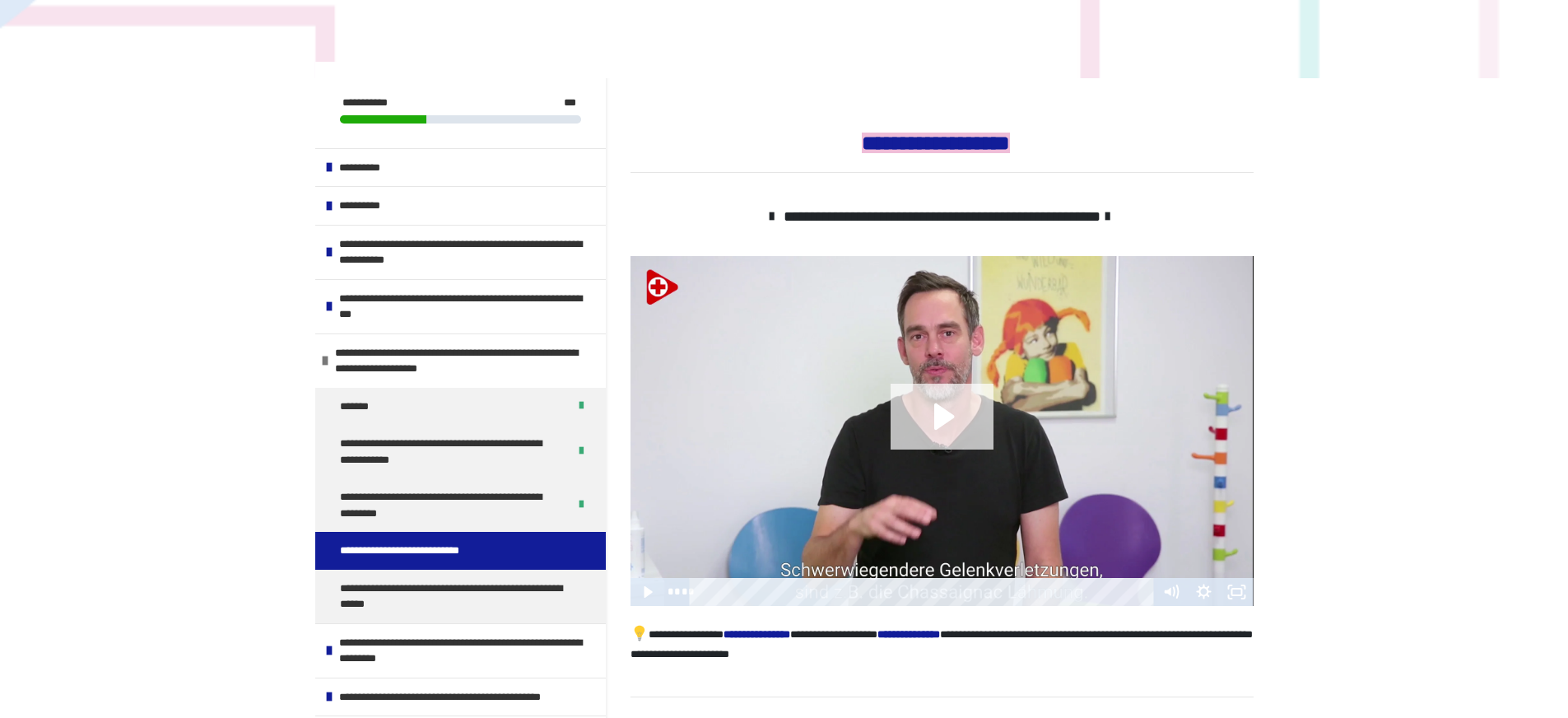 click 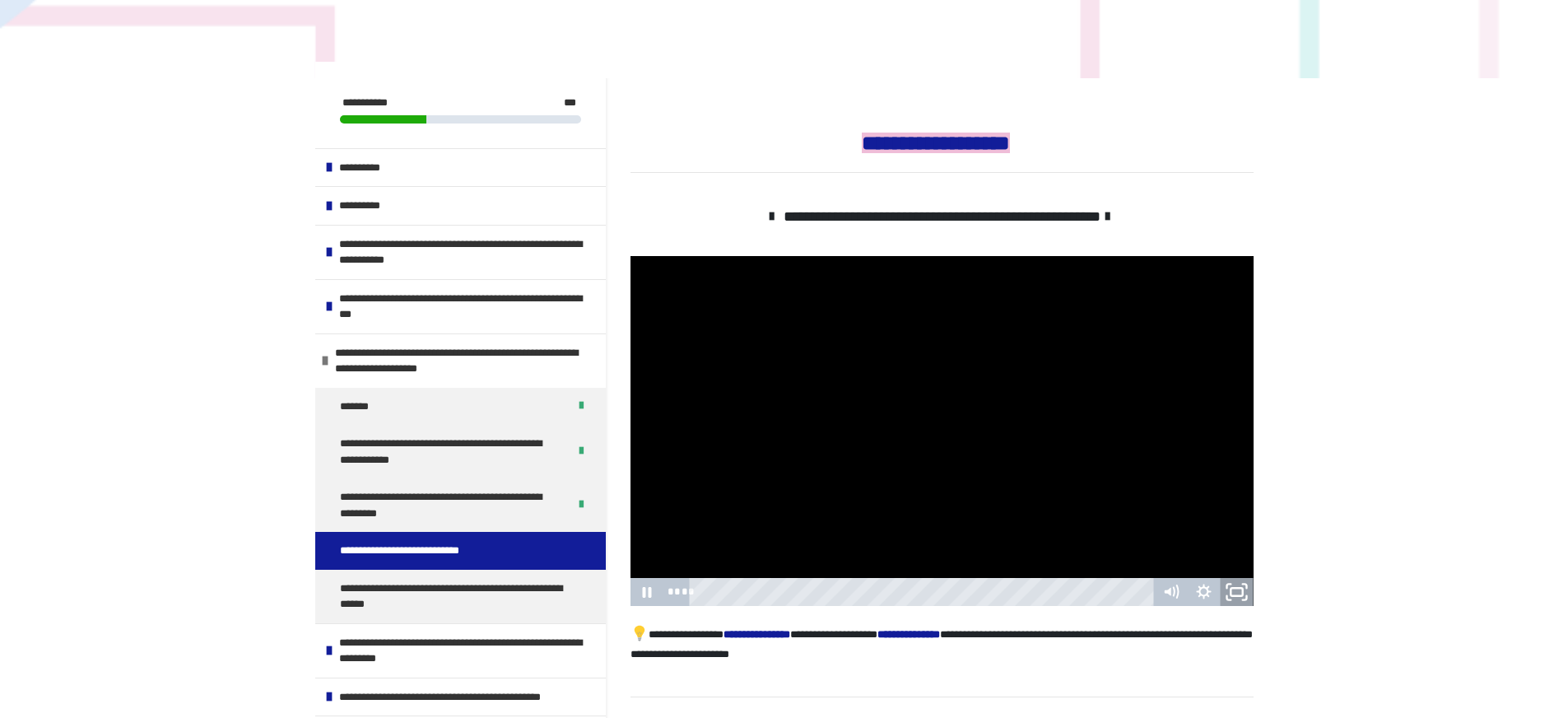 click 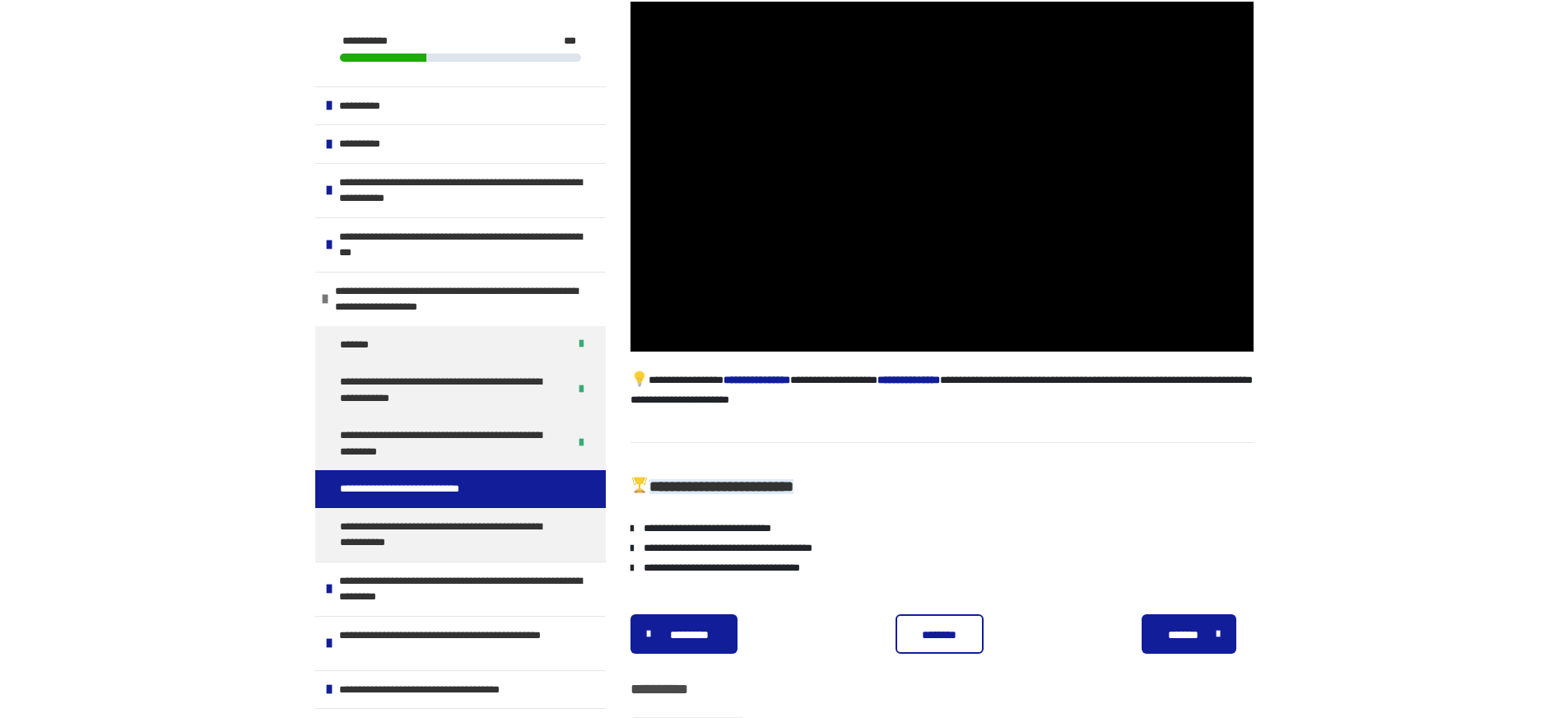 scroll, scrollTop: 411, scrollLeft: 0, axis: vertical 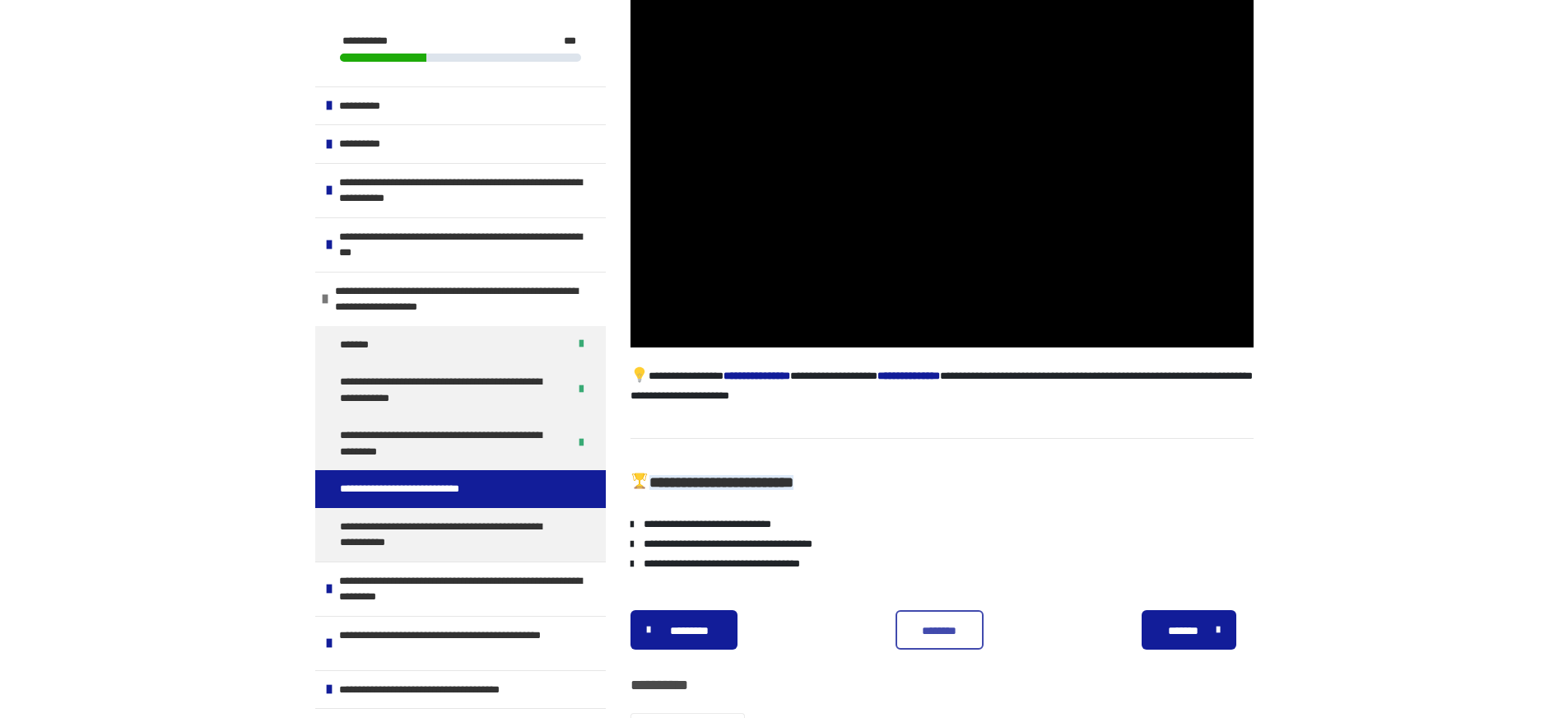 click on "********" at bounding box center [939, 631] 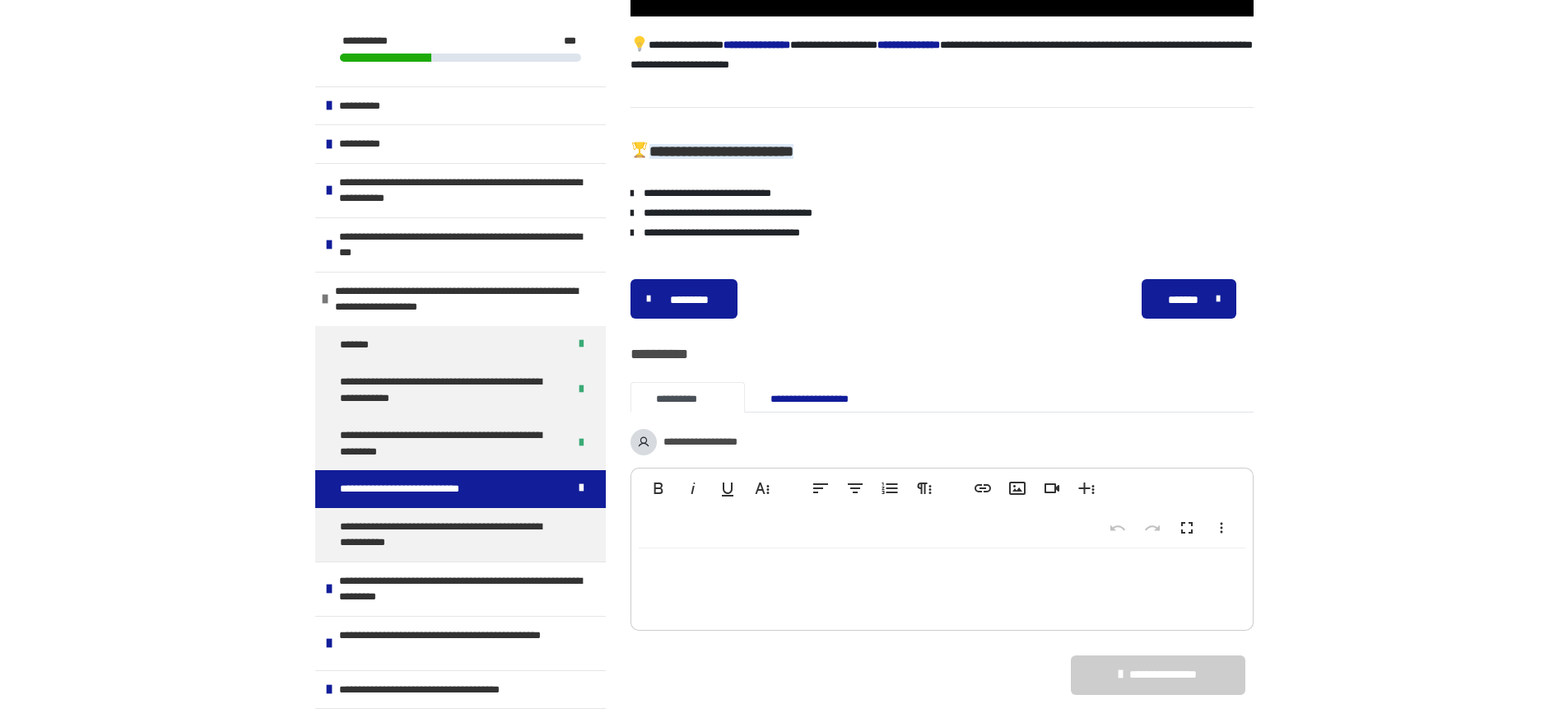 scroll, scrollTop: 769, scrollLeft: 0, axis: vertical 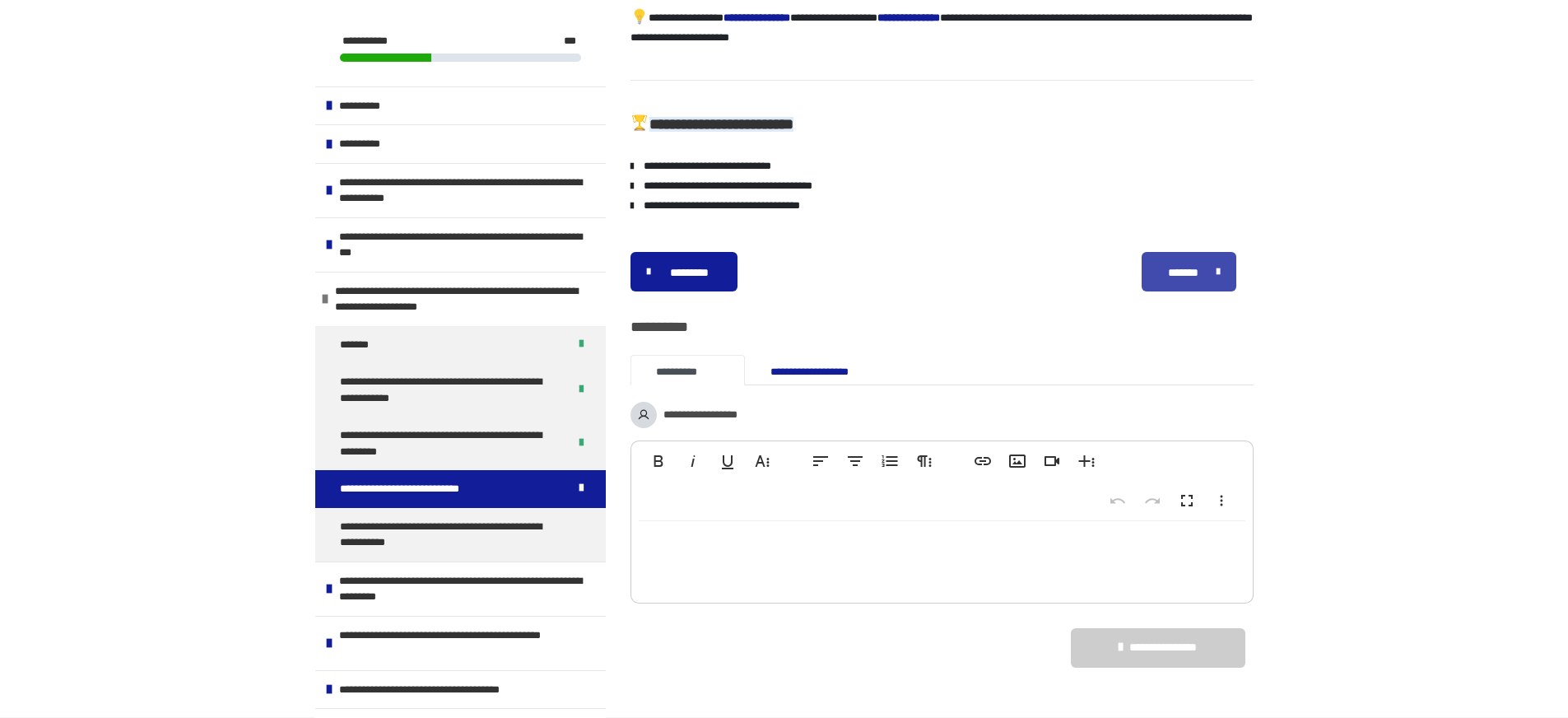 click on "*******" at bounding box center [1184, 273] 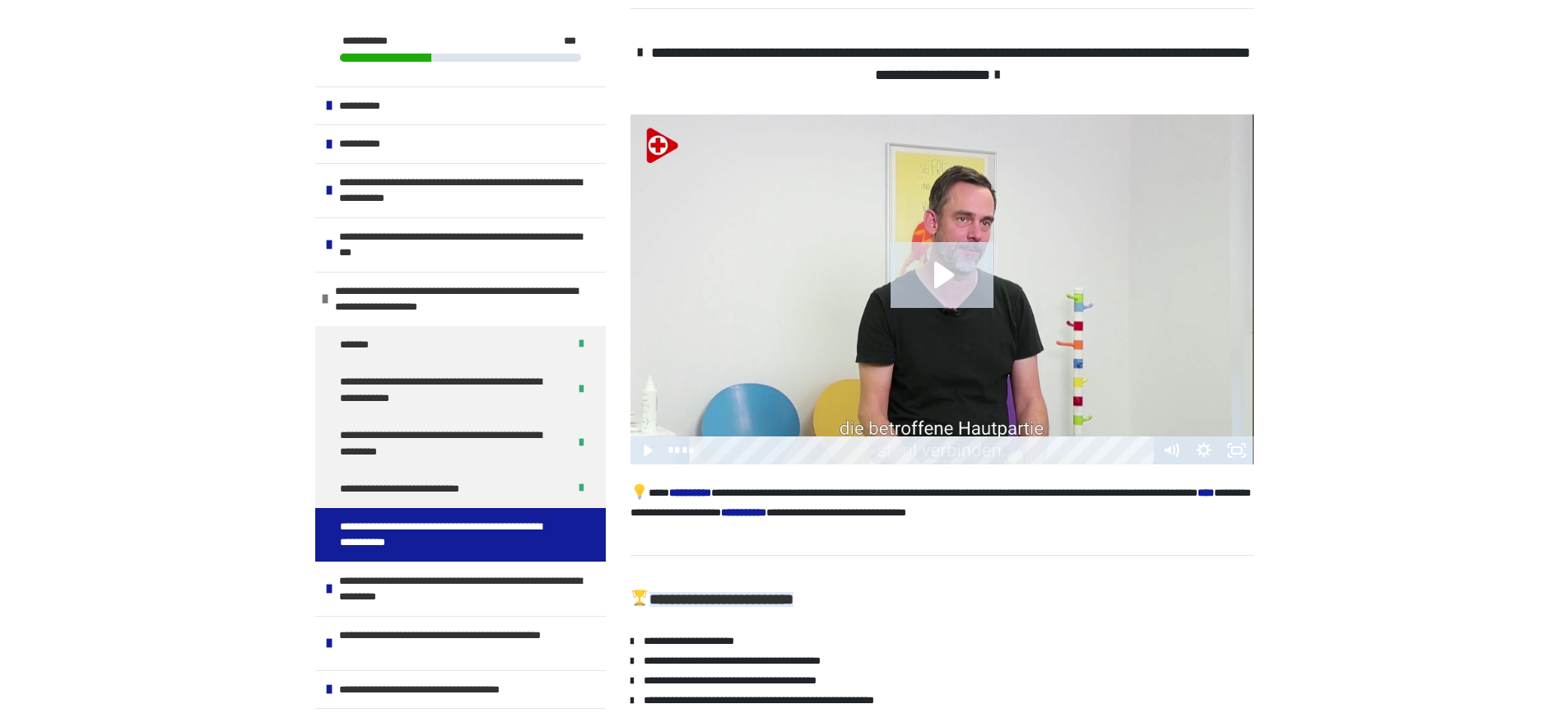 scroll, scrollTop: 394, scrollLeft: 0, axis: vertical 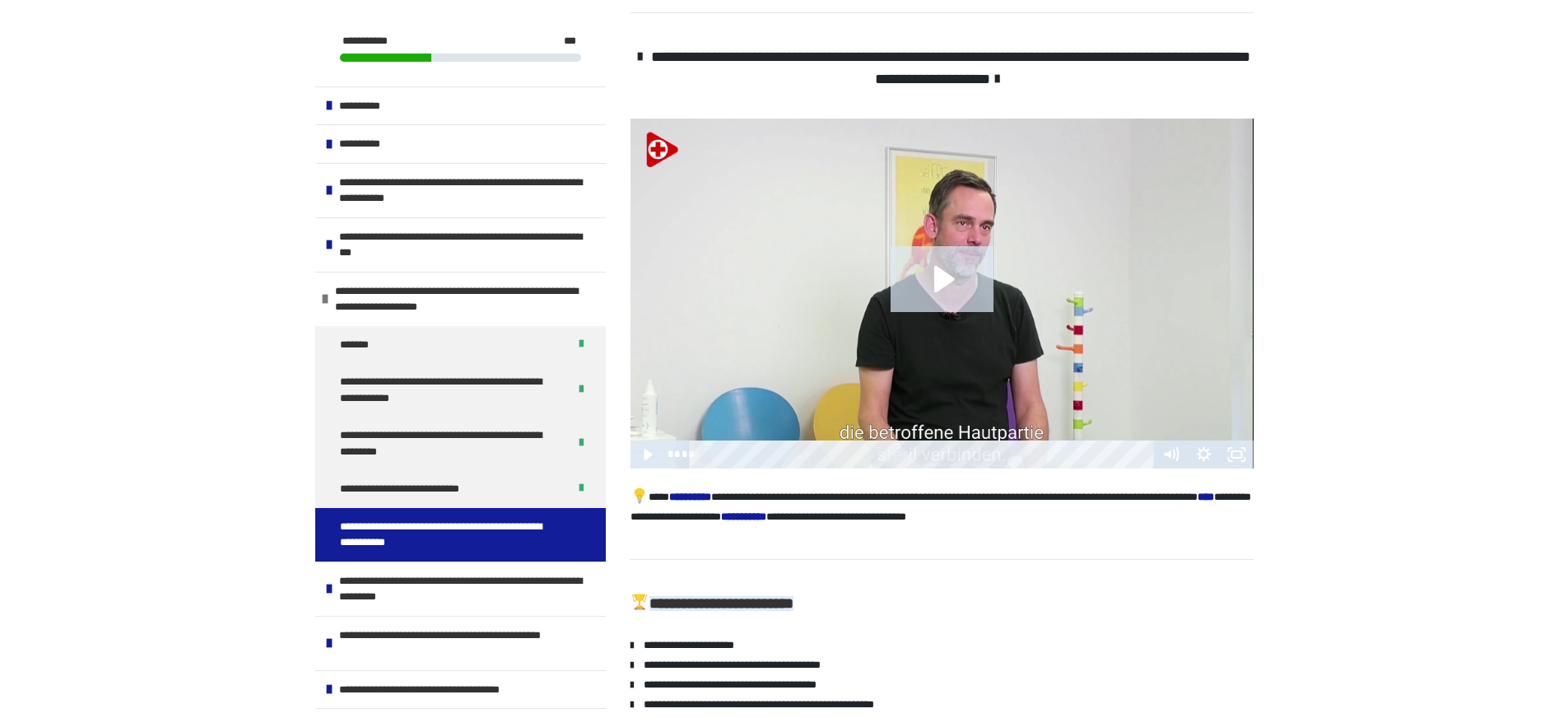 click at bounding box center (942, 294) 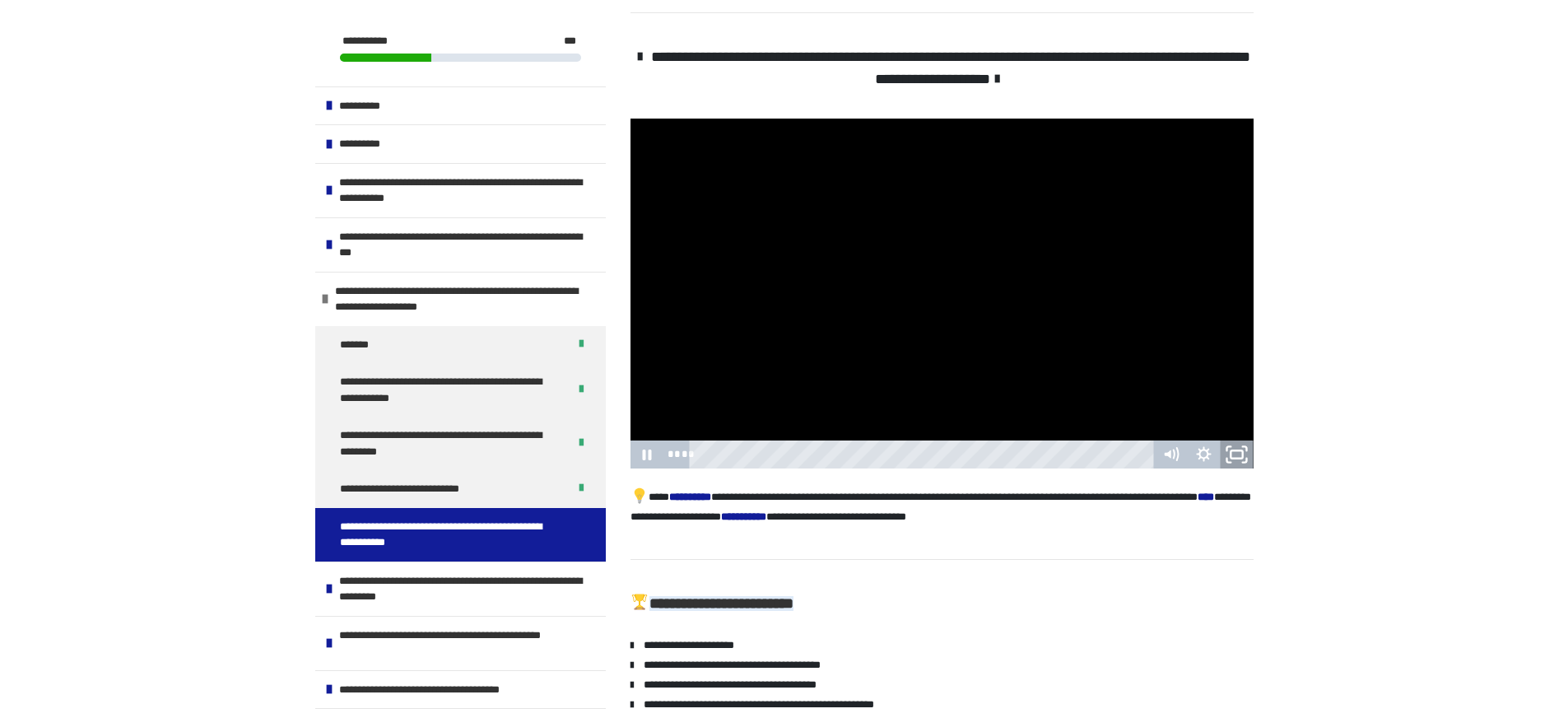 click 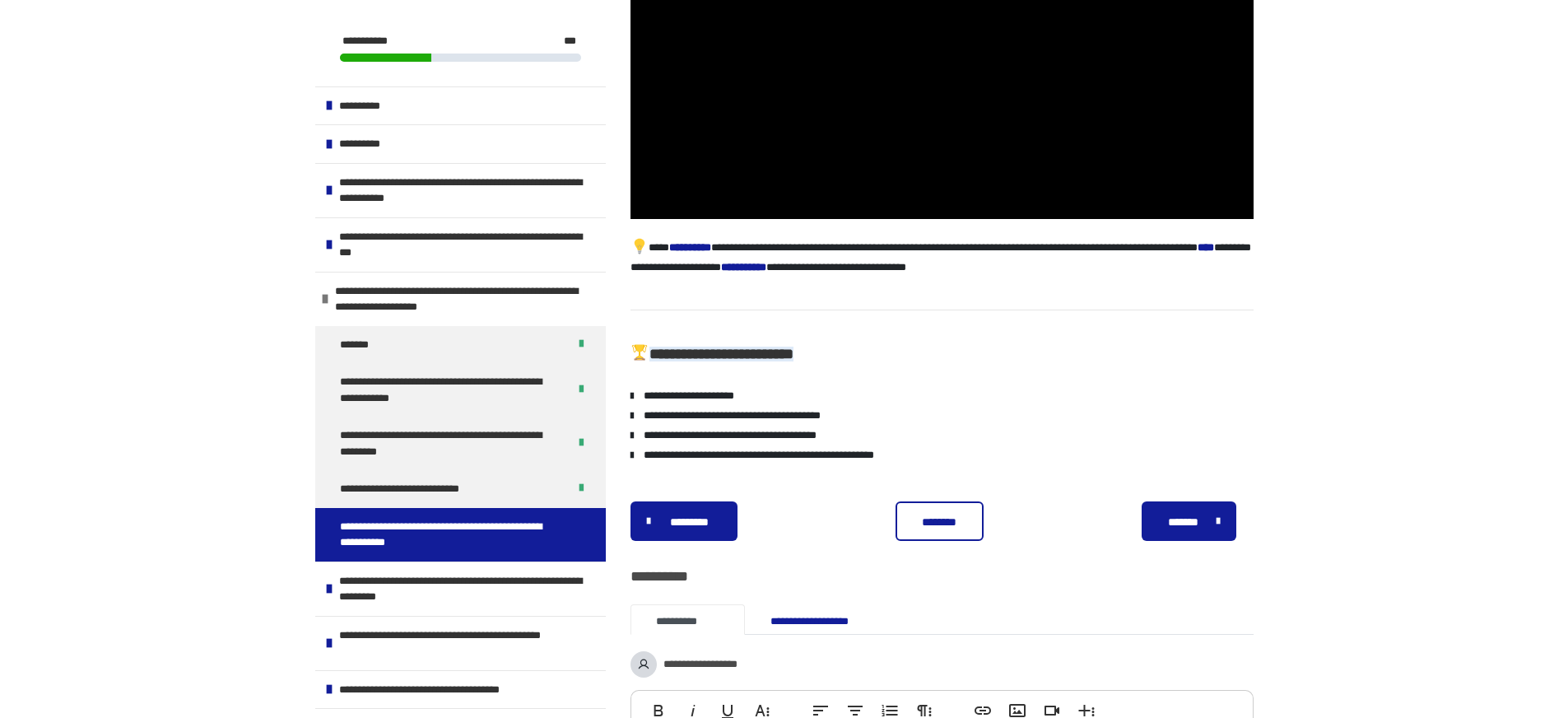 scroll, scrollTop: 671, scrollLeft: 0, axis: vertical 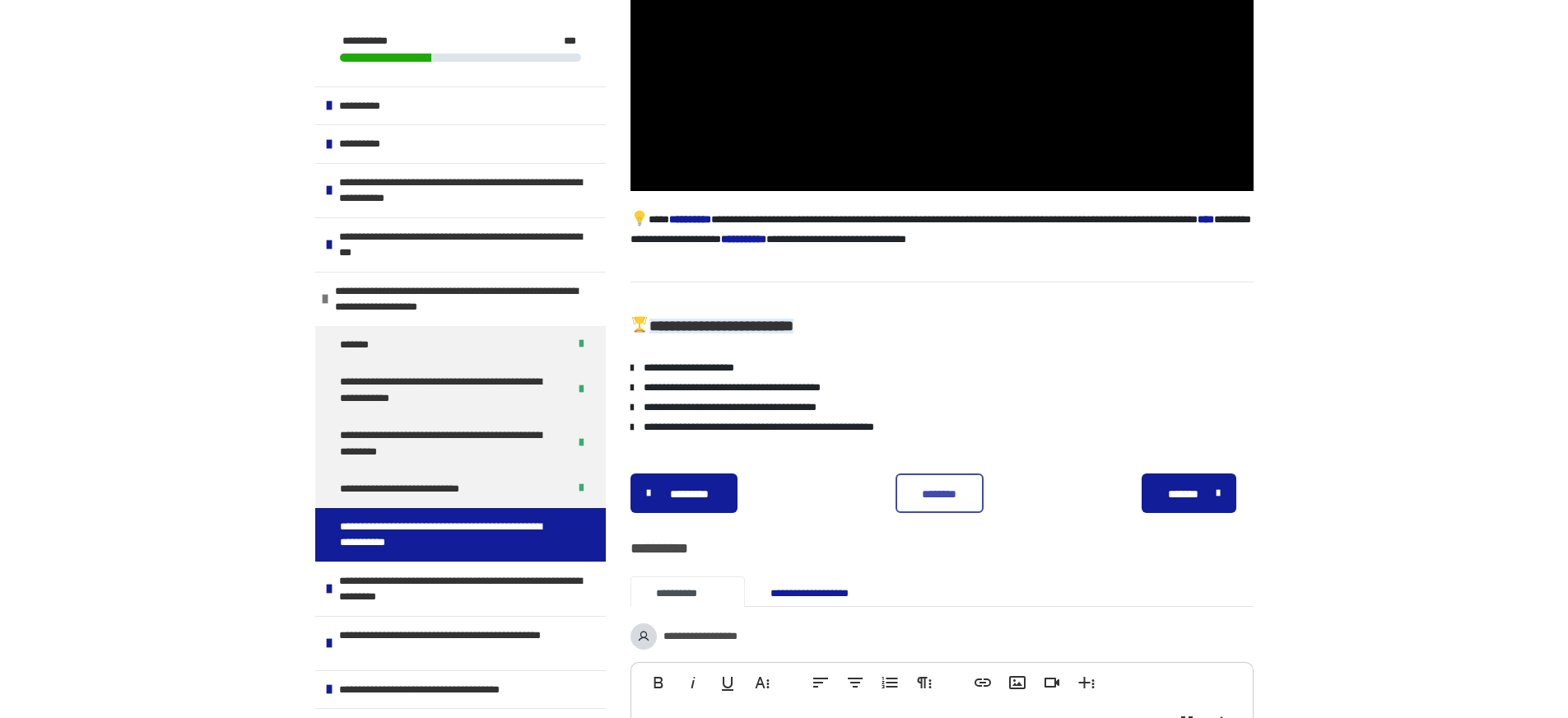 click on "********" at bounding box center (939, 494) 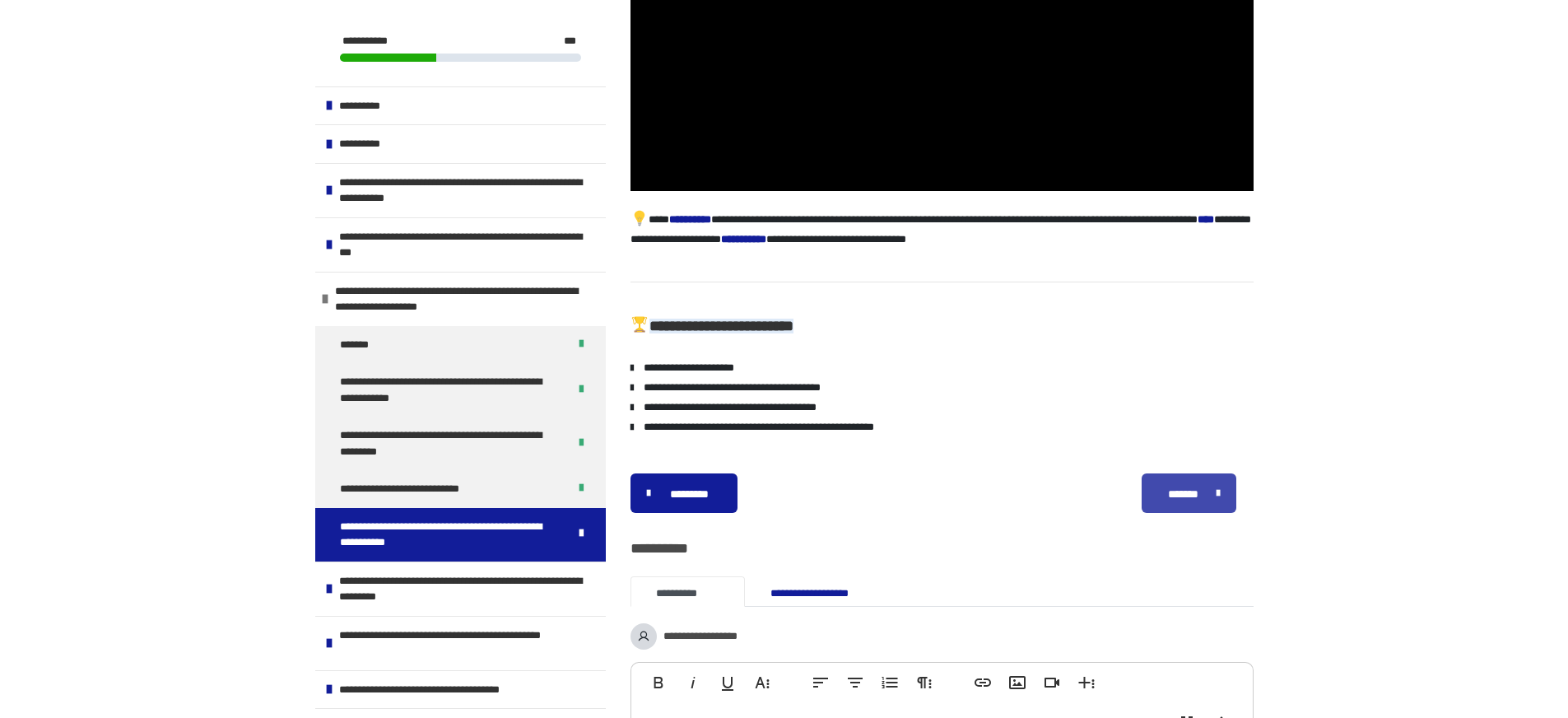 click at bounding box center (1214, 493) 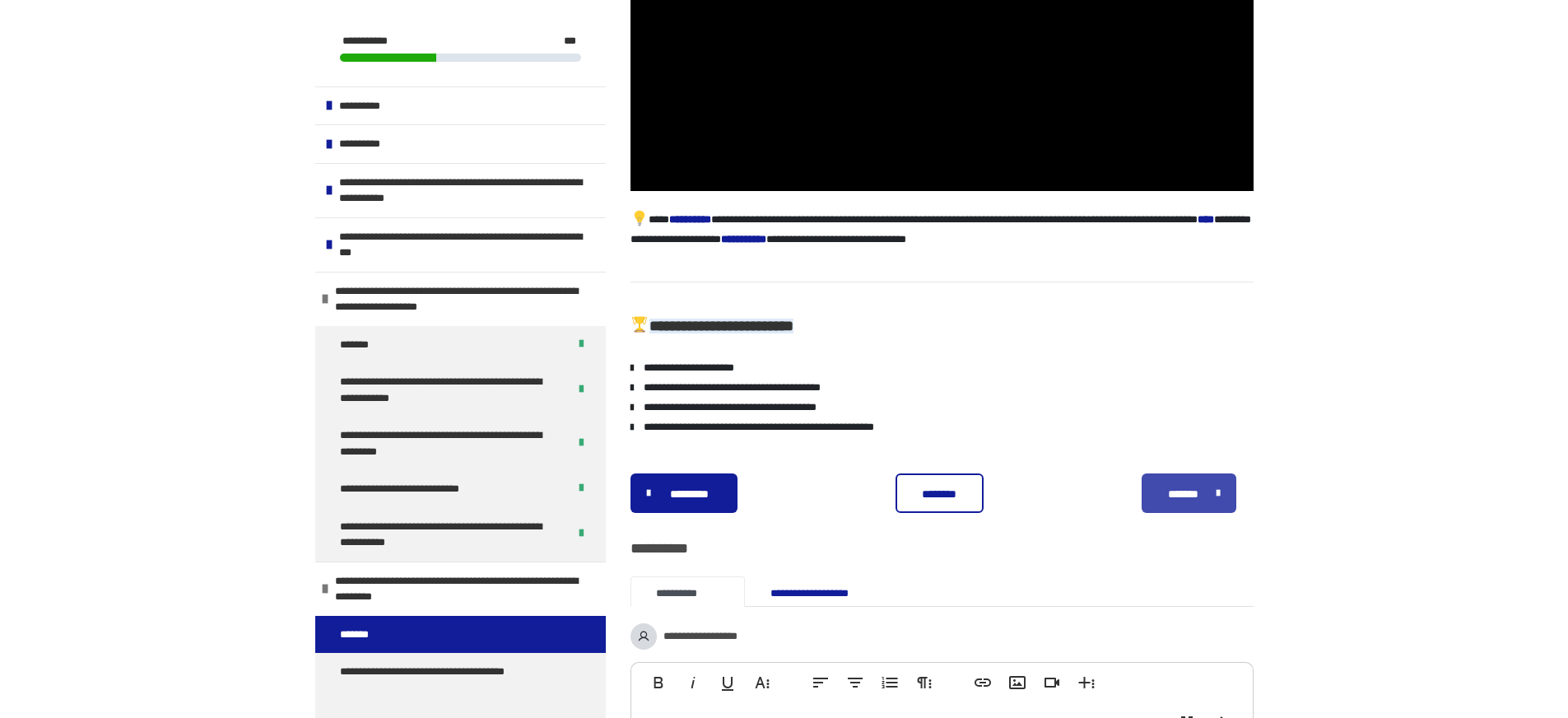 scroll, scrollTop: 305, scrollLeft: 0, axis: vertical 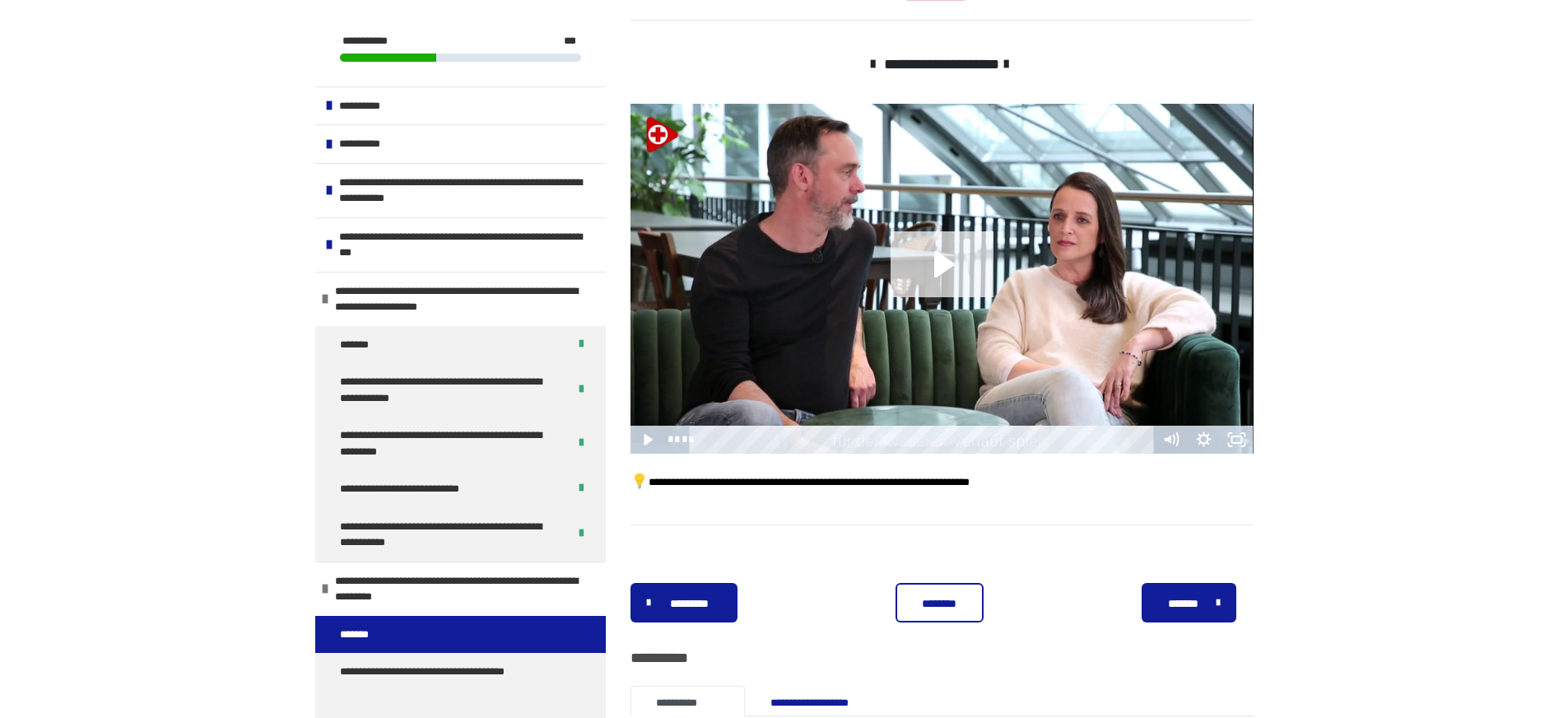 click 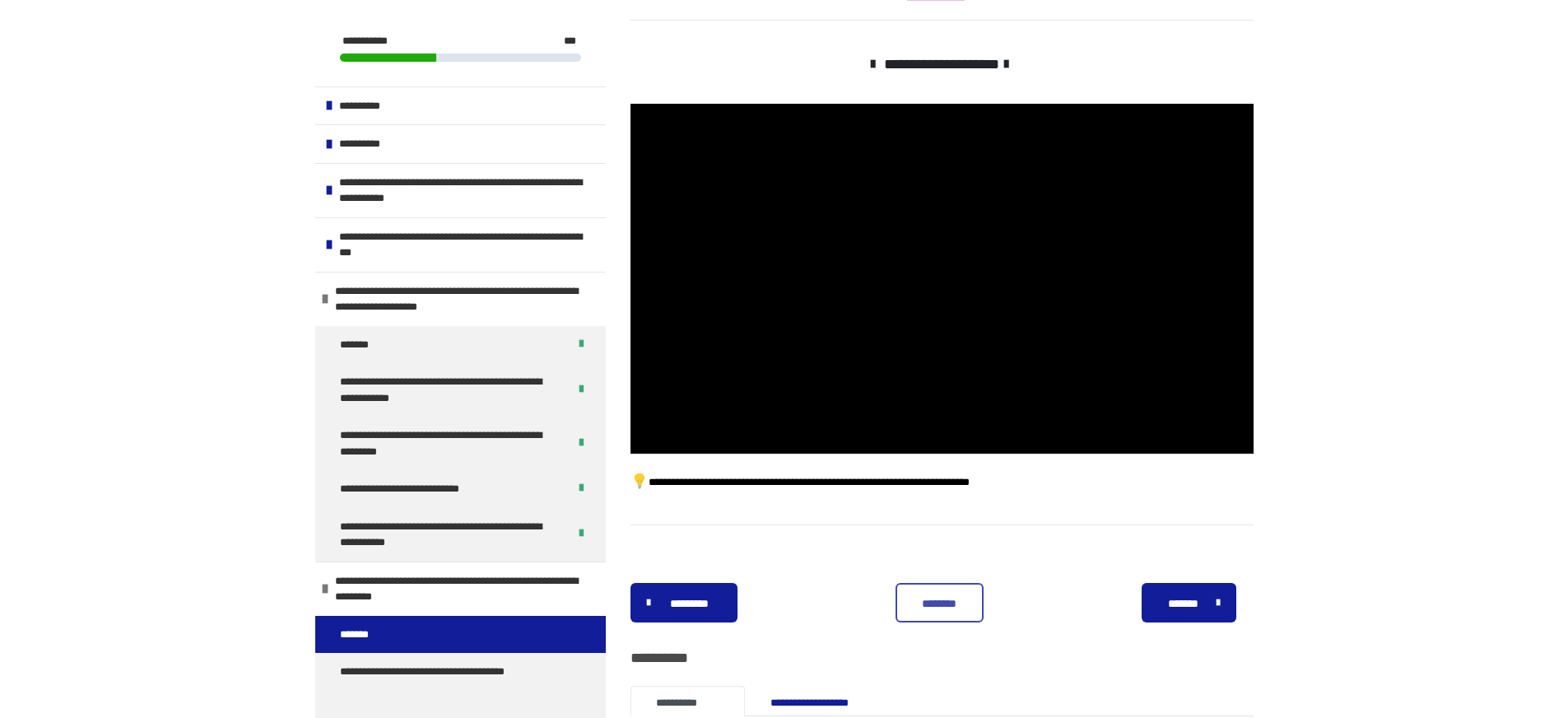 click on "********" at bounding box center (939, 603) 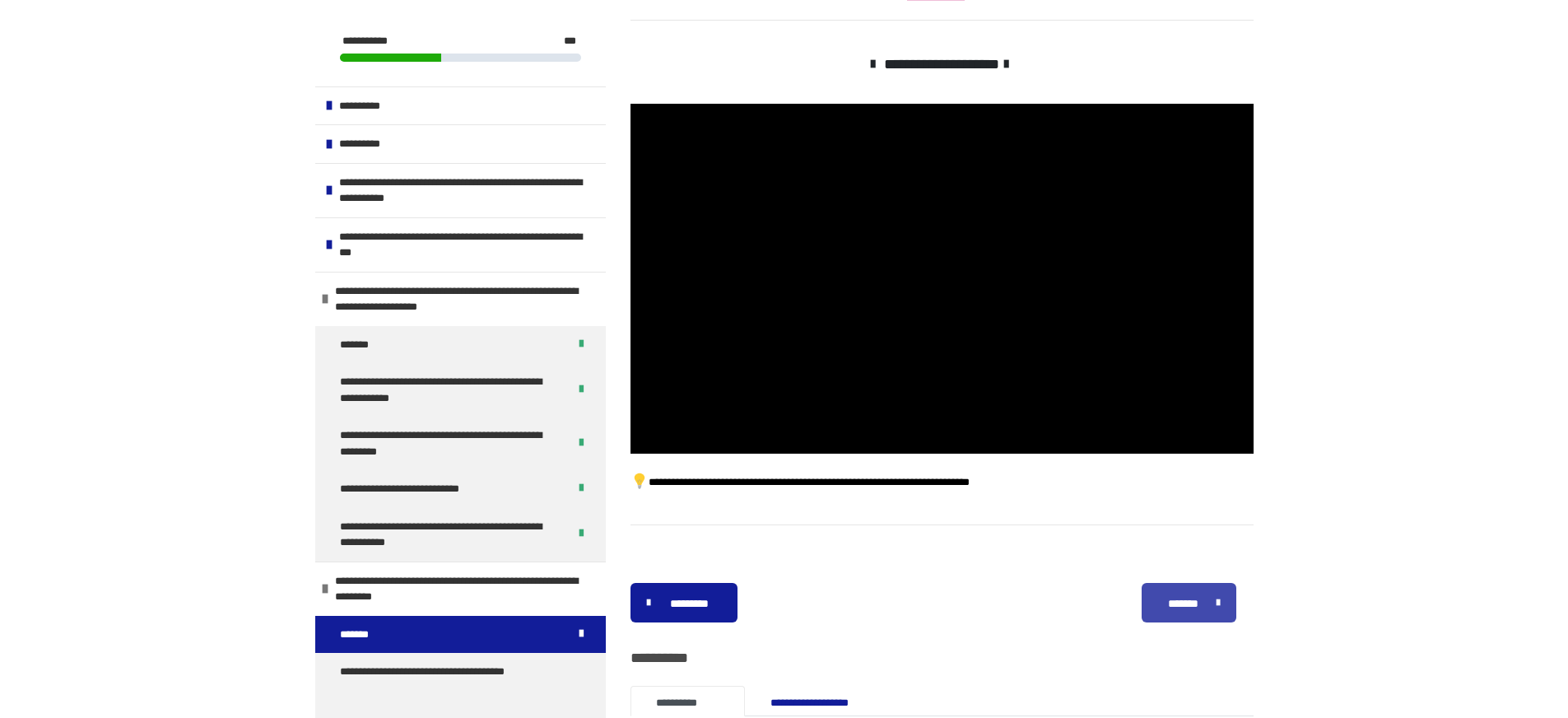 click on "*******" at bounding box center [1184, 604] 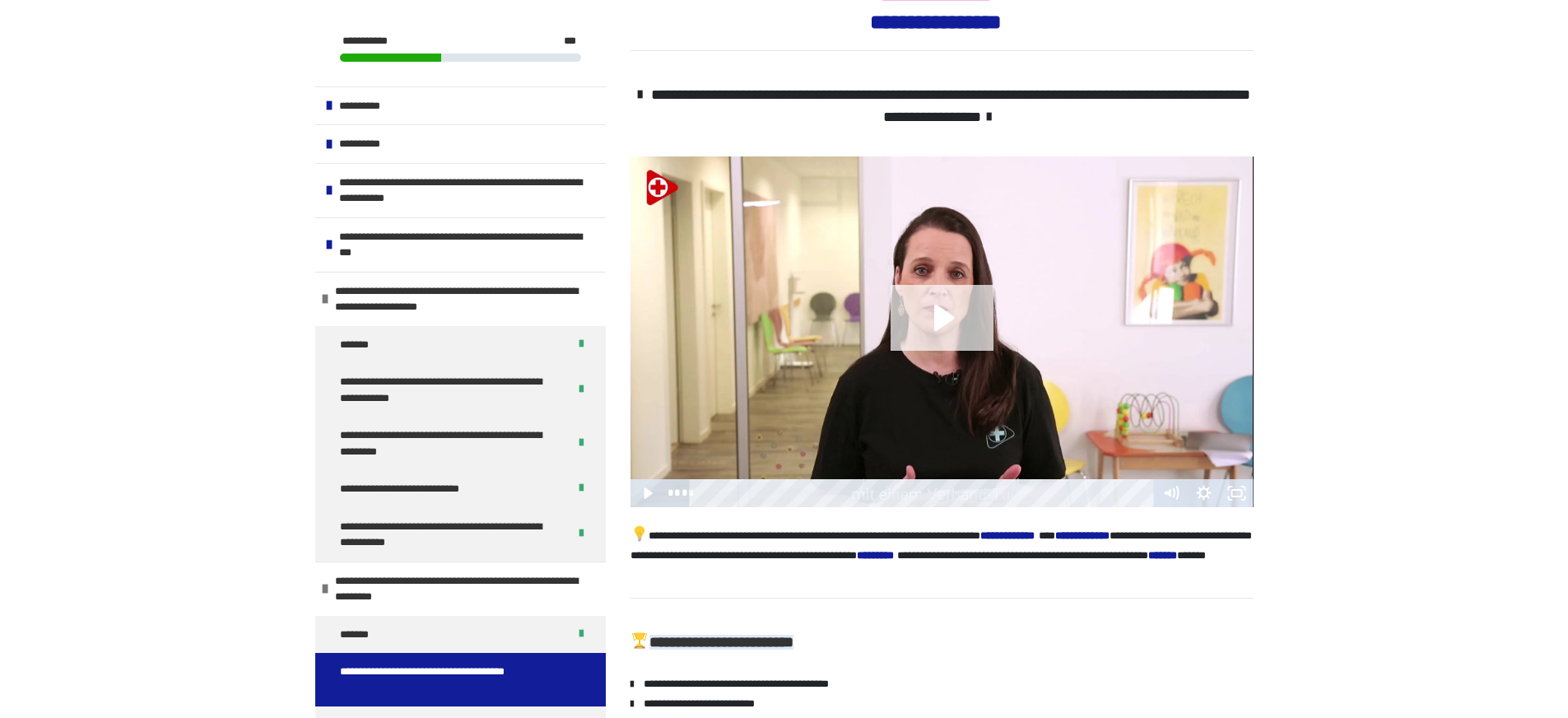 click 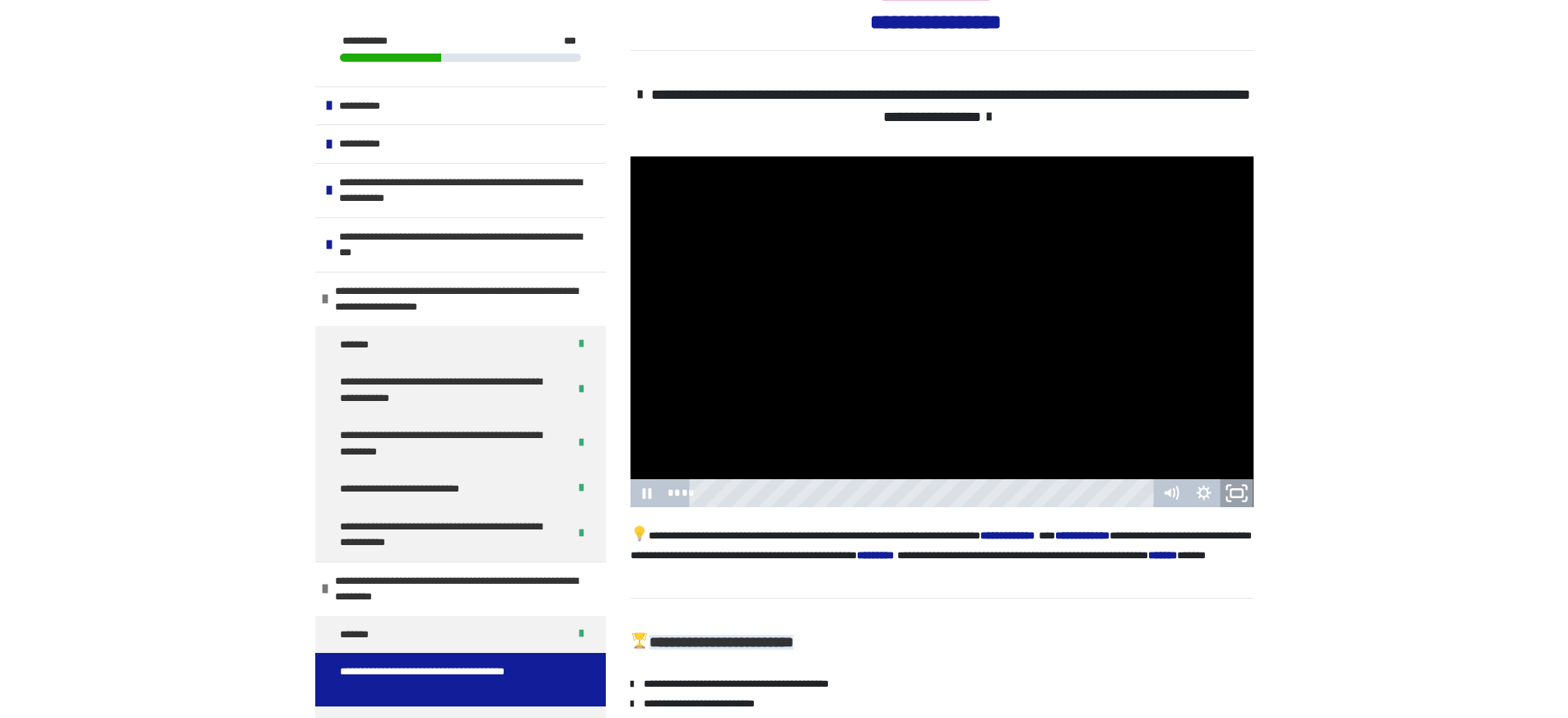 click 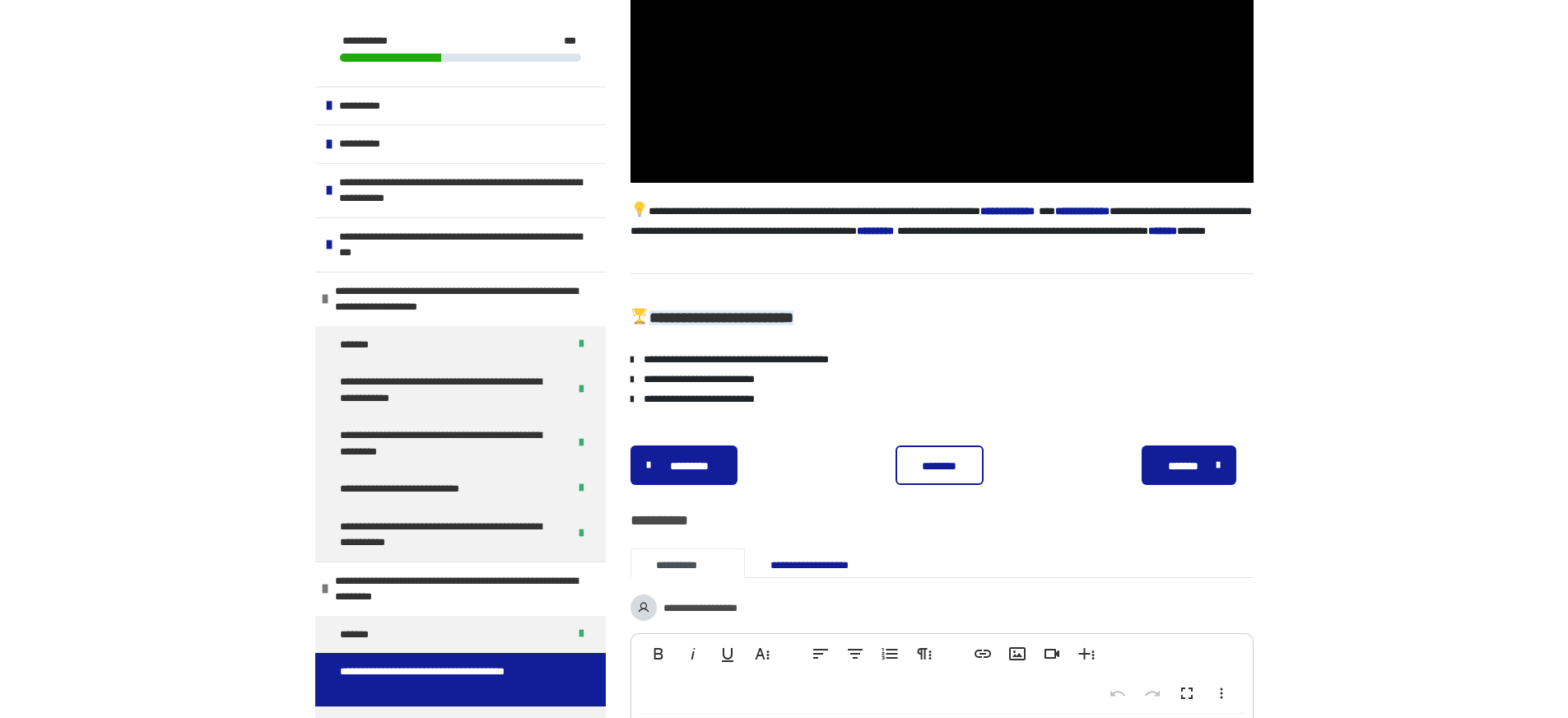 scroll, scrollTop: 639, scrollLeft: 0, axis: vertical 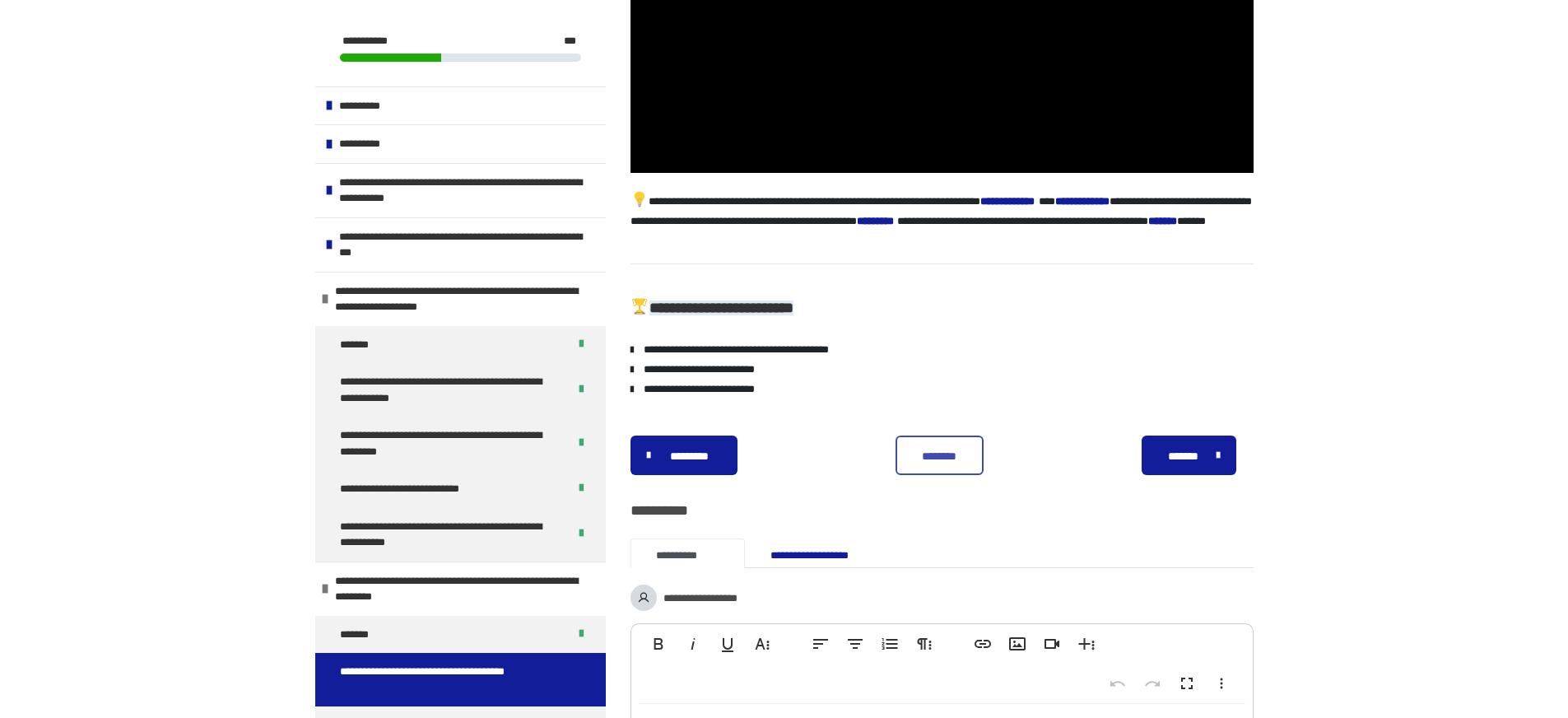 click on "********" at bounding box center (939, 456) 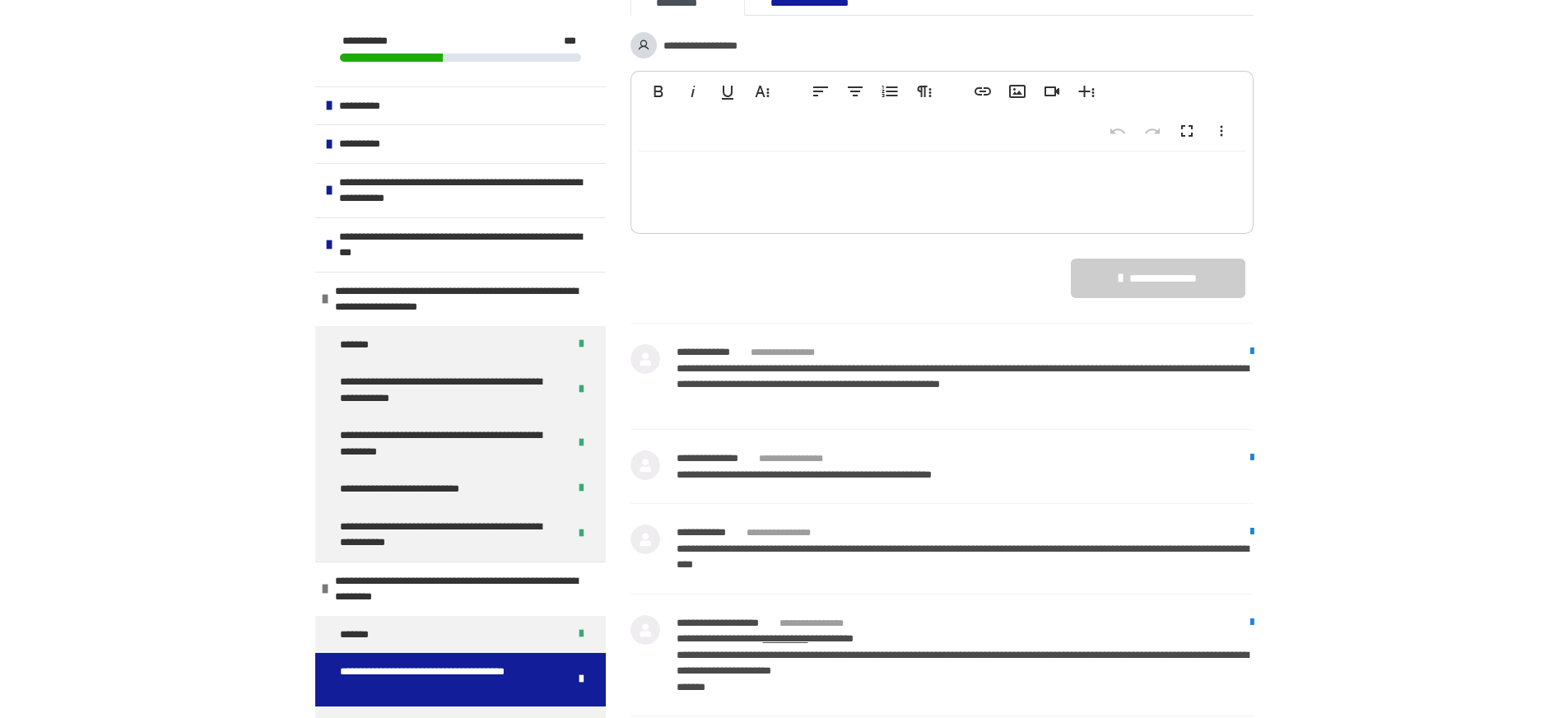 scroll, scrollTop: 1200, scrollLeft: 0, axis: vertical 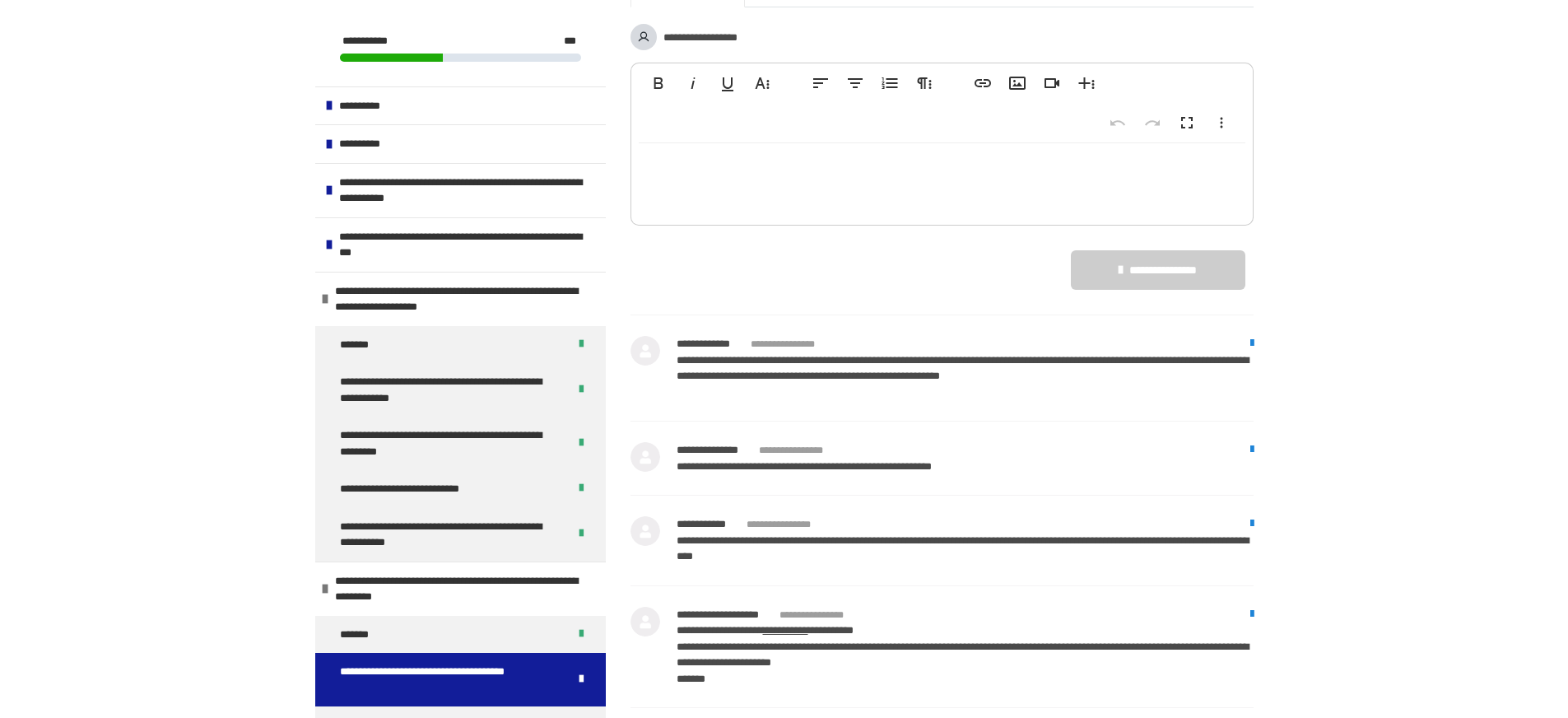 click on "**********" at bounding box center (965, 467) 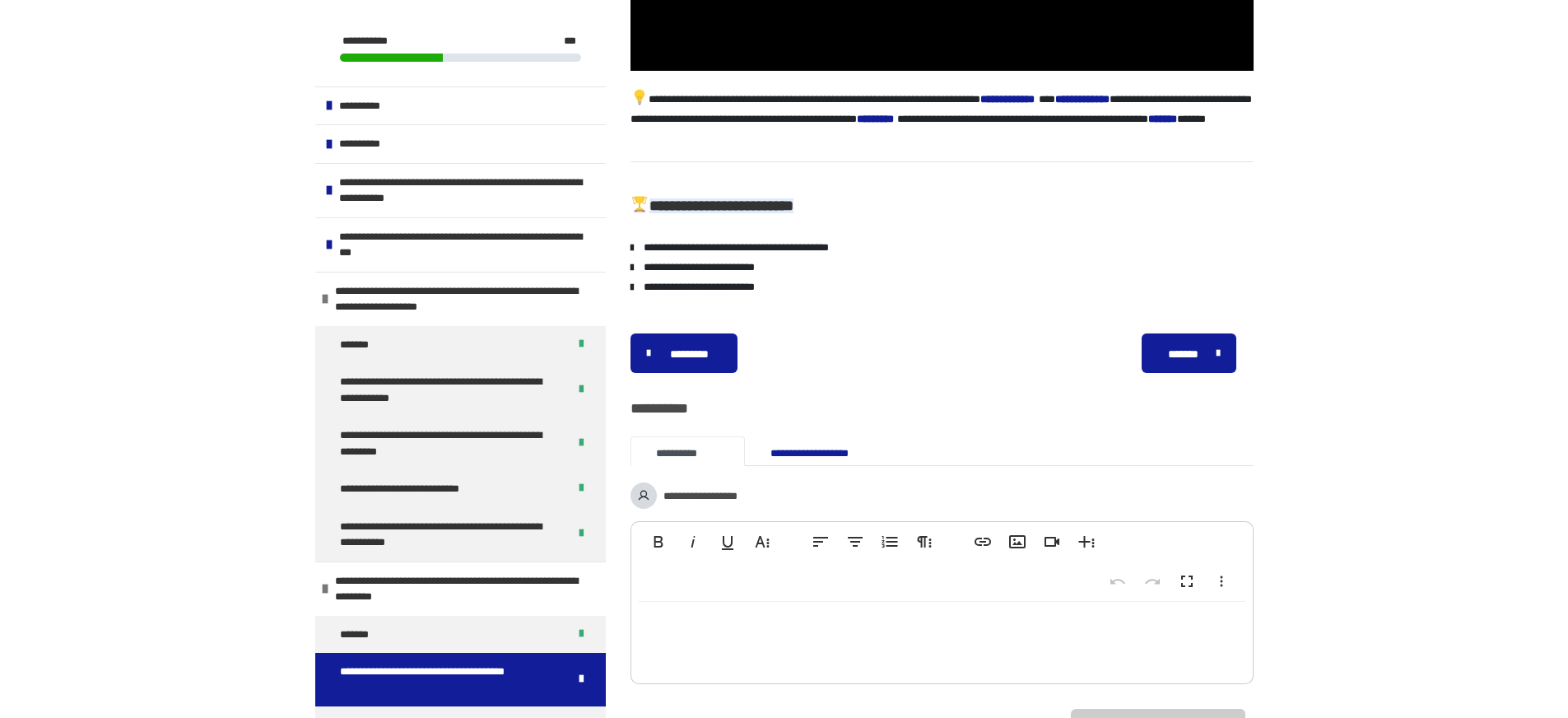 scroll, scrollTop: 717, scrollLeft: 0, axis: vertical 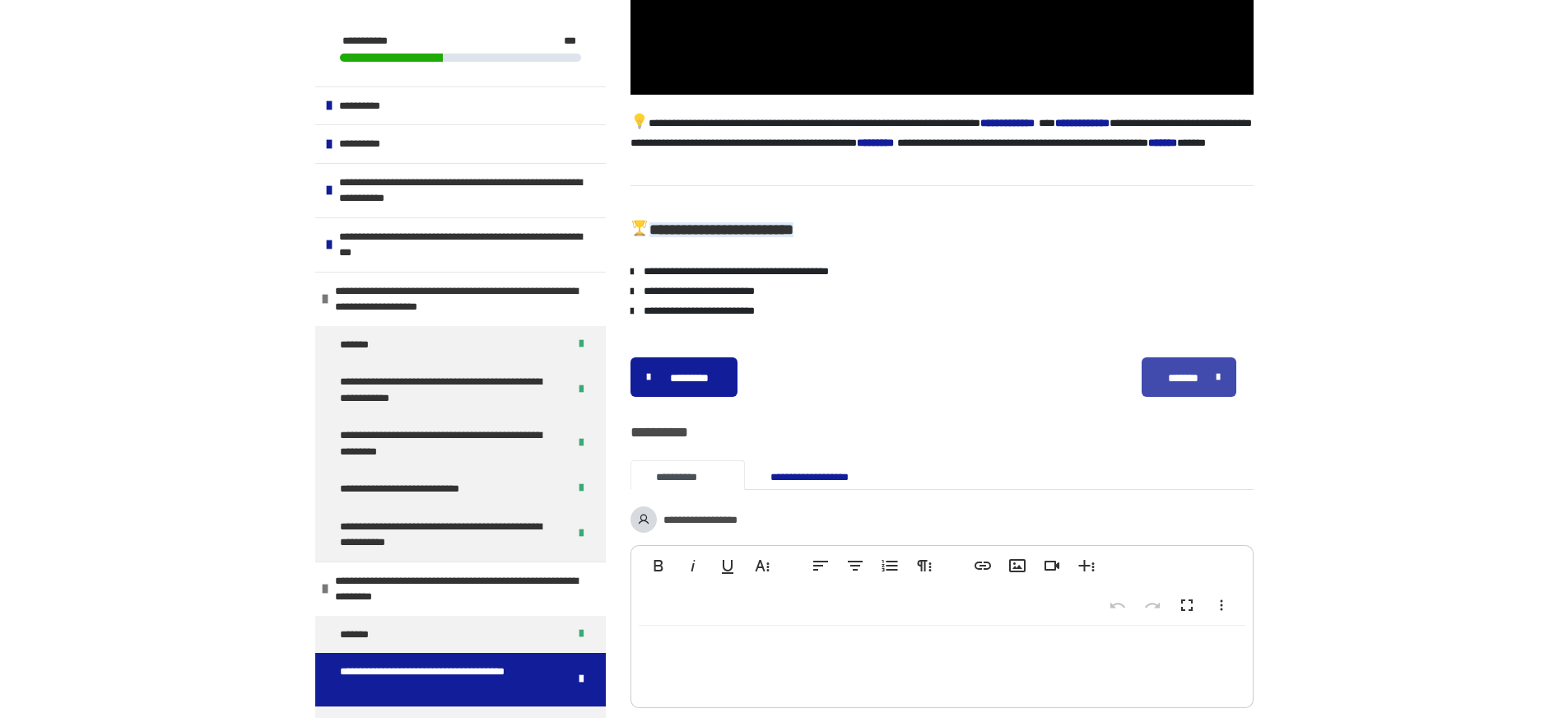 click on "*******" at bounding box center (1184, 378) 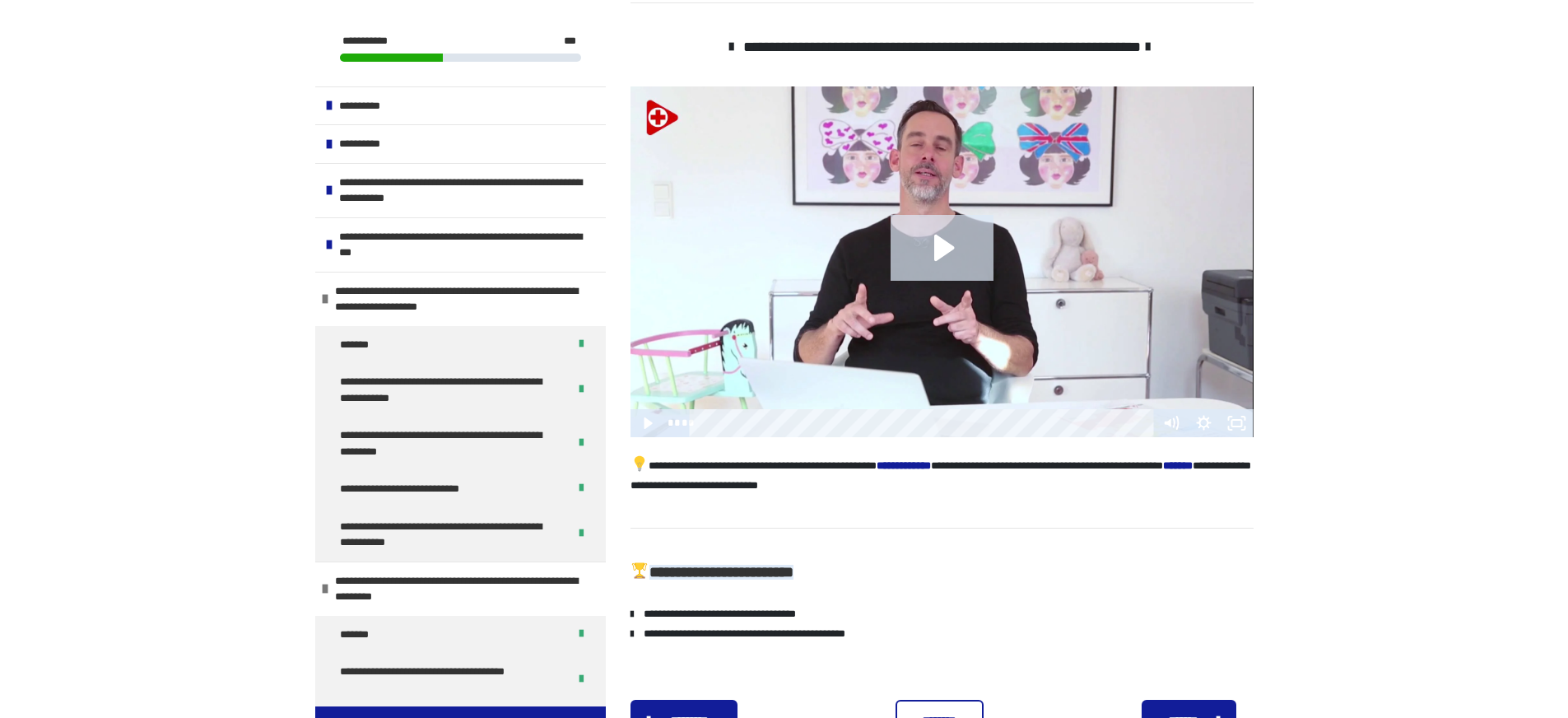 scroll, scrollTop: 328, scrollLeft: 0, axis: vertical 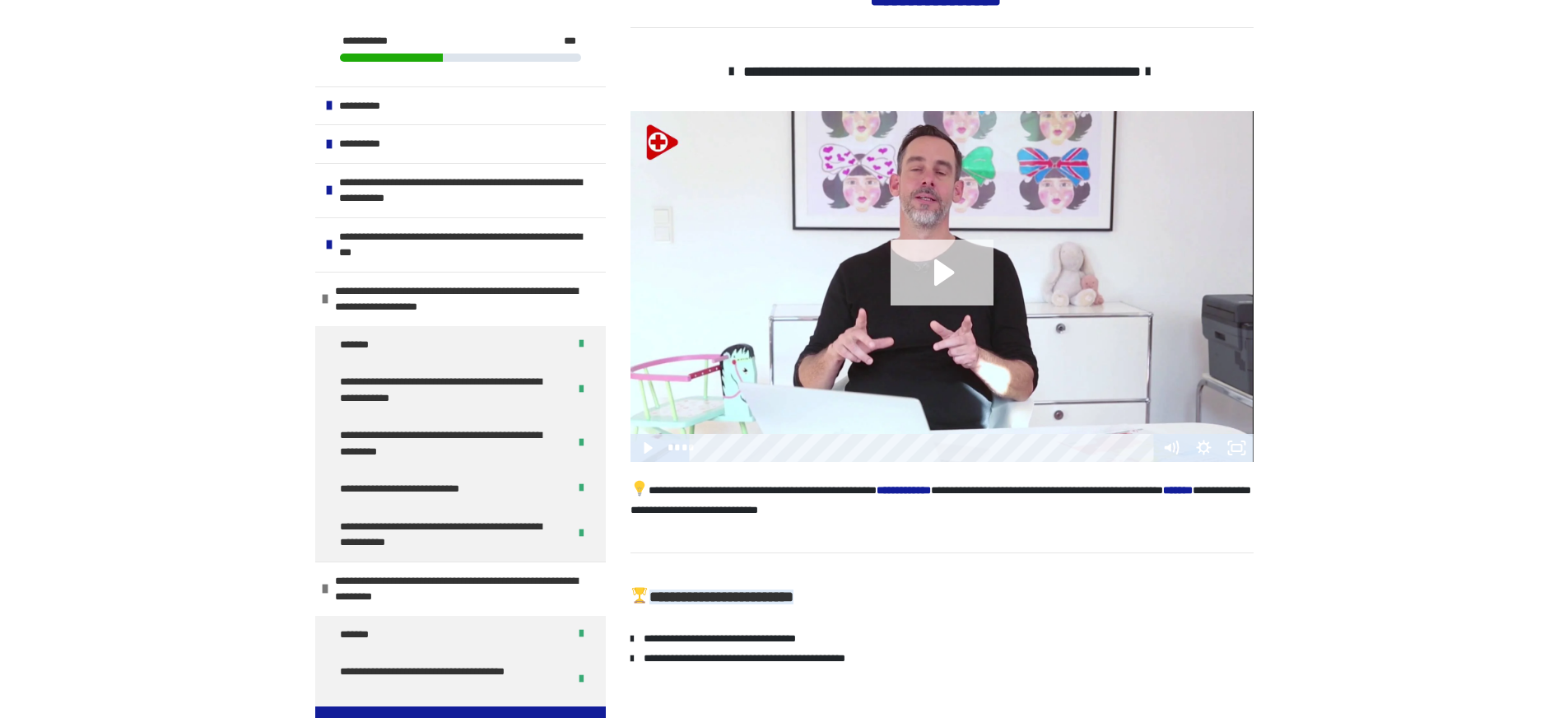 click 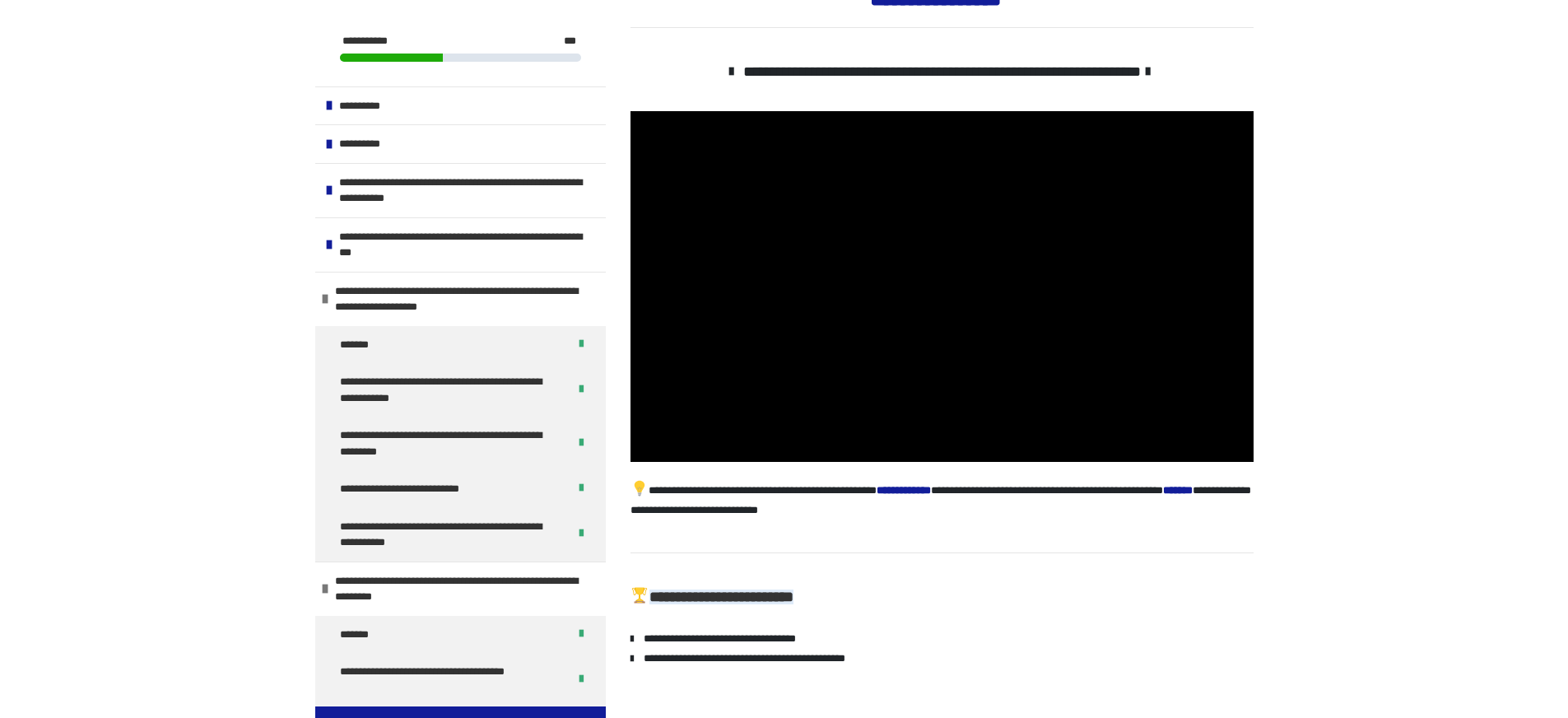 click on "**********" at bounding box center [784, 575] 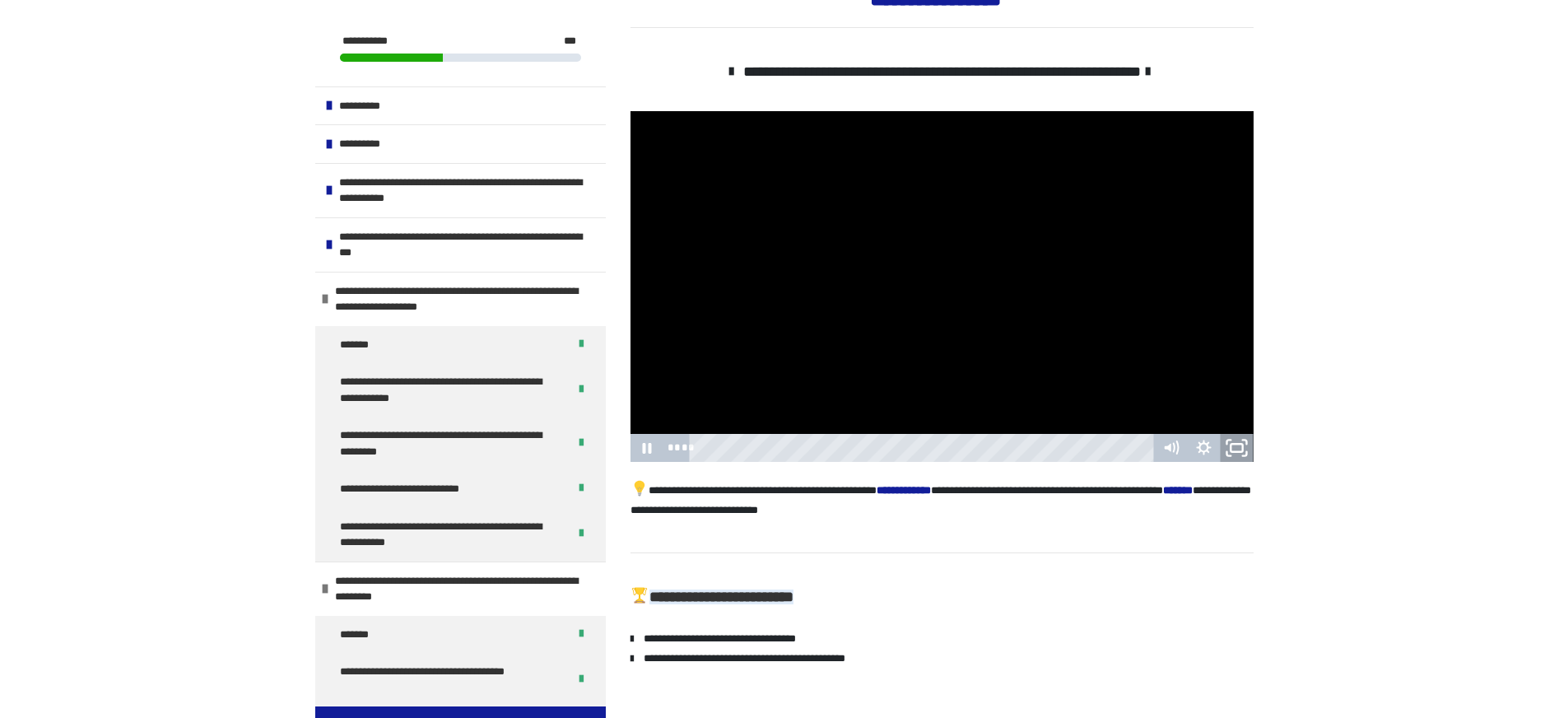click 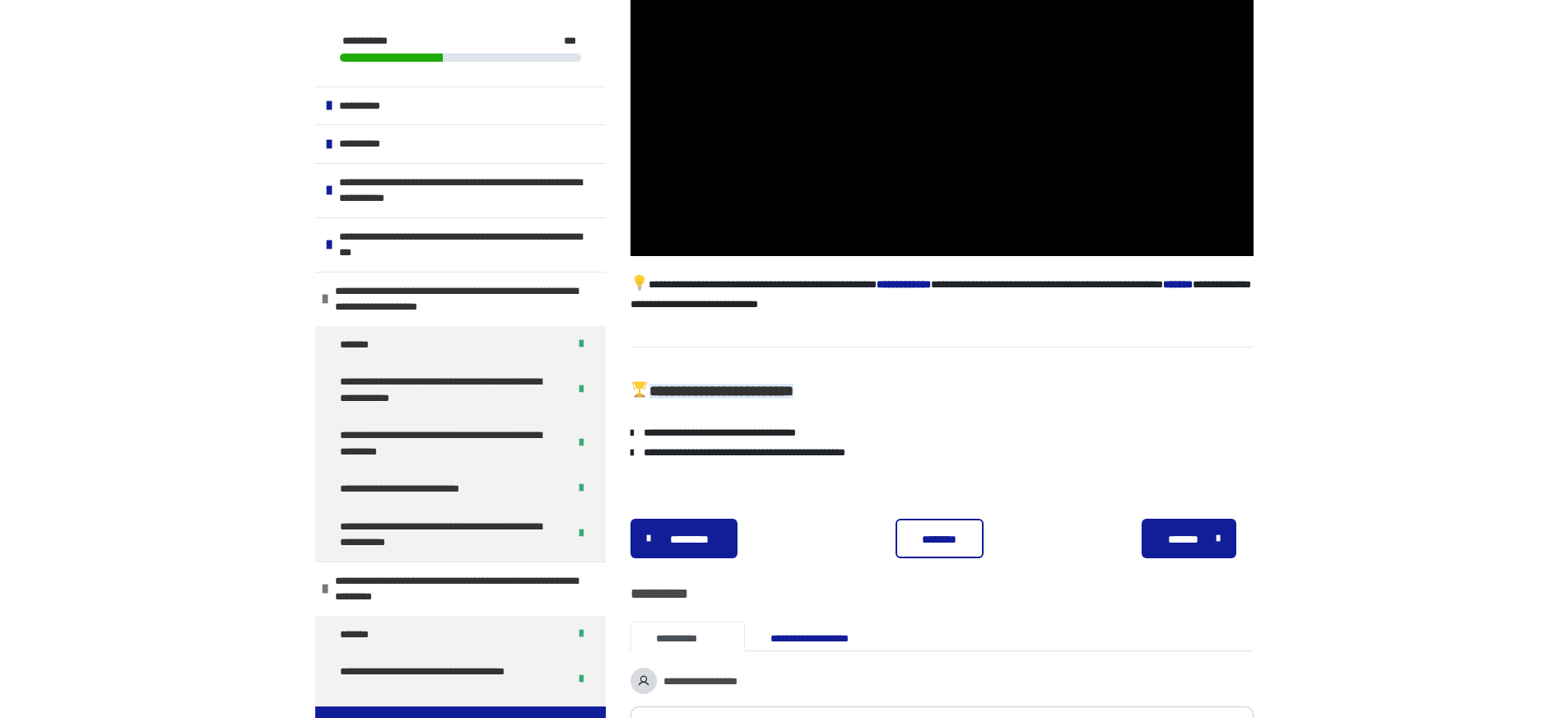 scroll, scrollTop: 534, scrollLeft: 0, axis: vertical 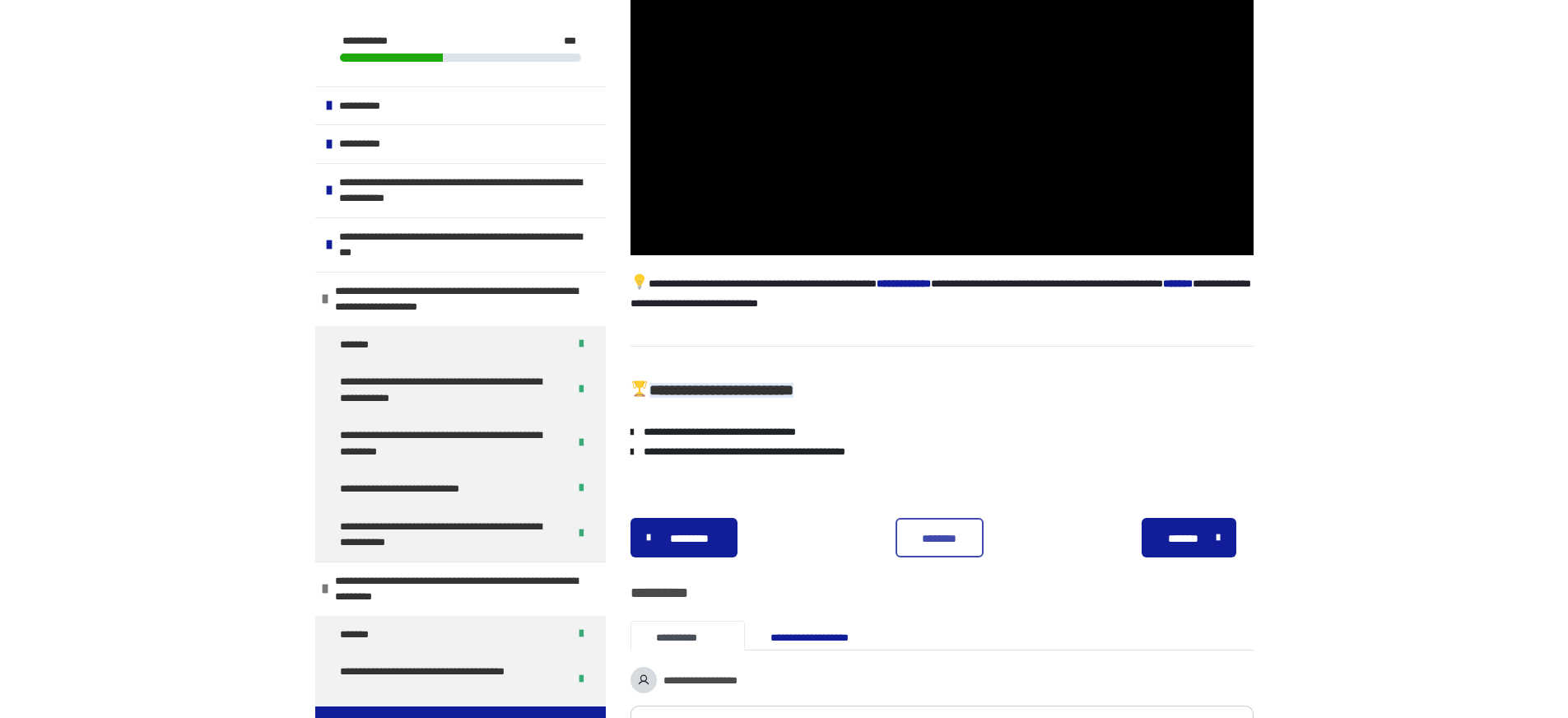 click on "********" at bounding box center [939, 538] 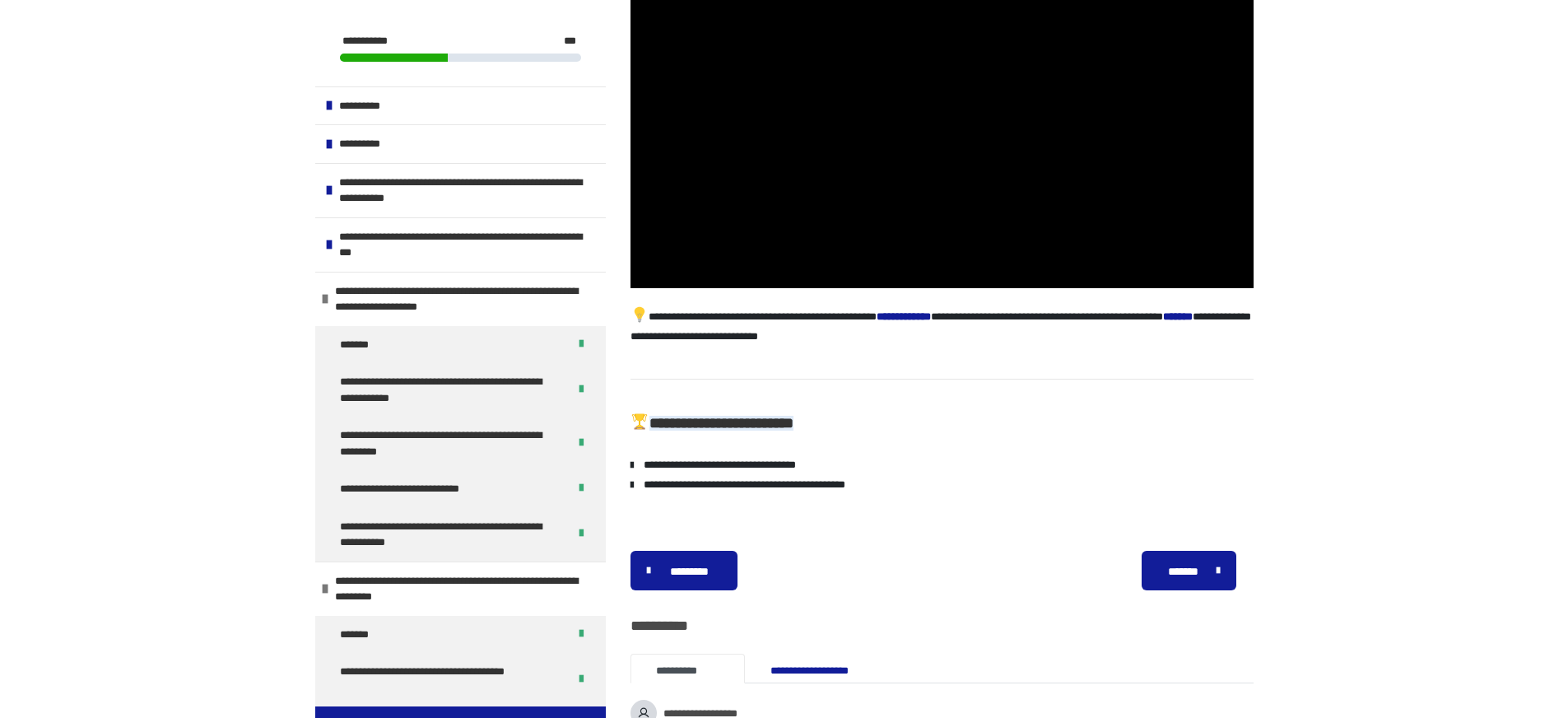 scroll, scrollTop: 492, scrollLeft: 0, axis: vertical 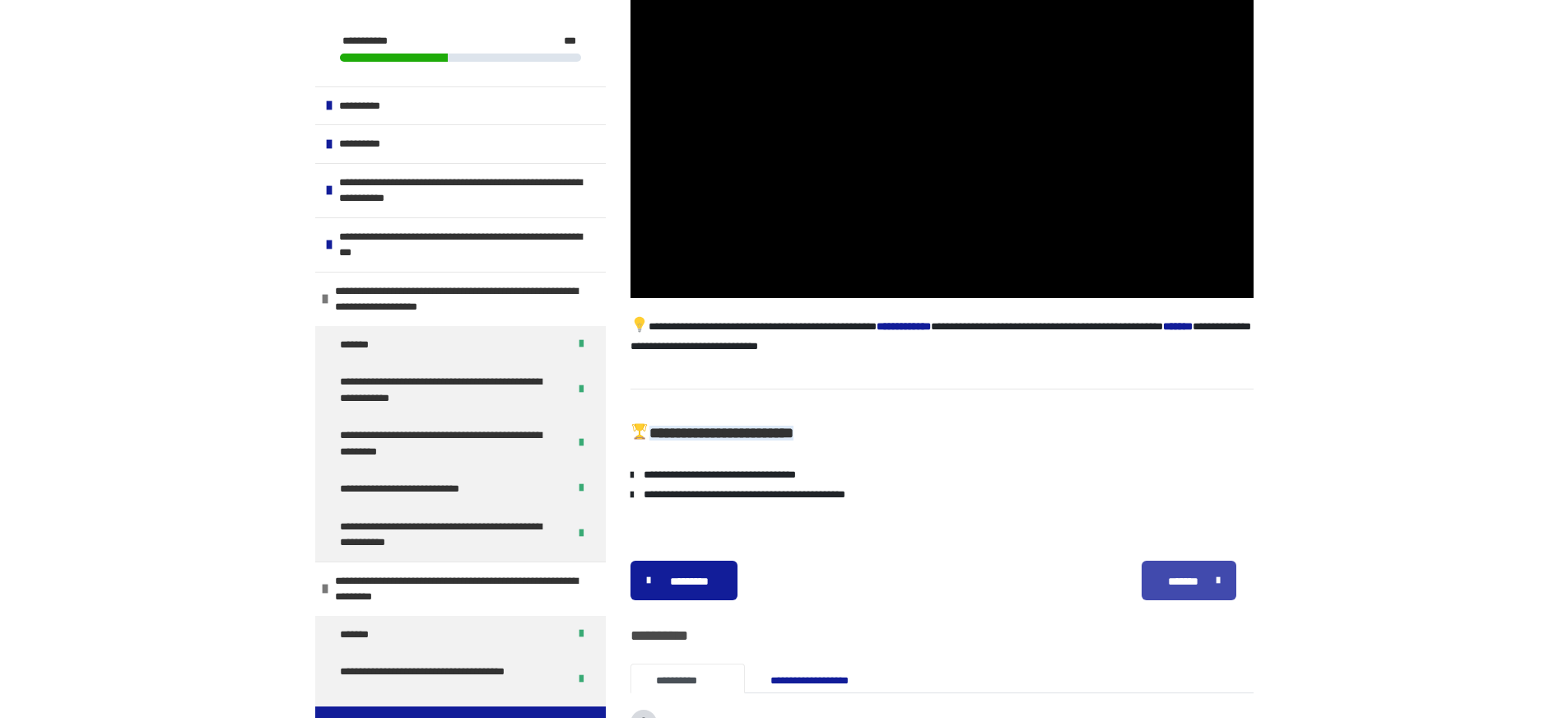 click on "*******" at bounding box center [1184, 581] 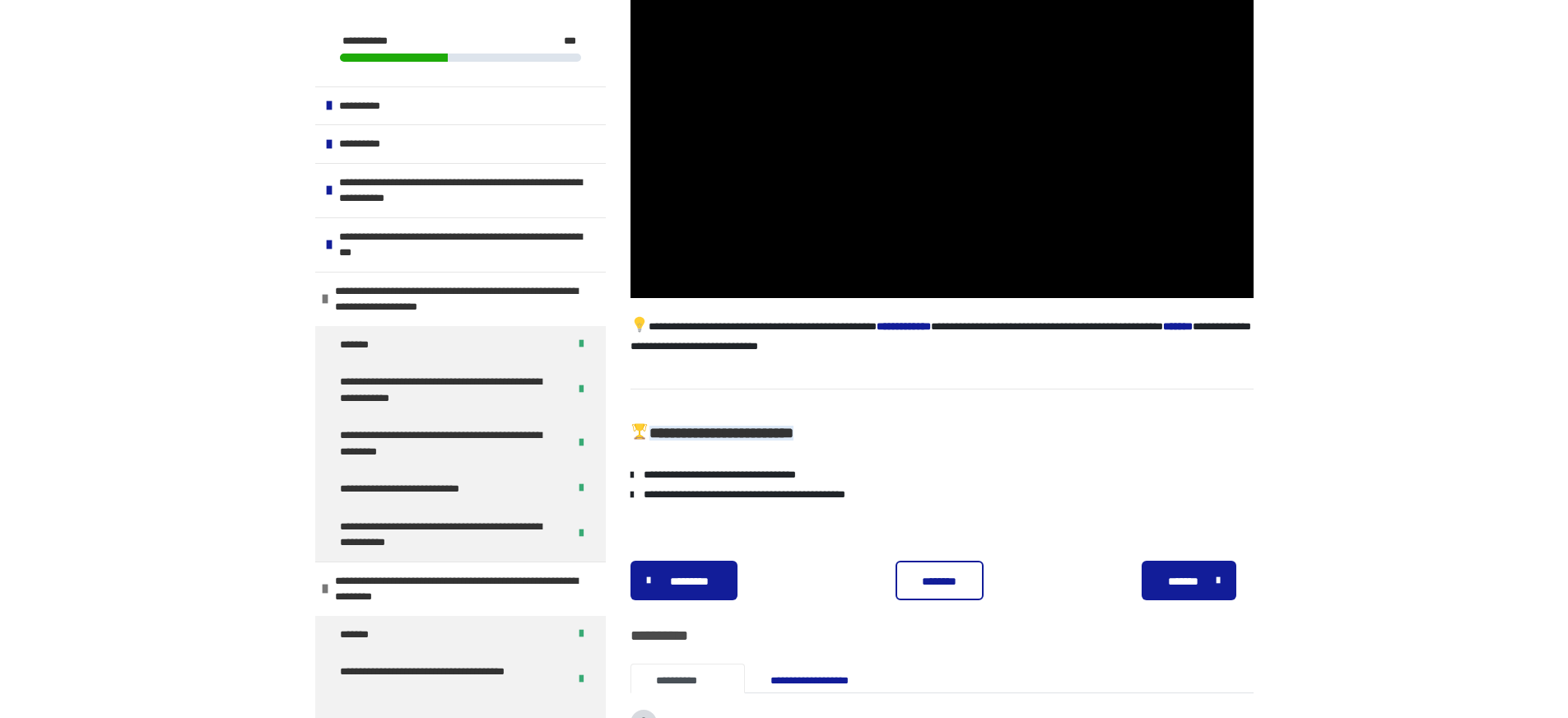 scroll, scrollTop: 305, scrollLeft: 0, axis: vertical 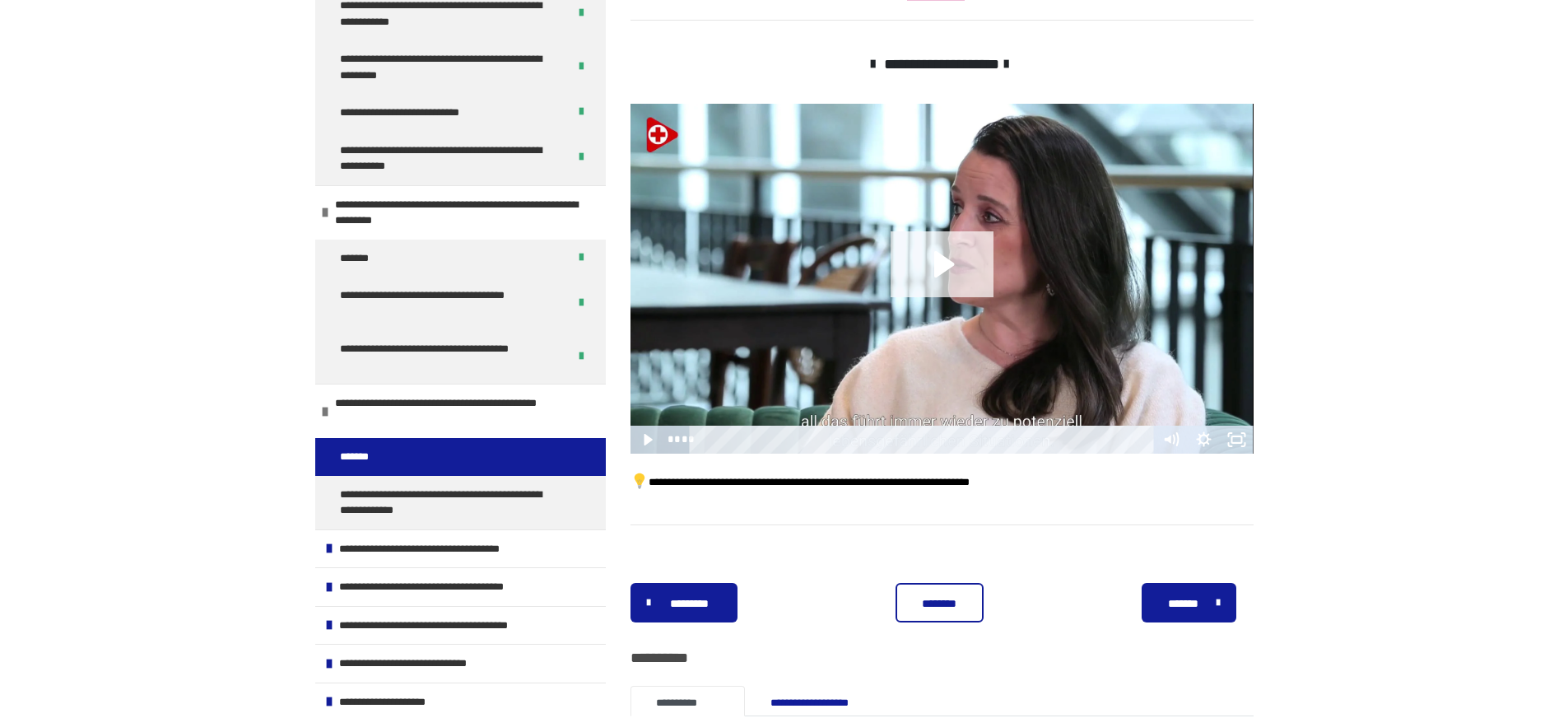 click 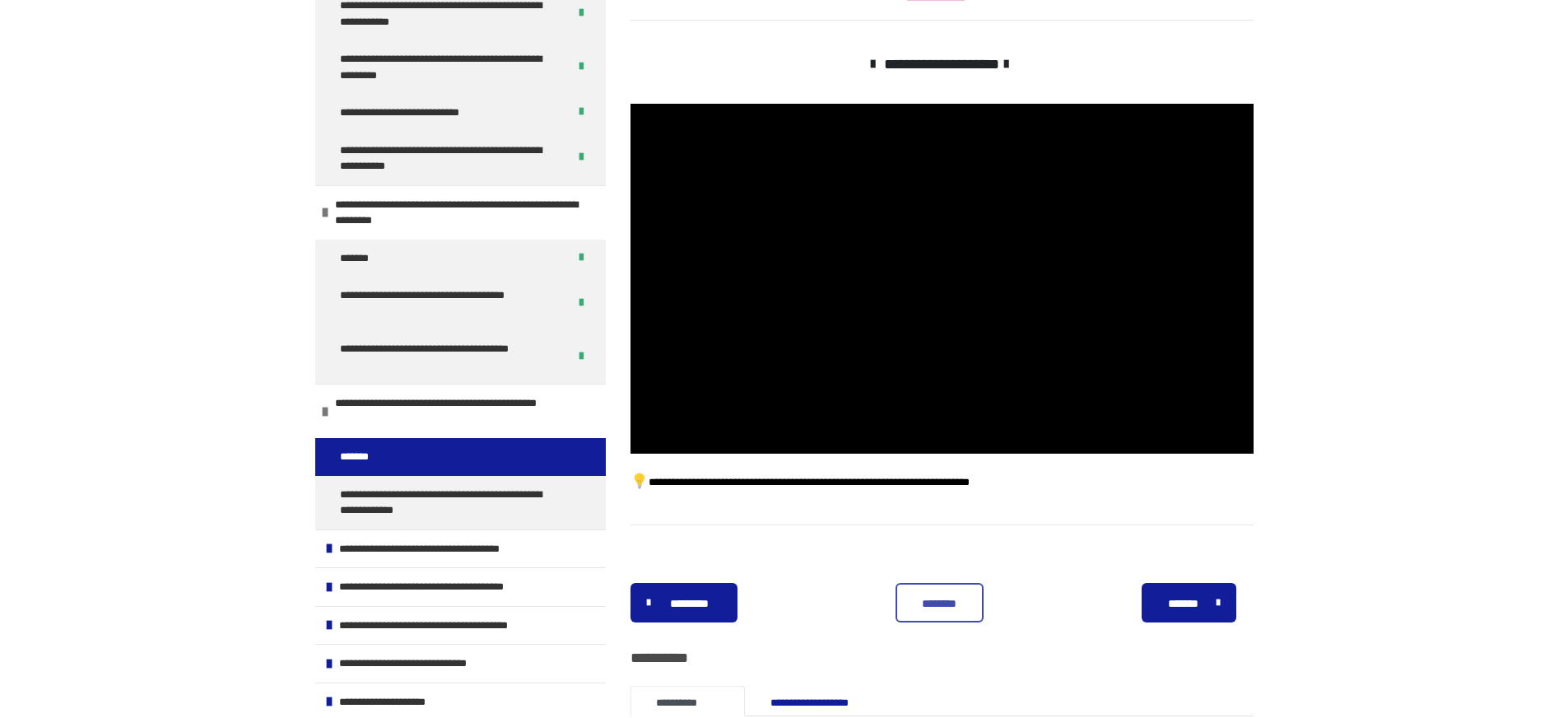 click on "********" at bounding box center [939, 604] 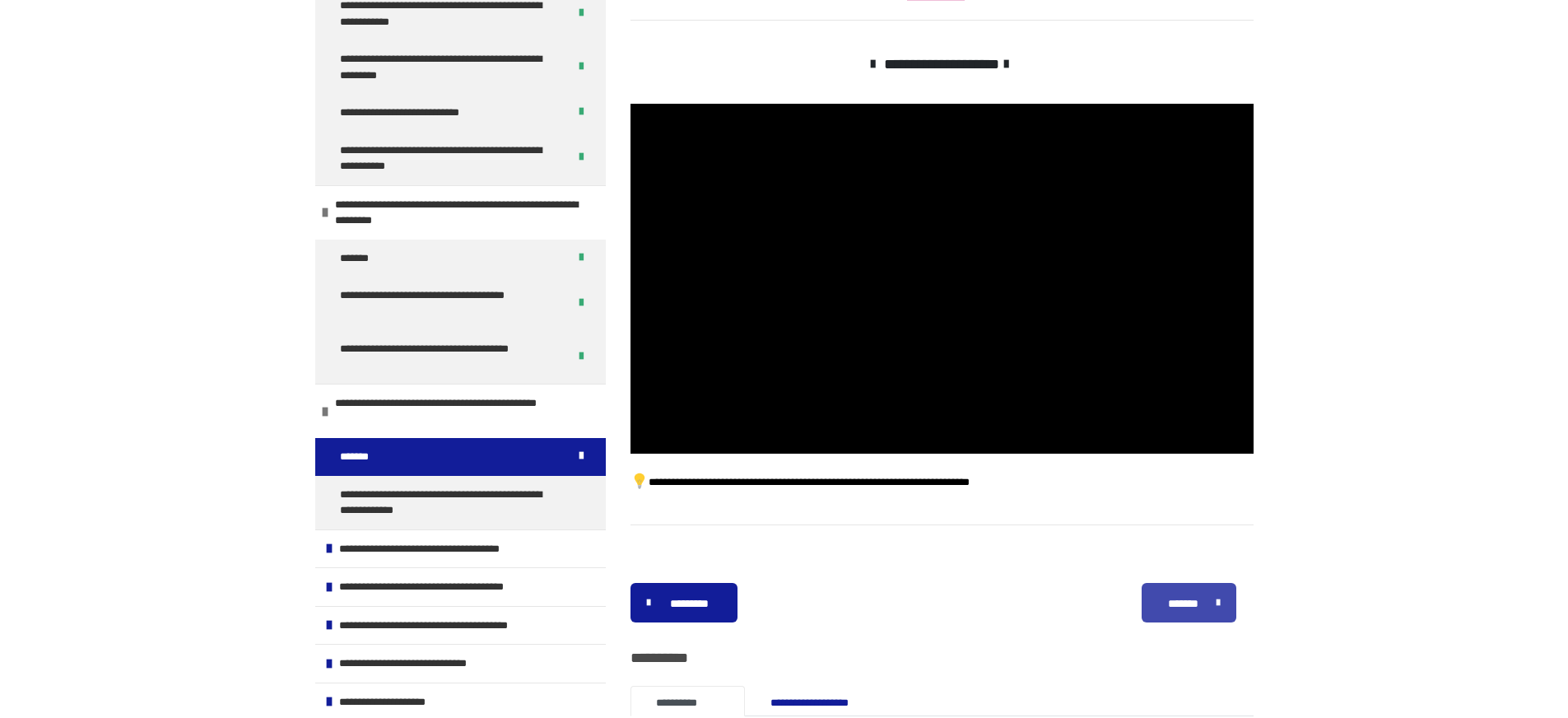 click on "*******" at bounding box center [1189, 603] 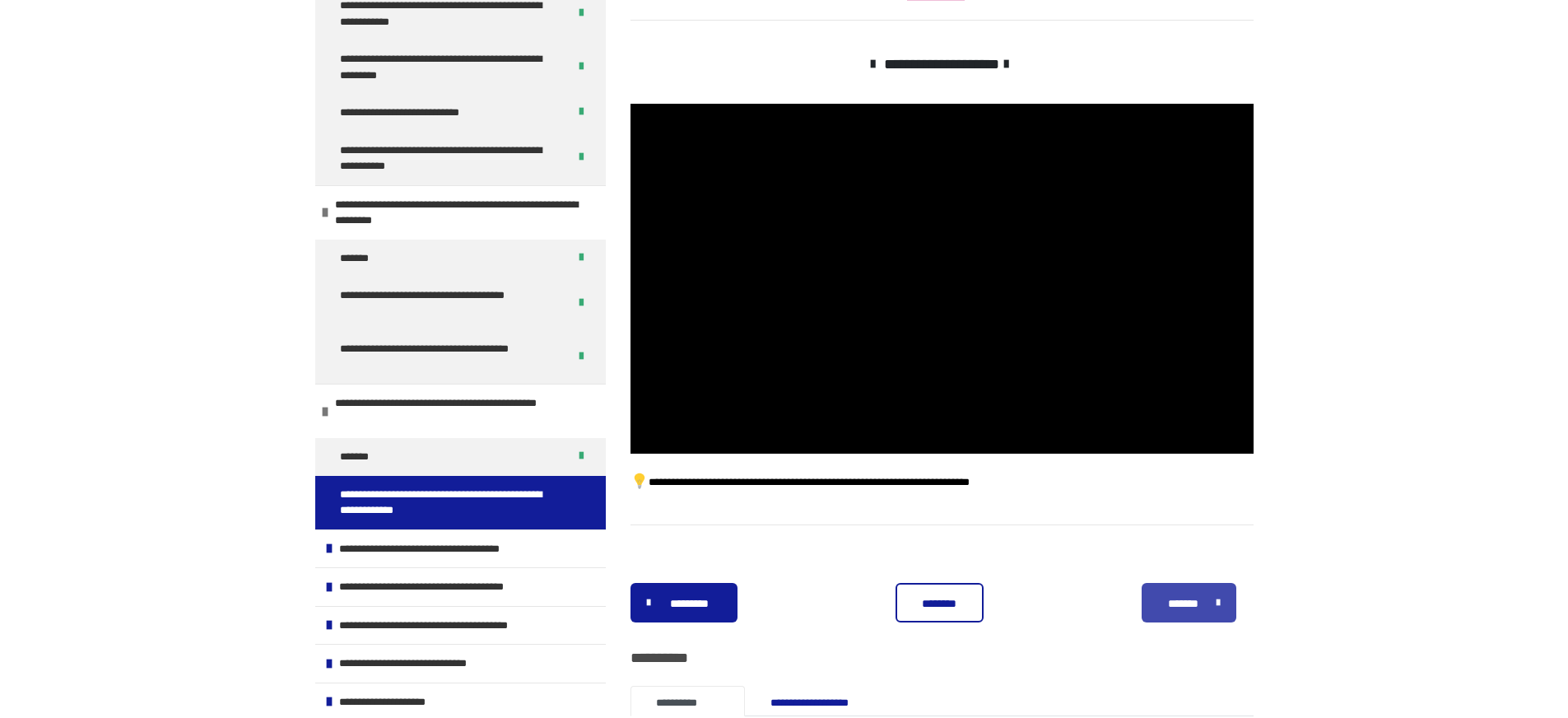 click on "*******" at bounding box center [1189, 603] 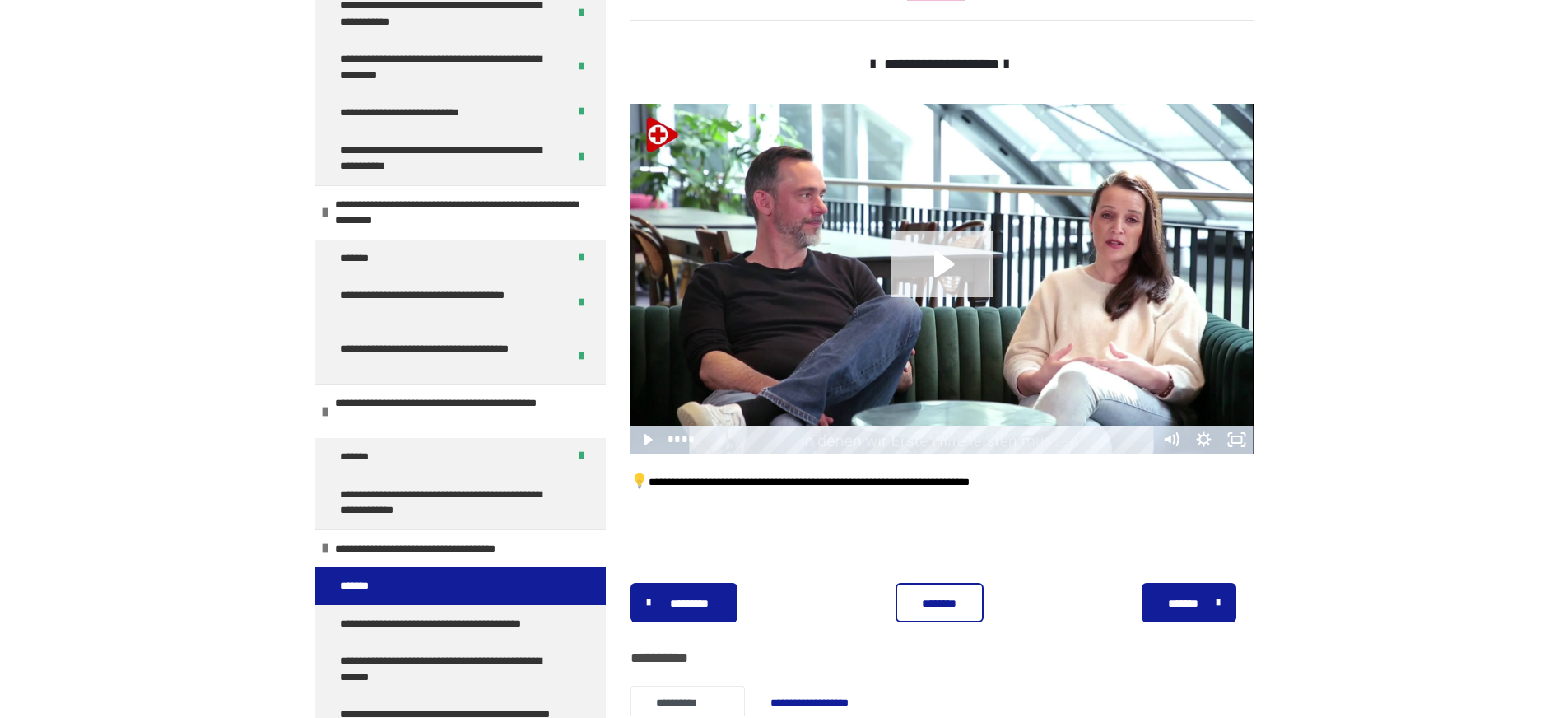 click 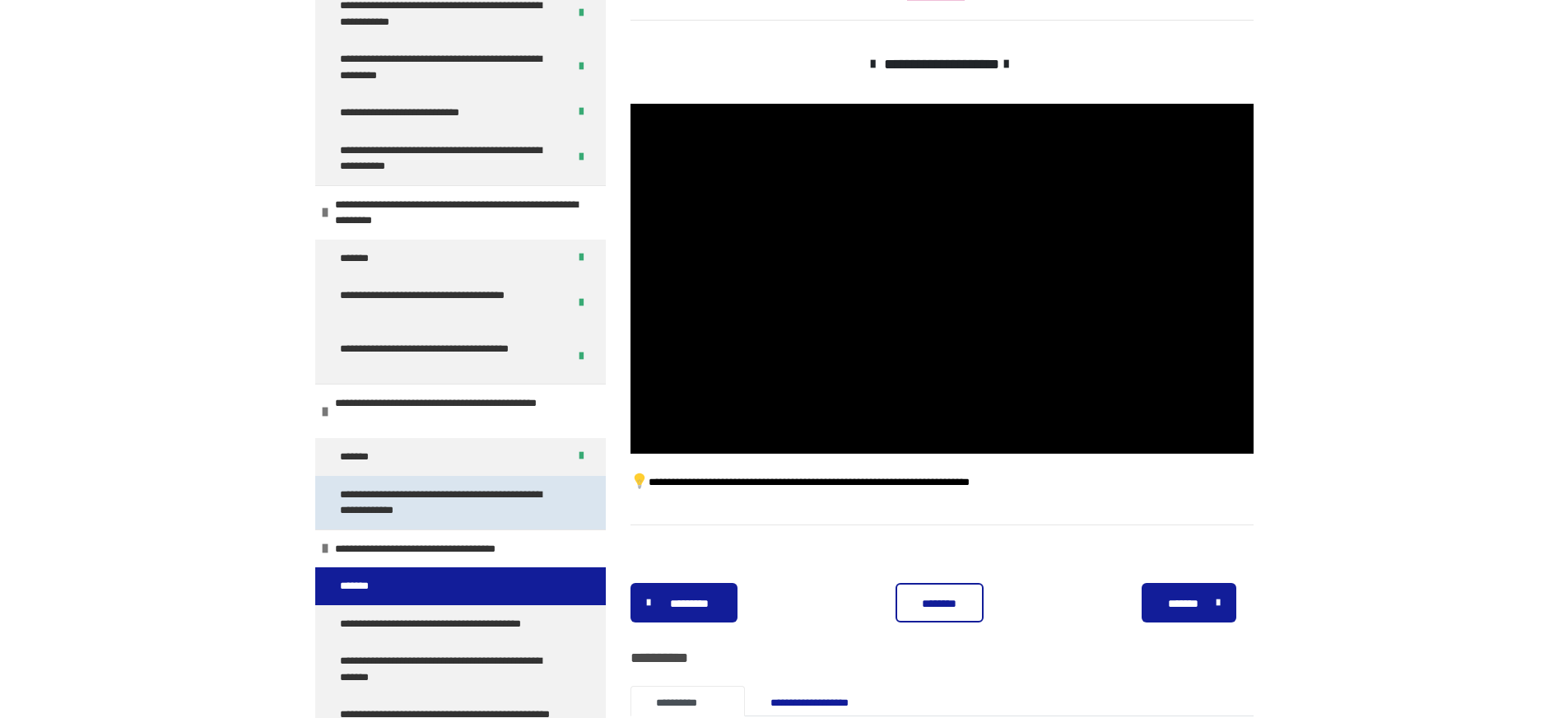 click on "**********" at bounding box center [448, 502] 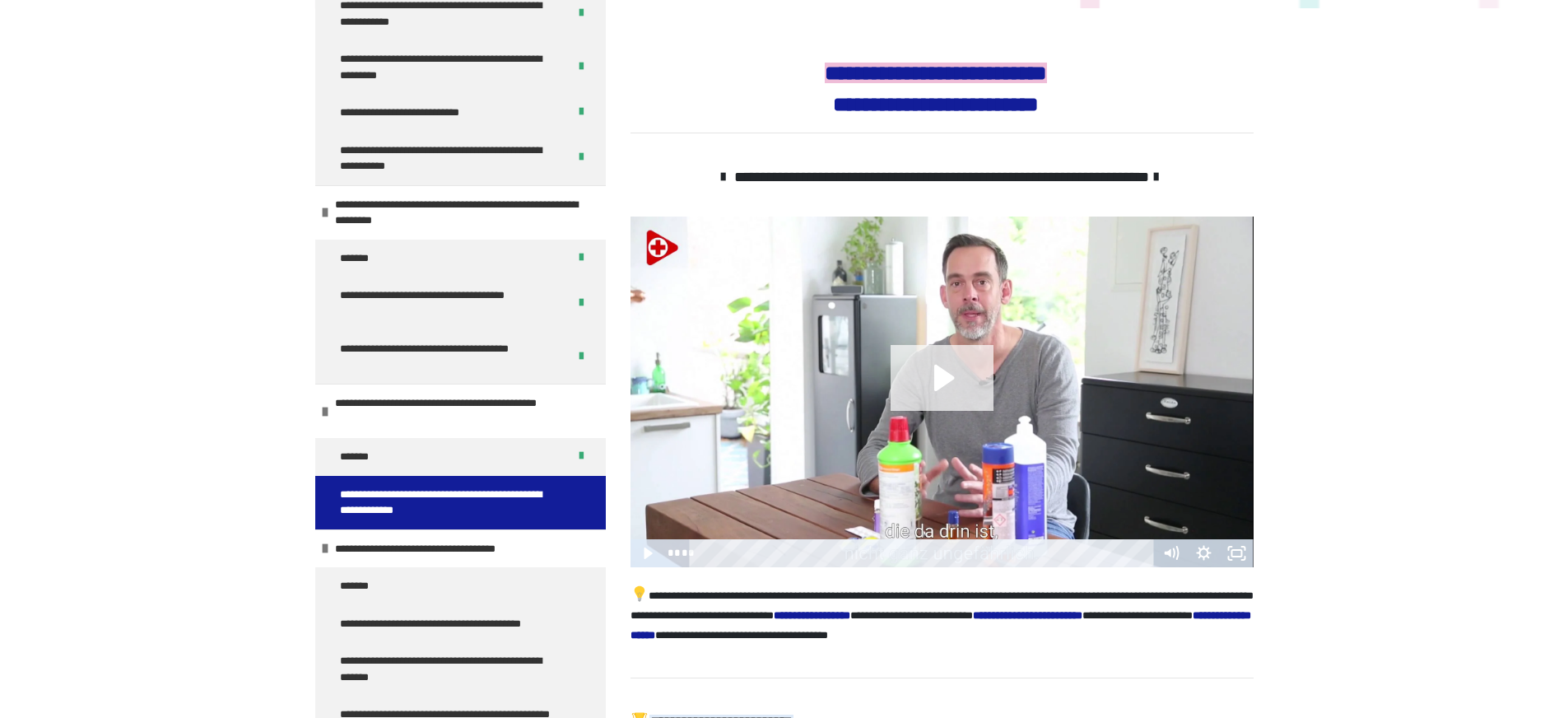 click 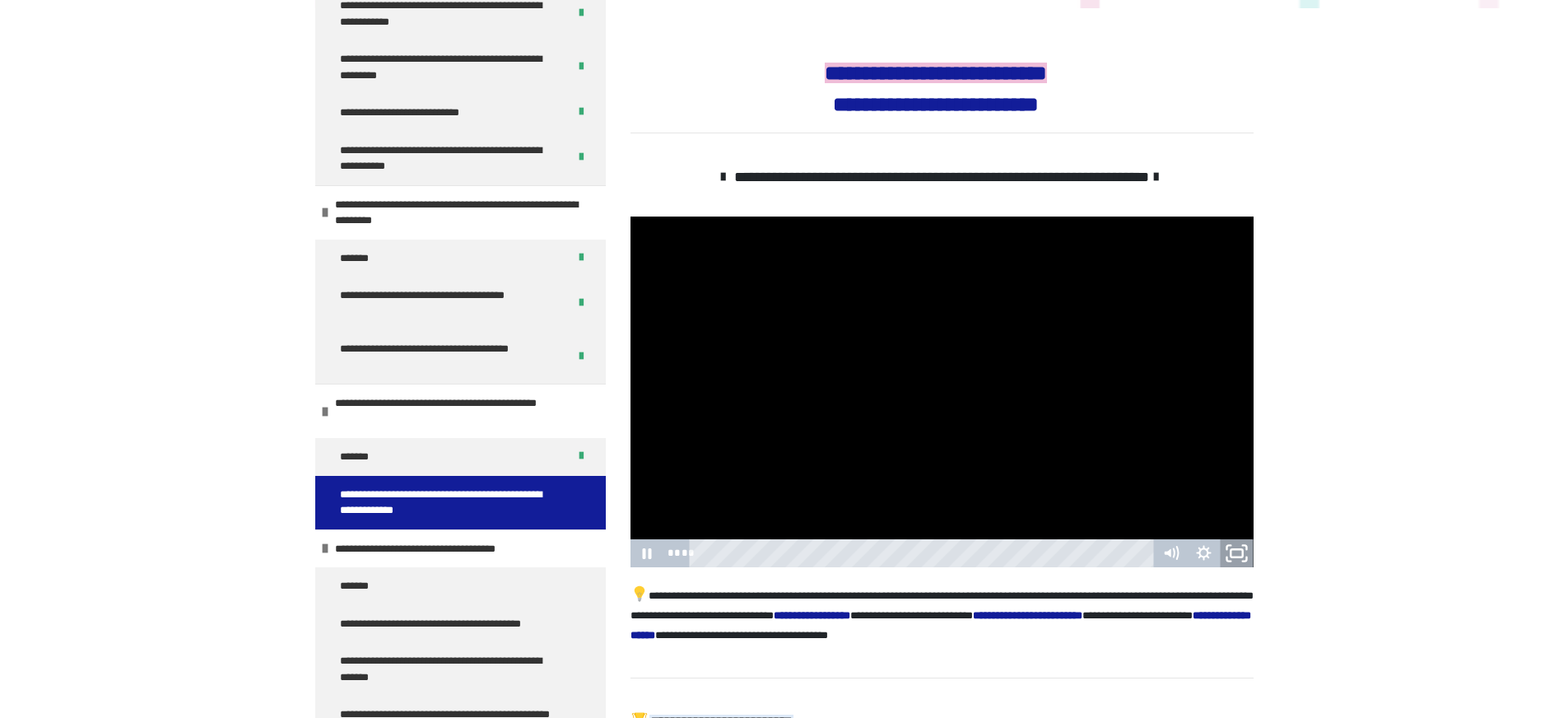click 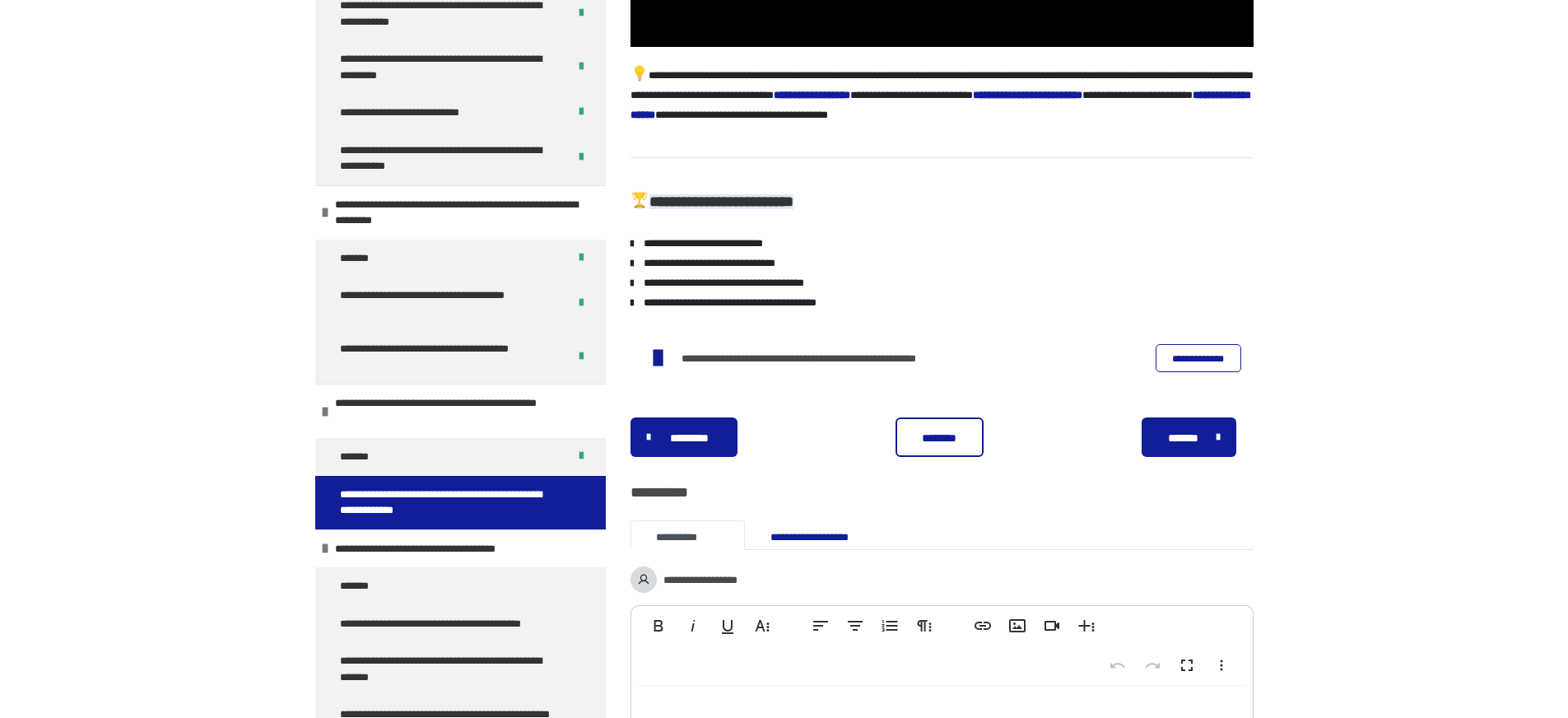 scroll, scrollTop: 779, scrollLeft: 0, axis: vertical 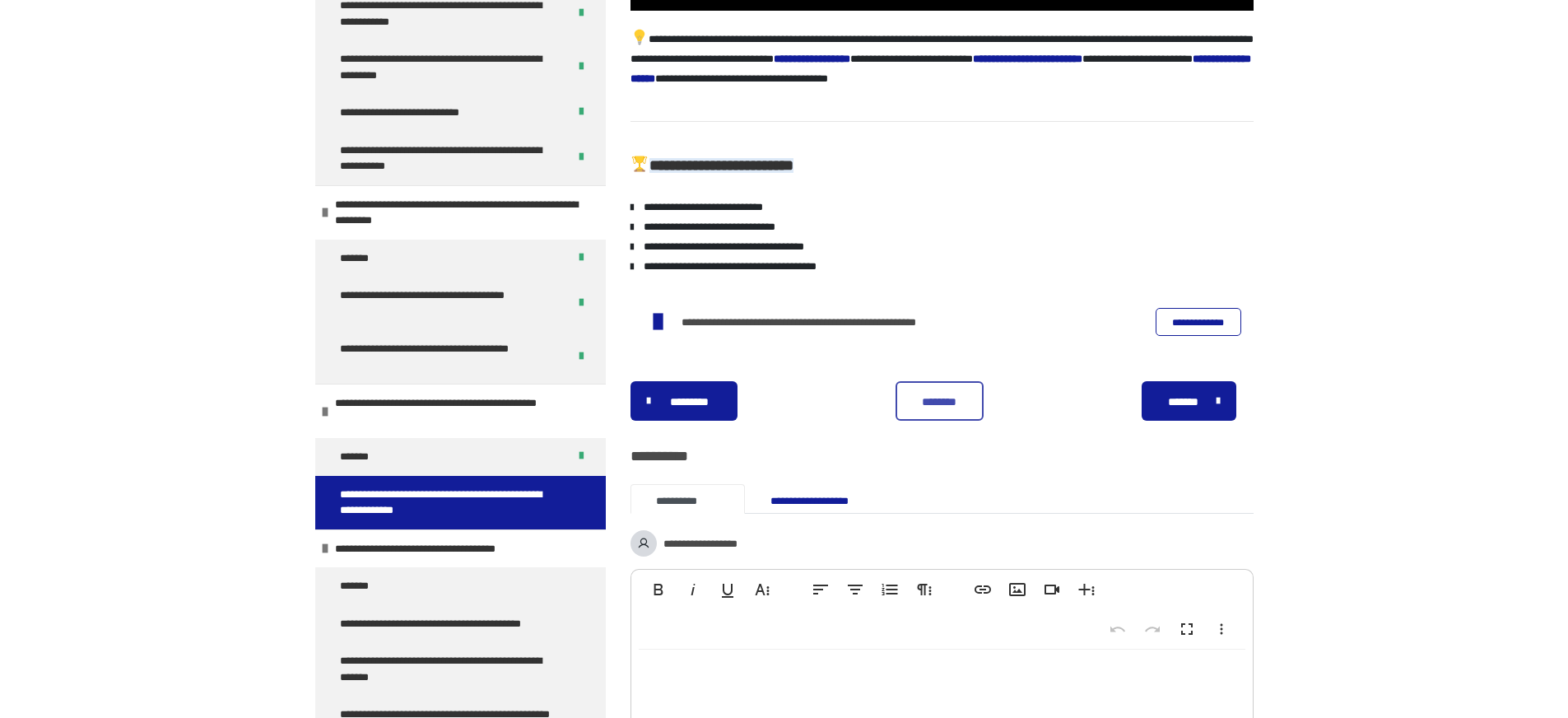 click on "********" at bounding box center (939, 402) 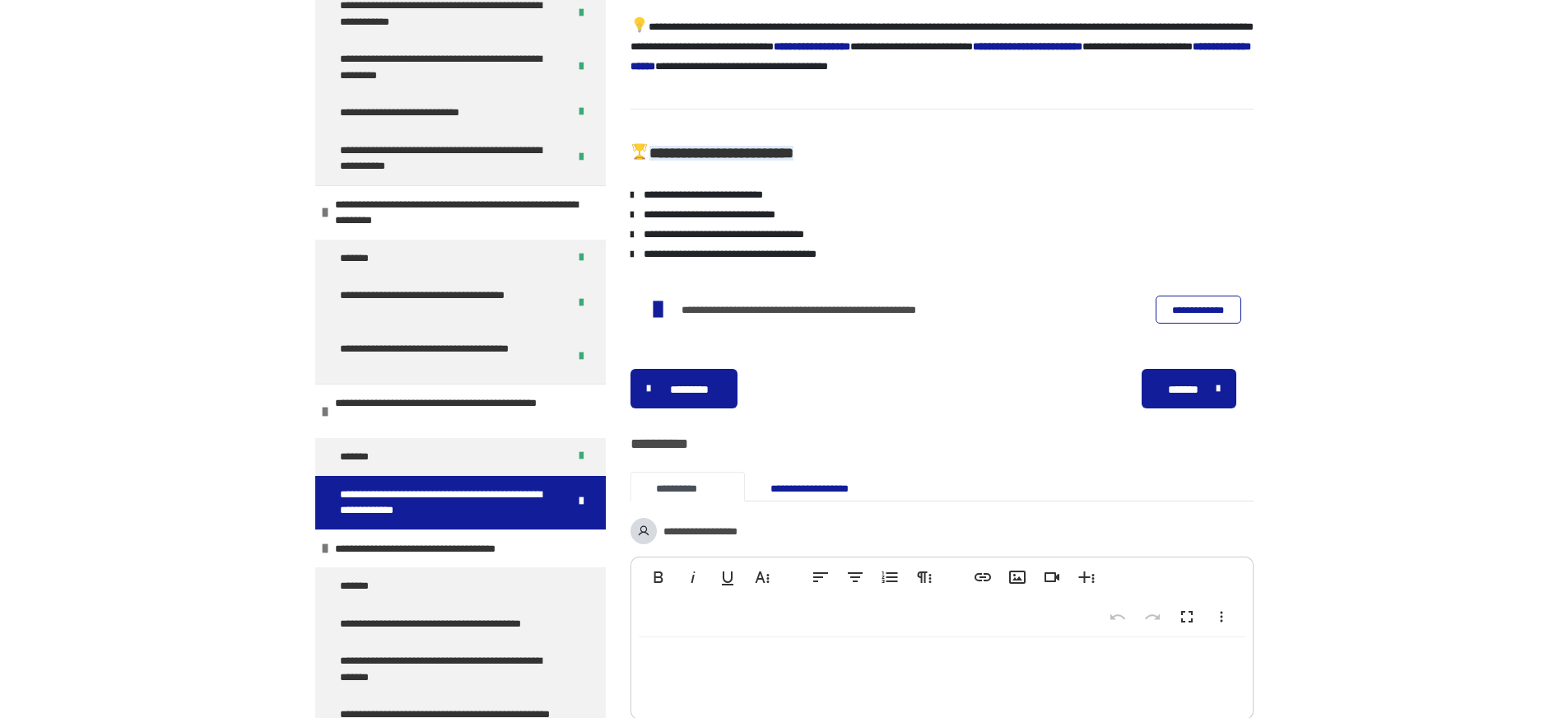 scroll, scrollTop: 790, scrollLeft: 0, axis: vertical 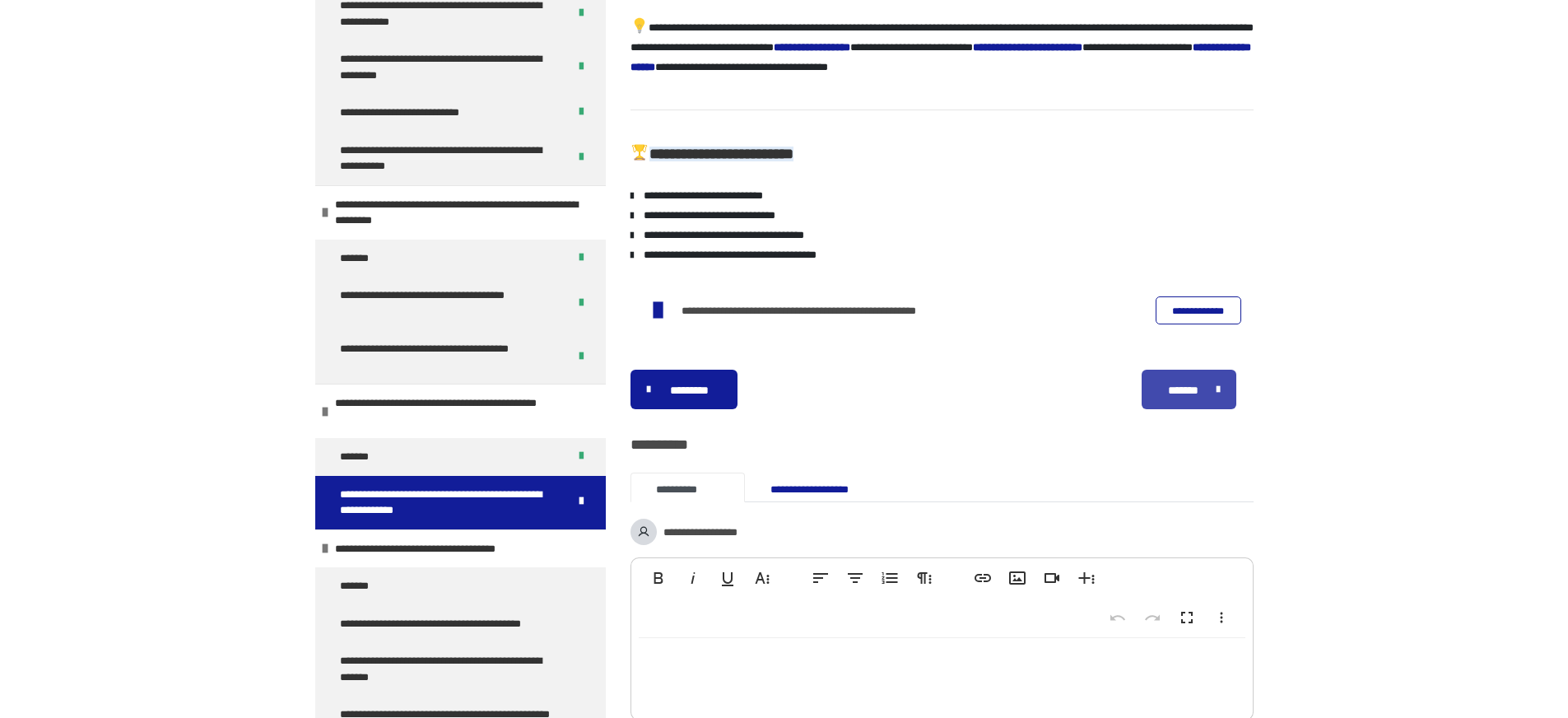 click on "*******" at bounding box center [1184, 390] 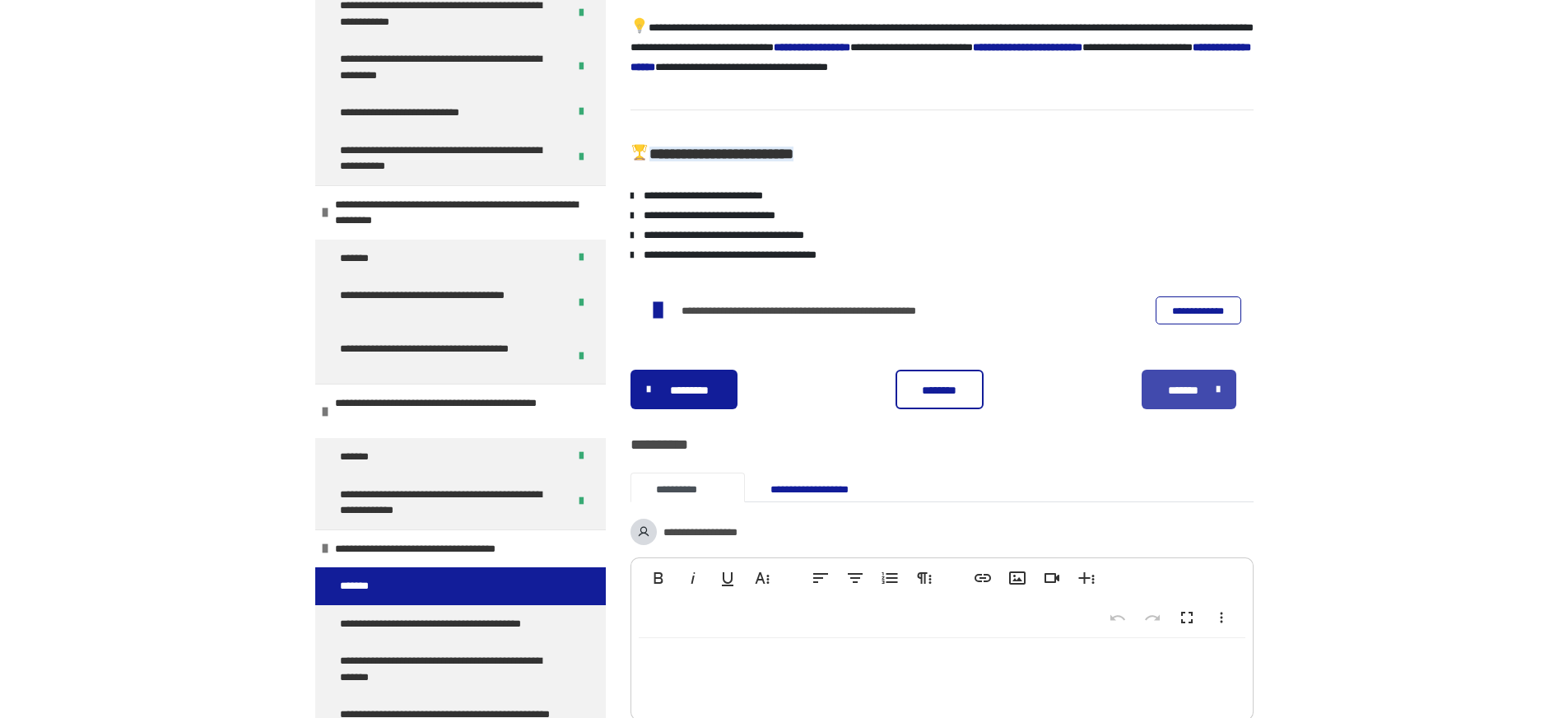 scroll, scrollTop: 305, scrollLeft: 0, axis: vertical 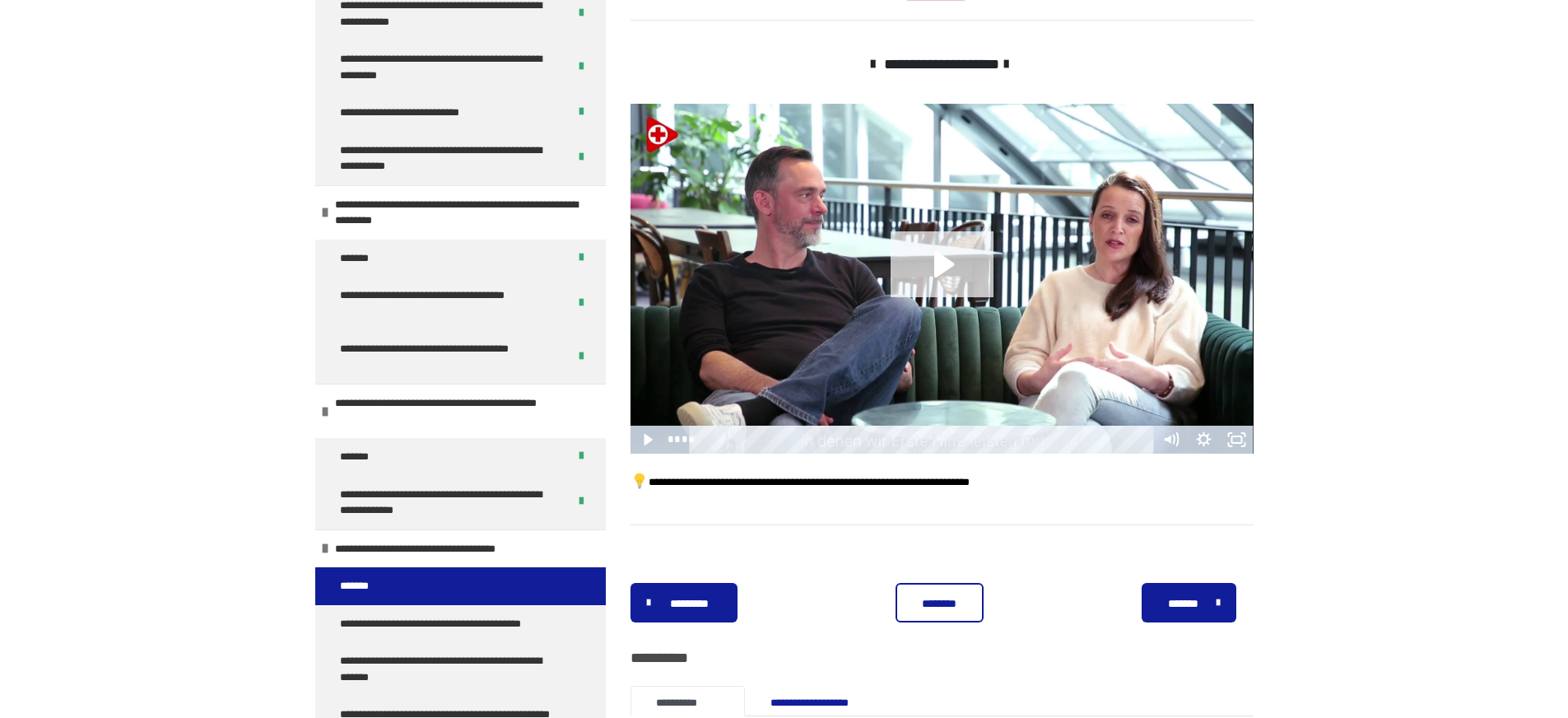 click 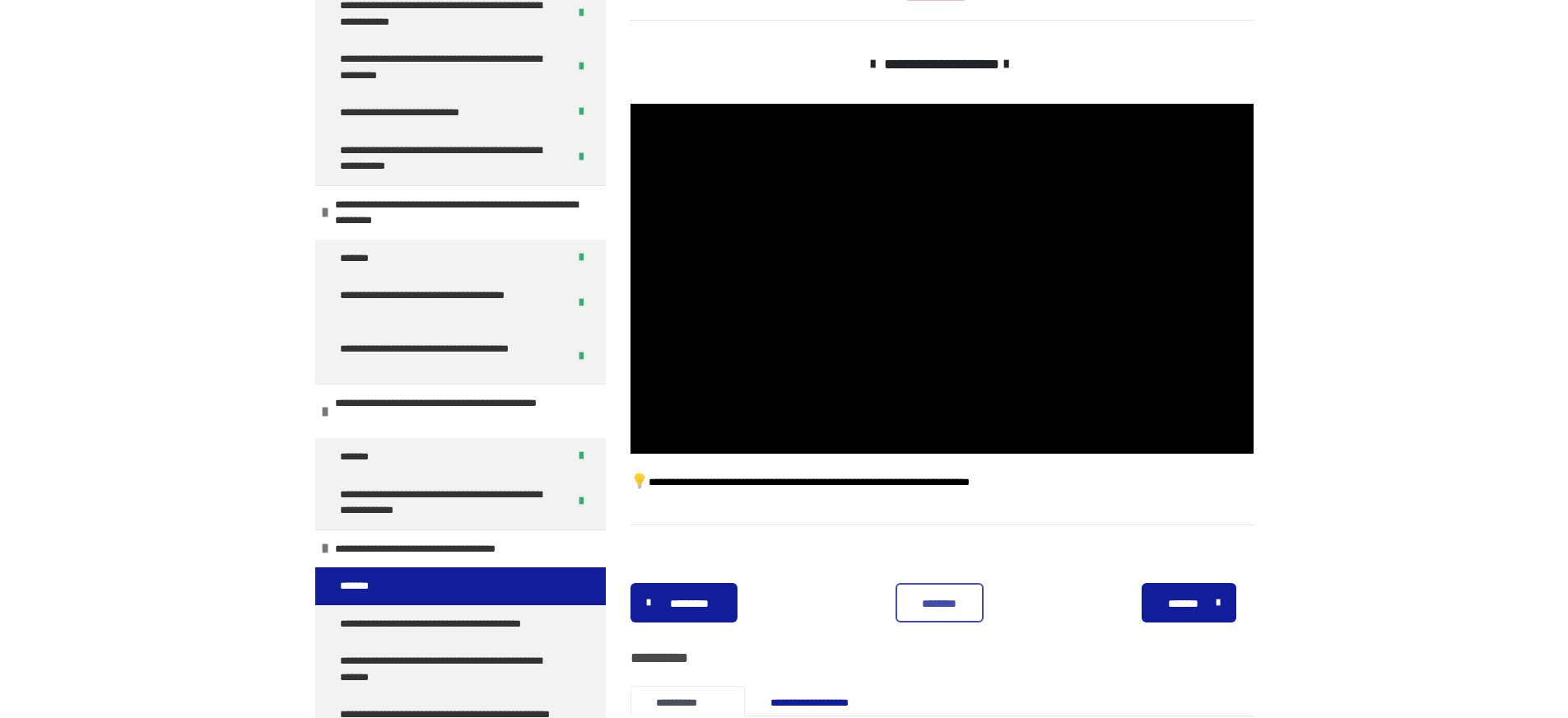 click on "********" at bounding box center [939, 603] 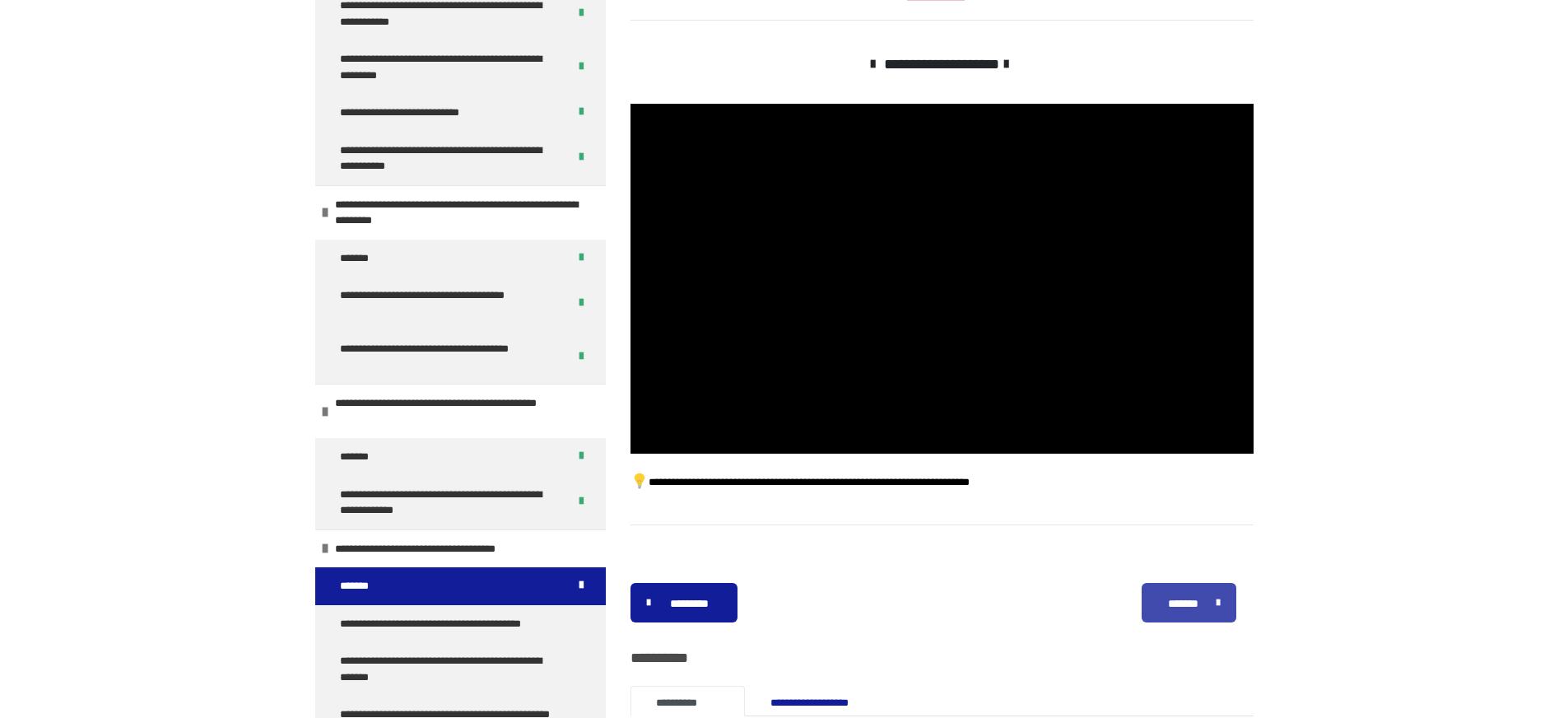 click on "*******" at bounding box center [1184, 604] 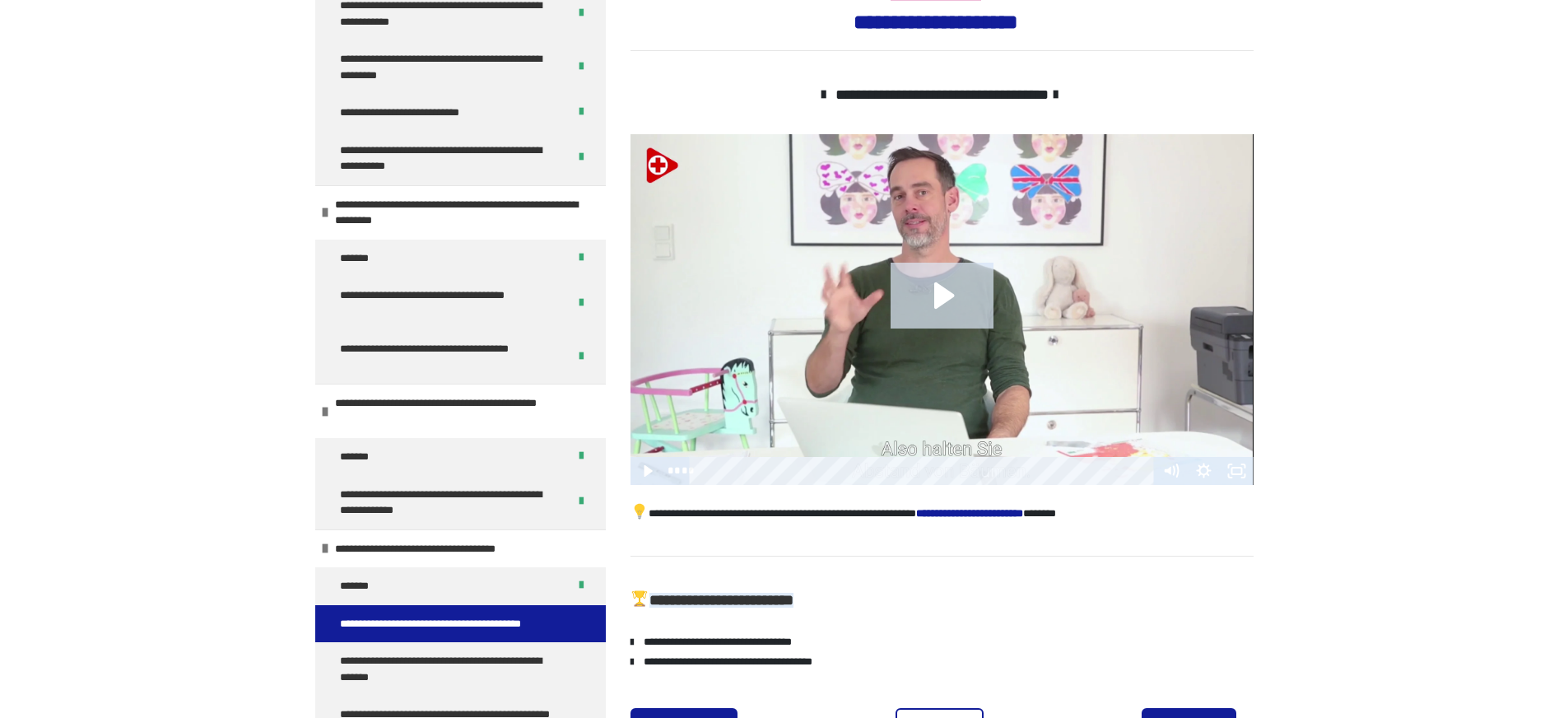 click at bounding box center (942, 310) 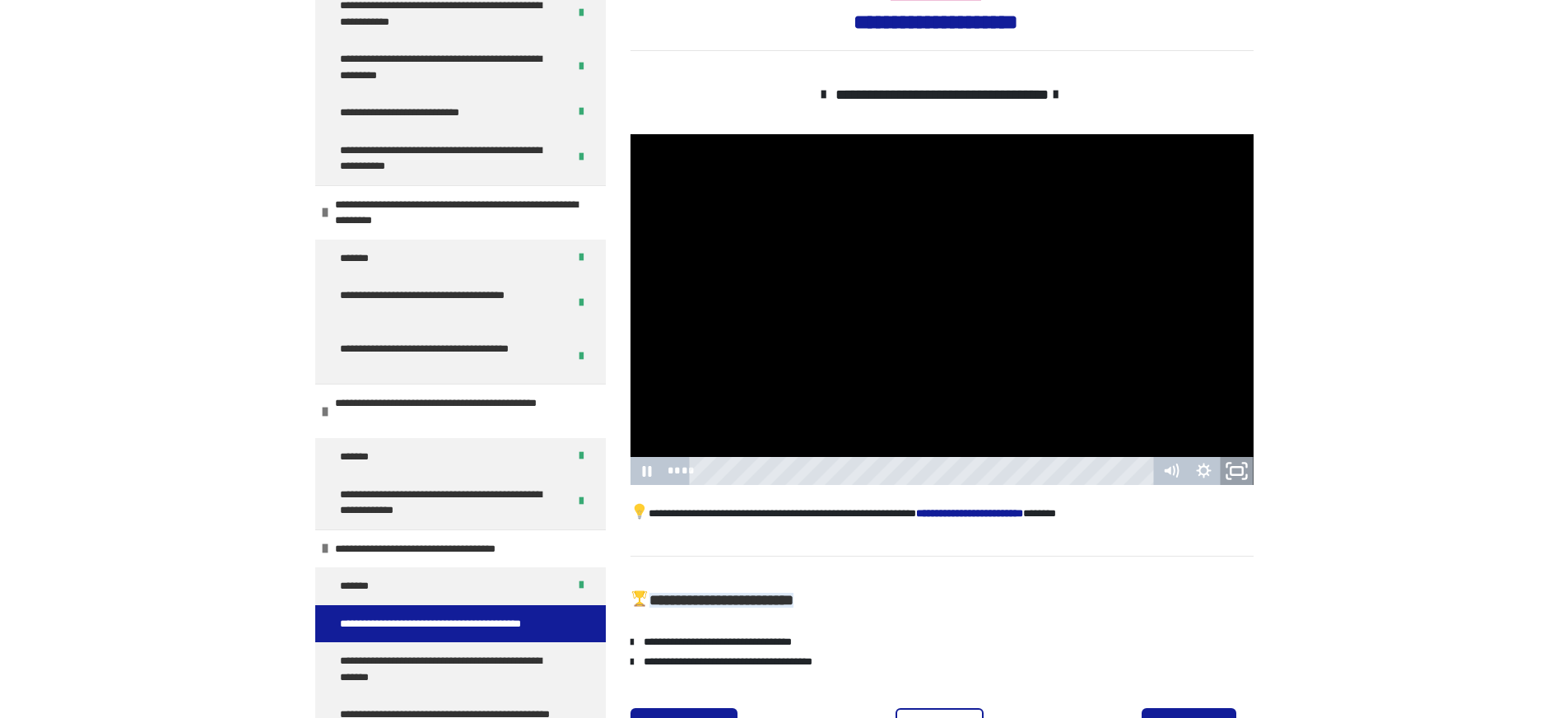 click 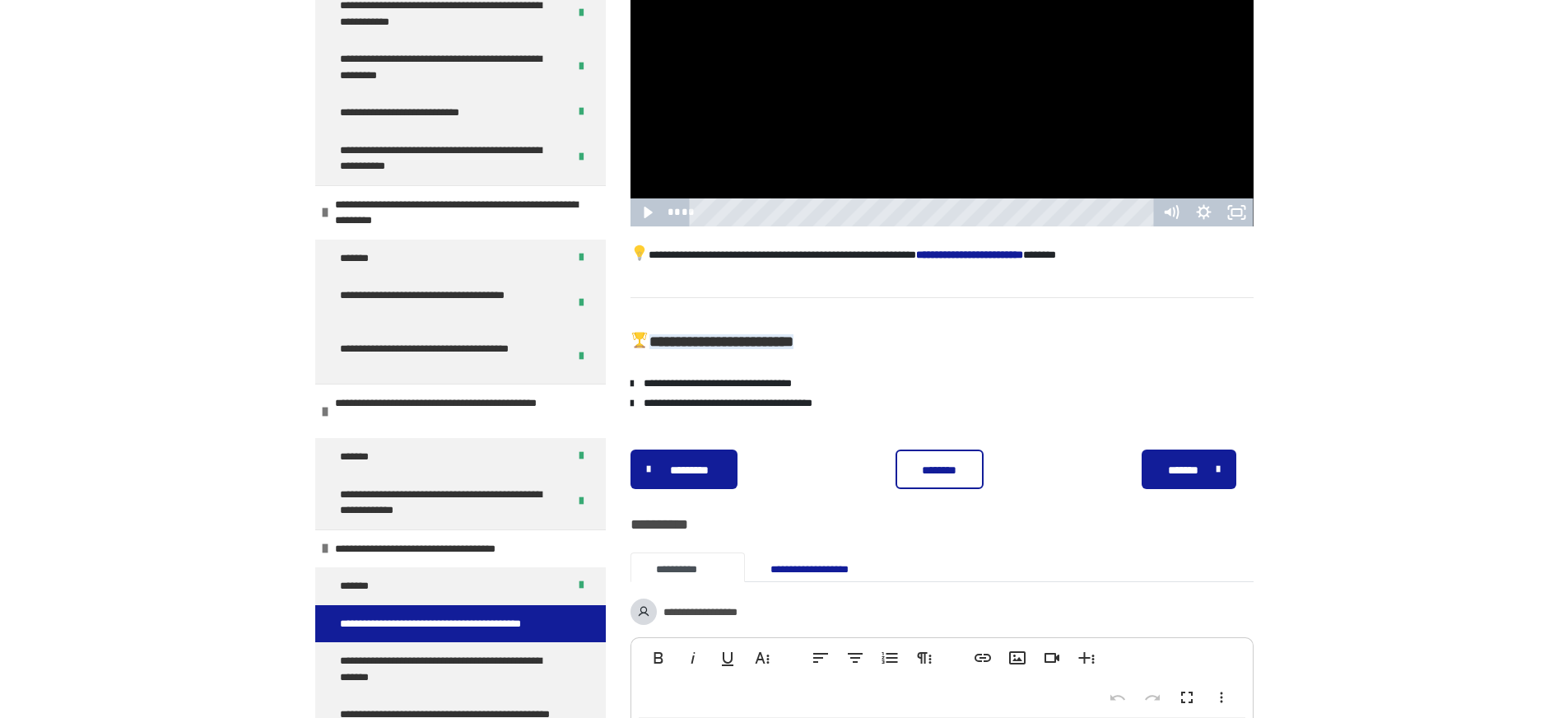 scroll, scrollTop: 608, scrollLeft: 0, axis: vertical 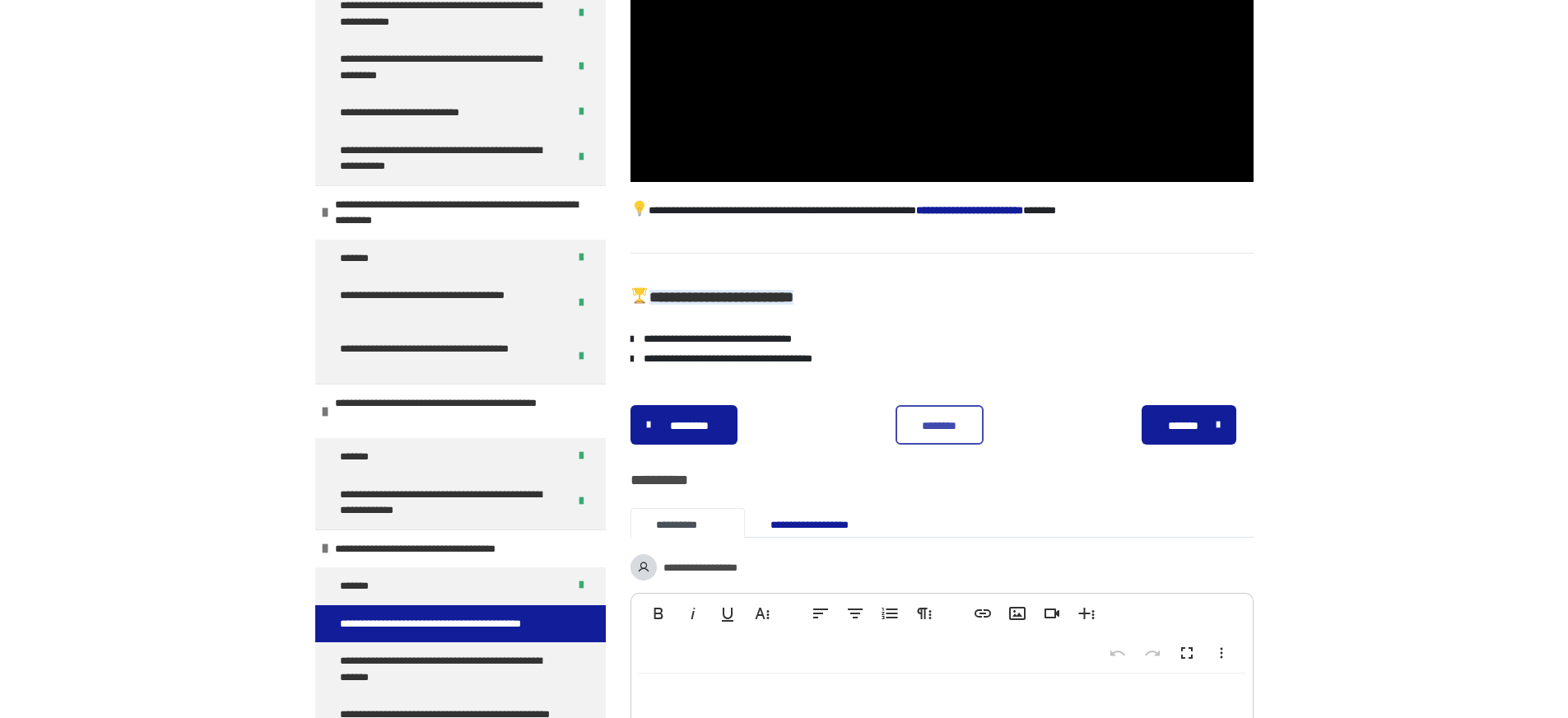 click on "********" at bounding box center (939, 426) 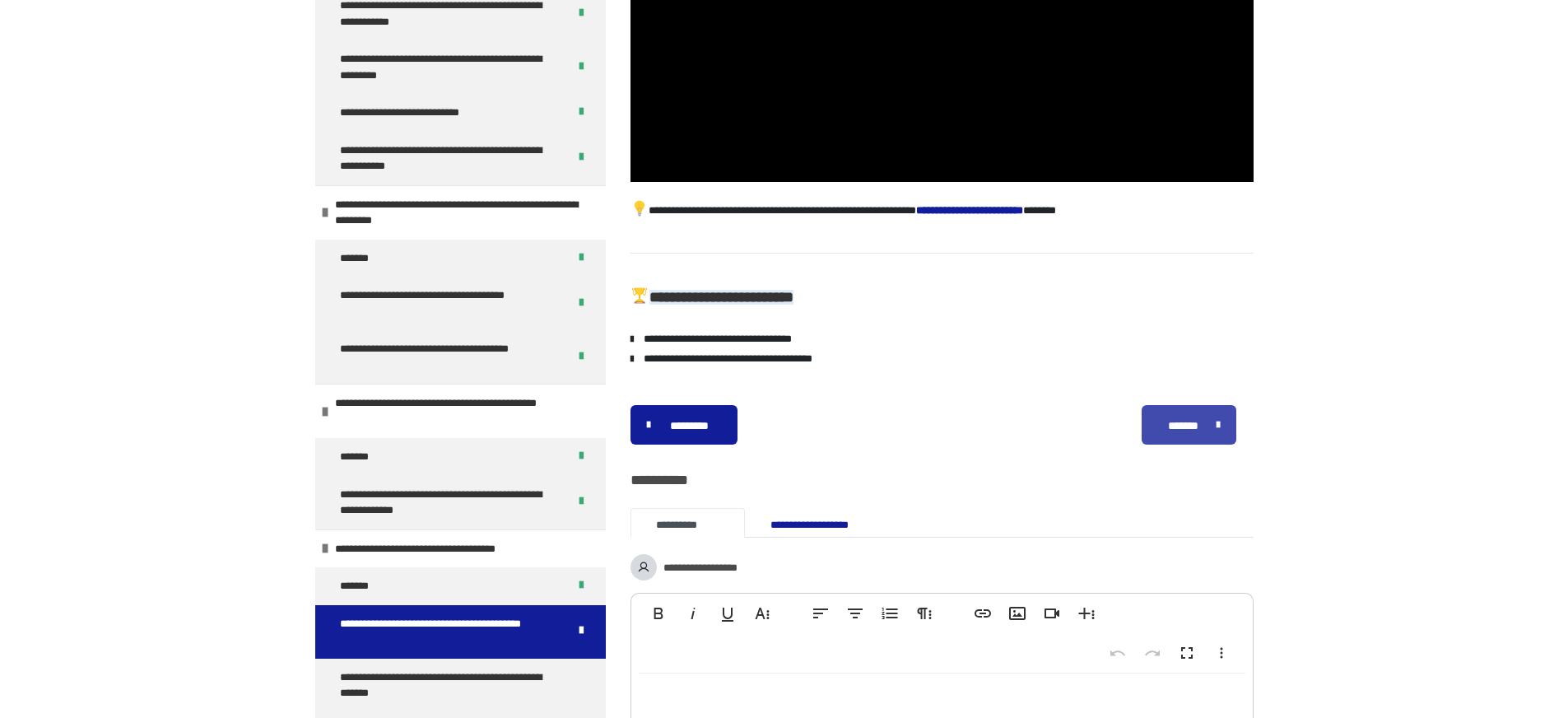 click on "*******" at bounding box center (1184, 426) 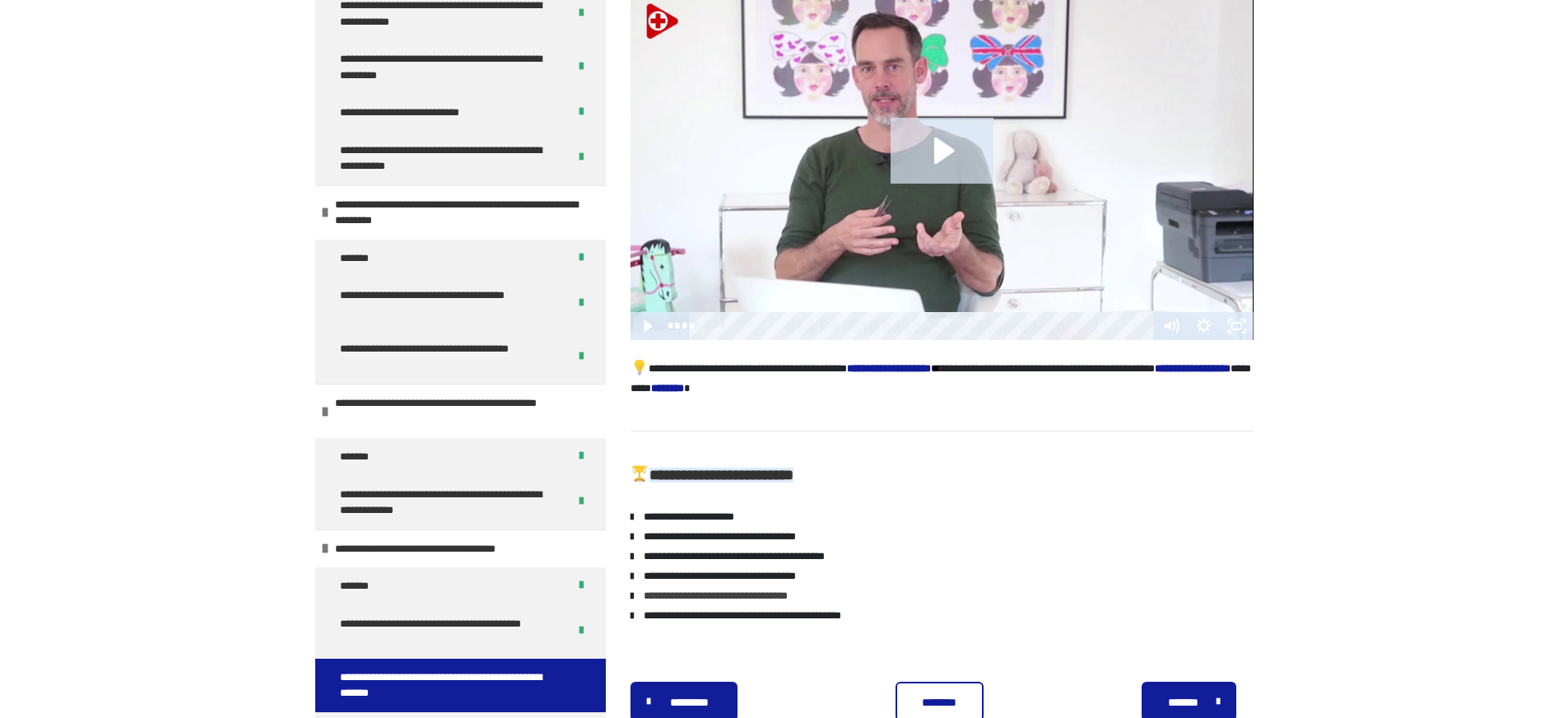 scroll, scrollTop: 482, scrollLeft: 0, axis: vertical 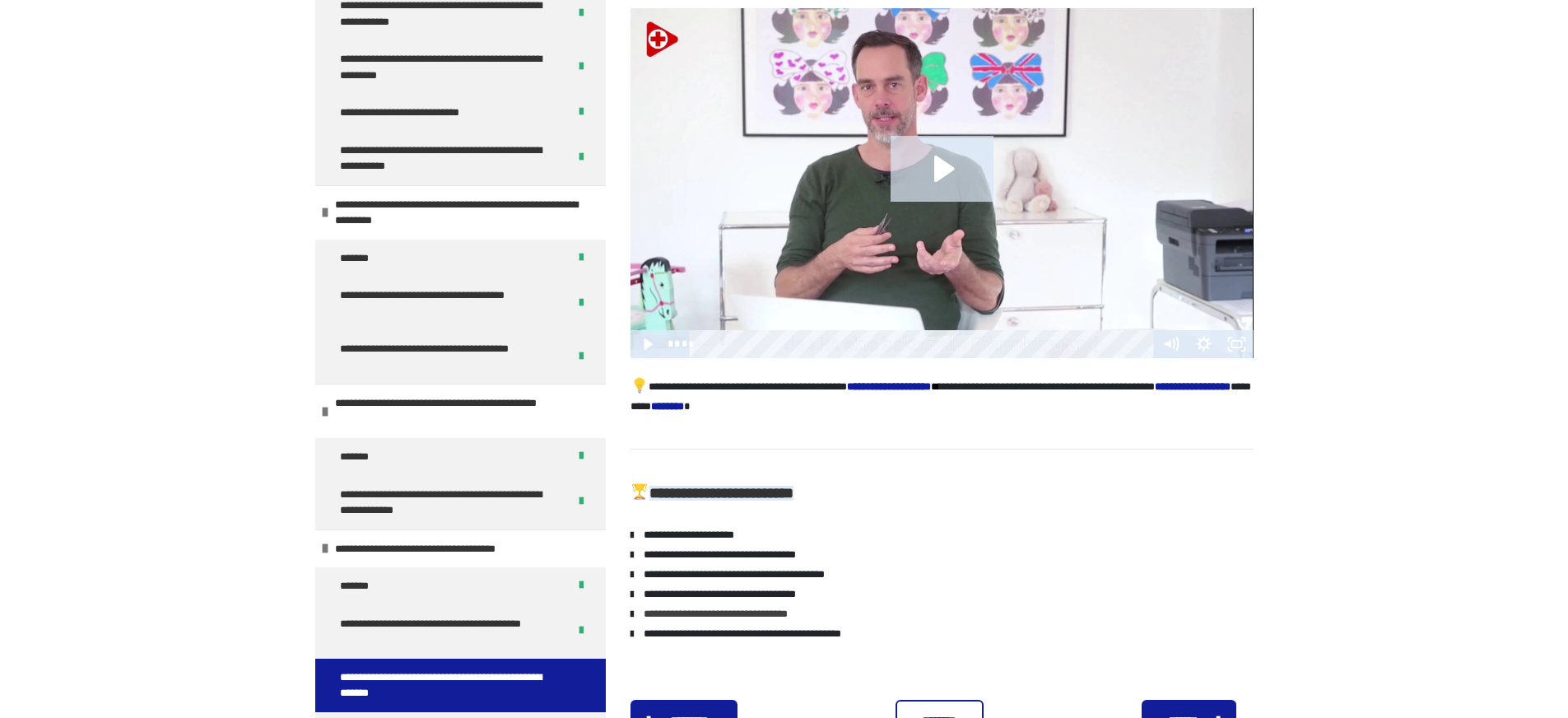 click at bounding box center (942, 184) 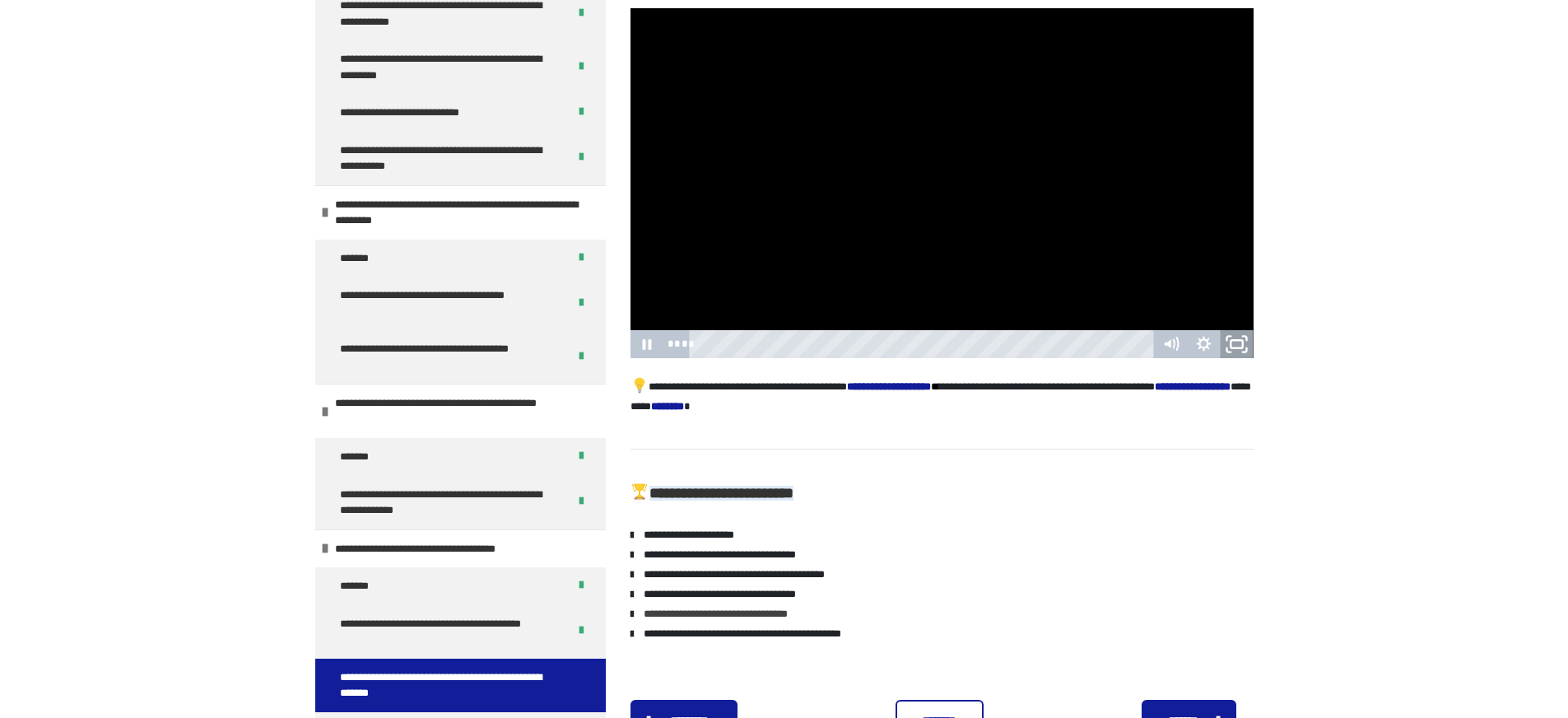 click 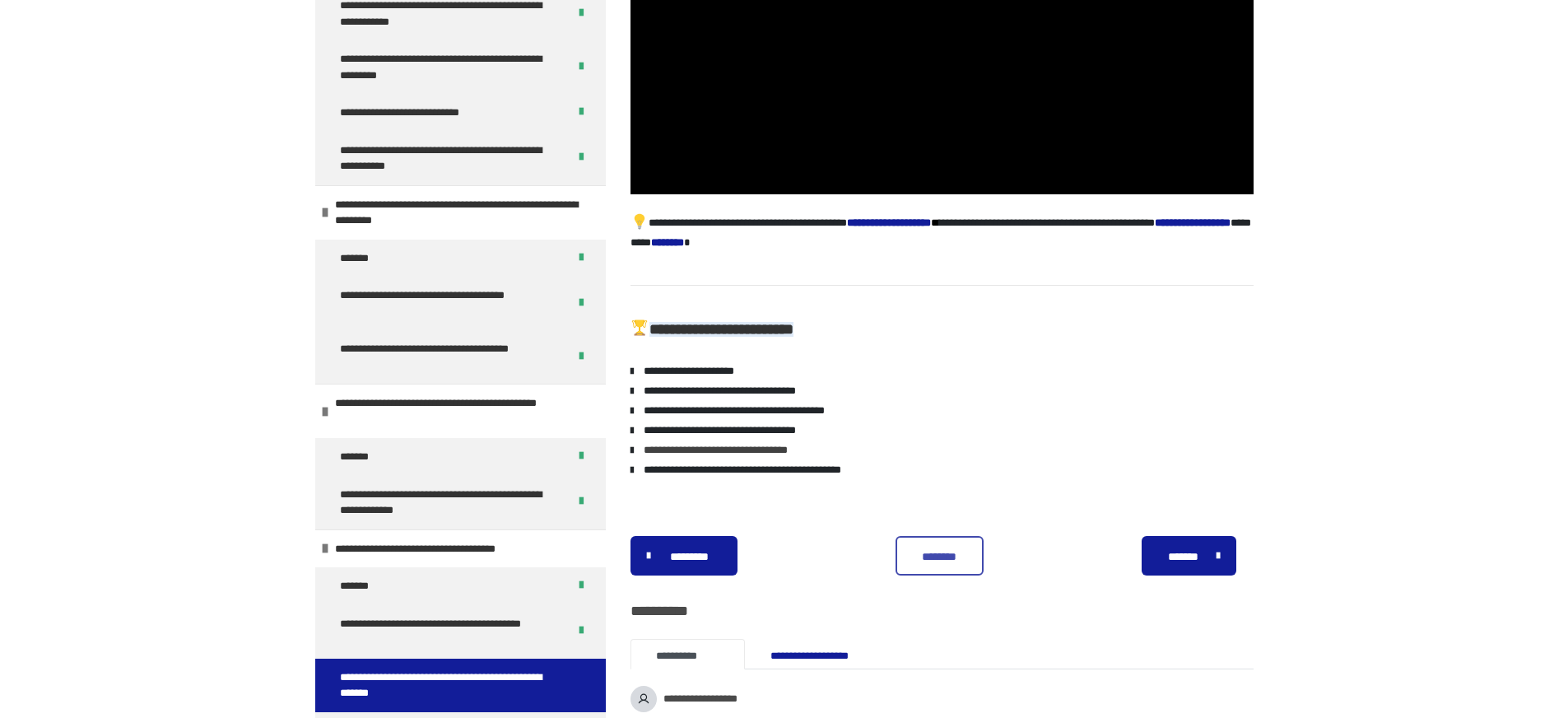 scroll, scrollTop: 658, scrollLeft: 0, axis: vertical 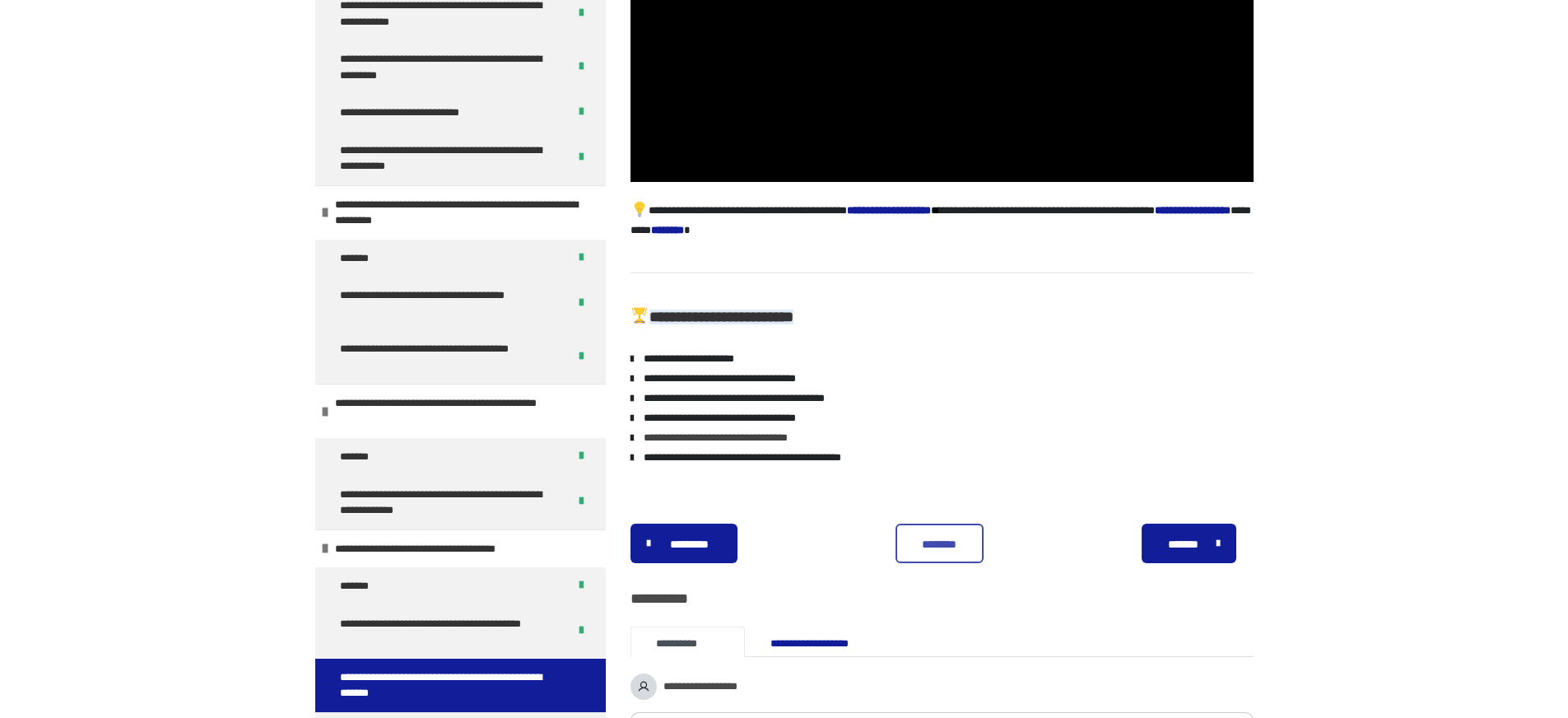 click on "********" at bounding box center (939, 544) 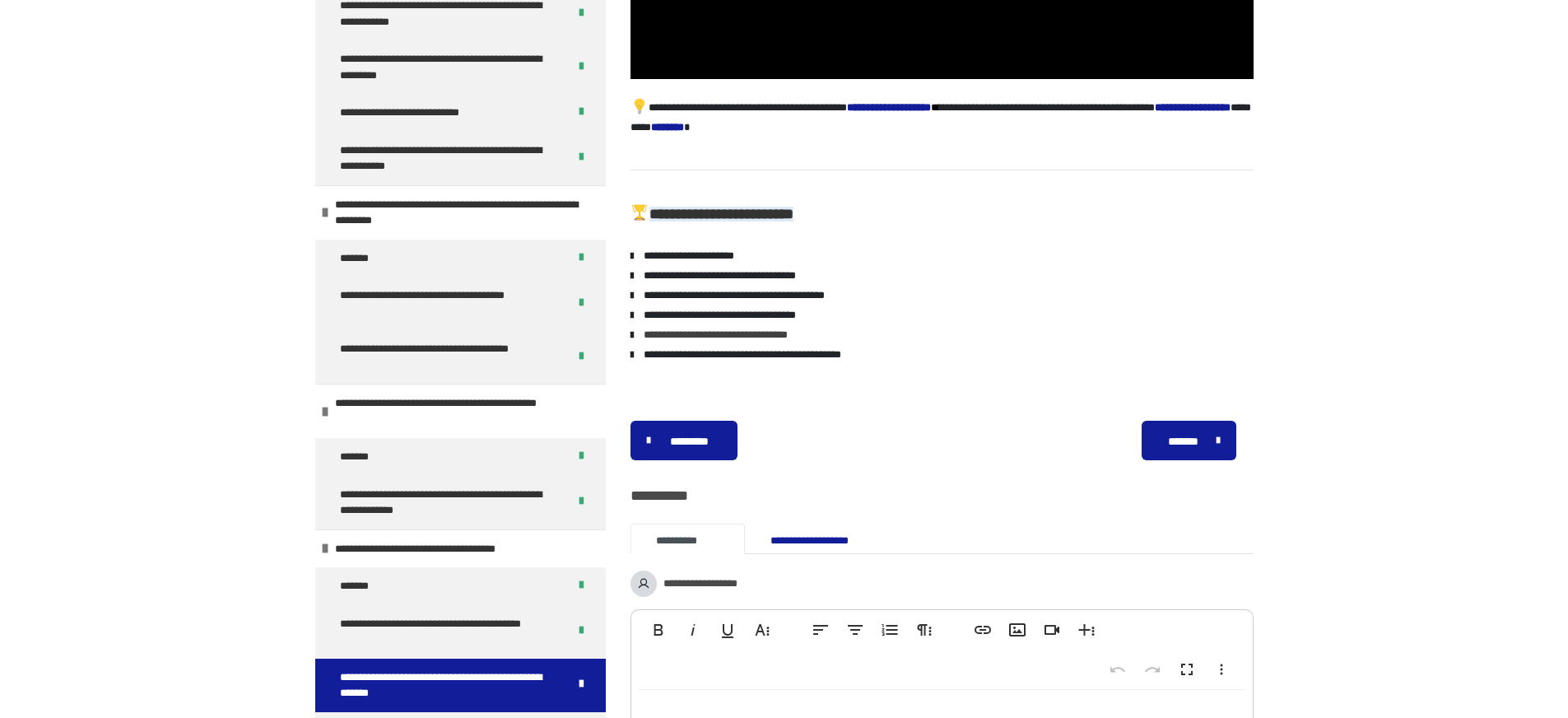 scroll, scrollTop: 746, scrollLeft: 0, axis: vertical 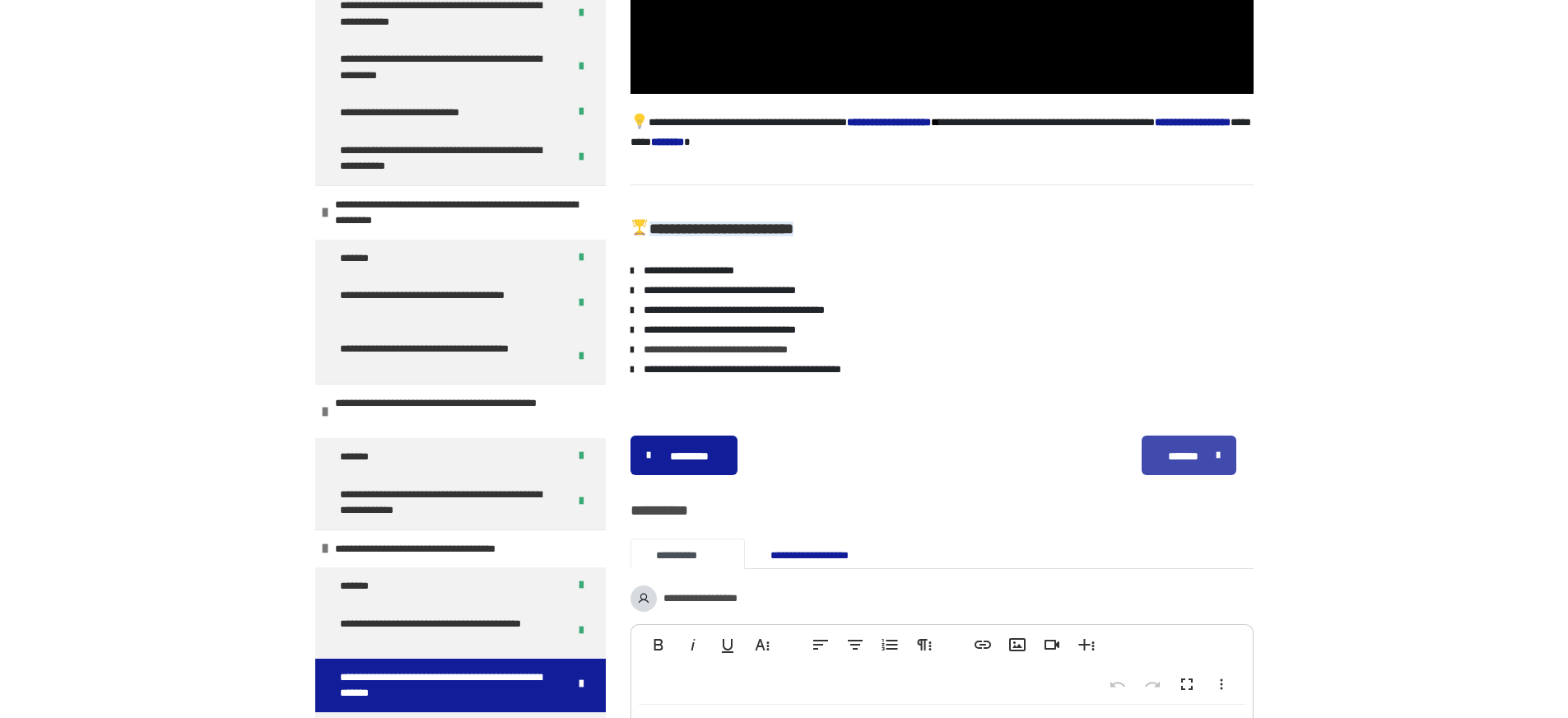click at bounding box center [1214, 455] 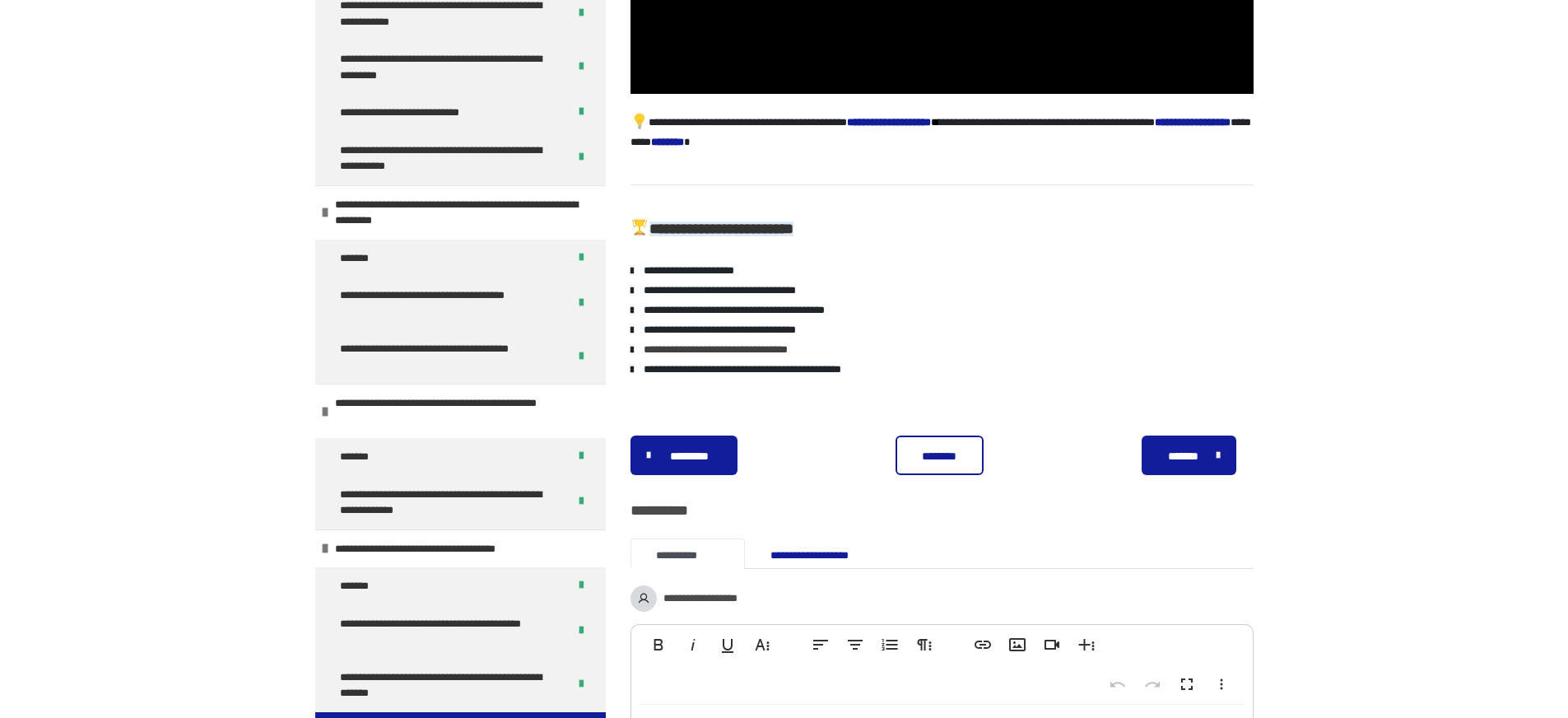 scroll, scrollTop: 588, scrollLeft: 0, axis: vertical 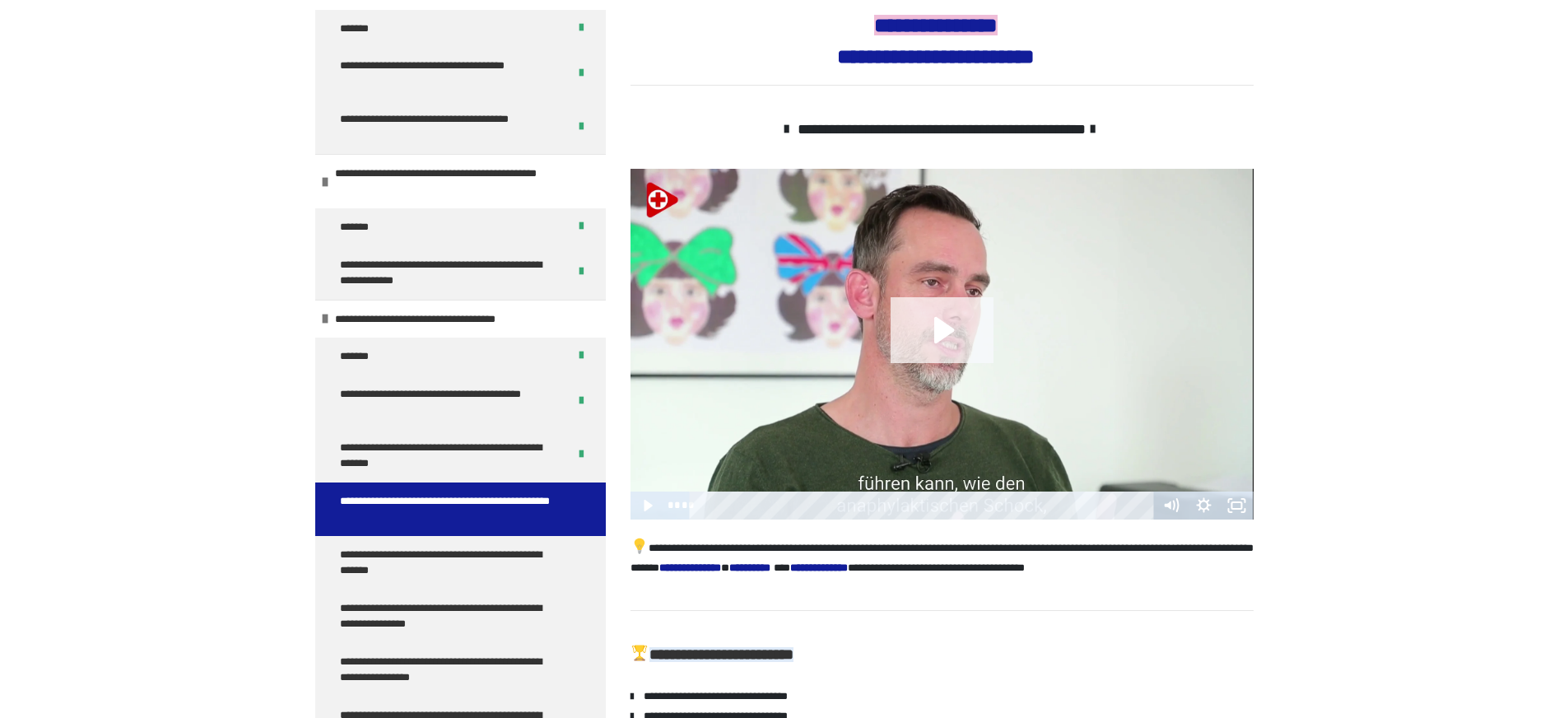 click 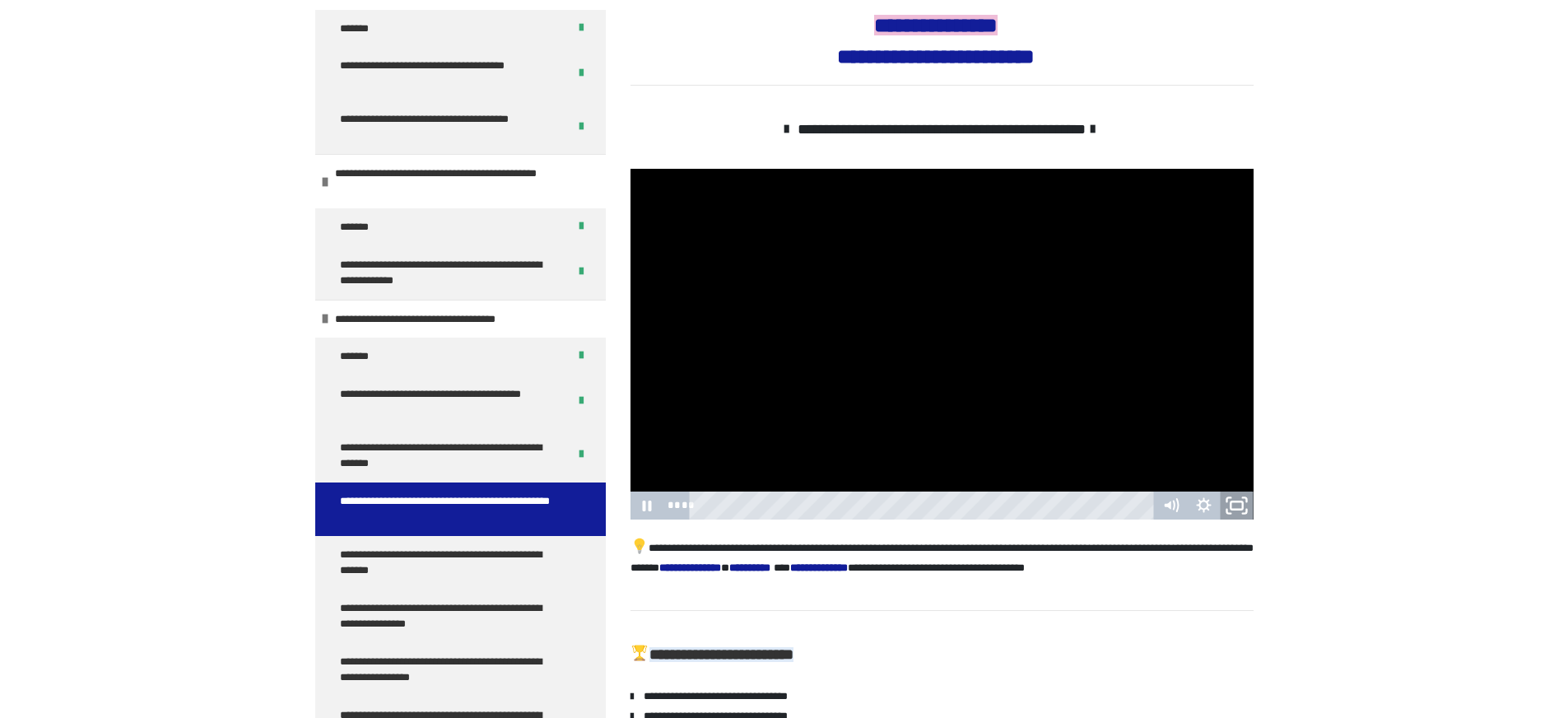 click 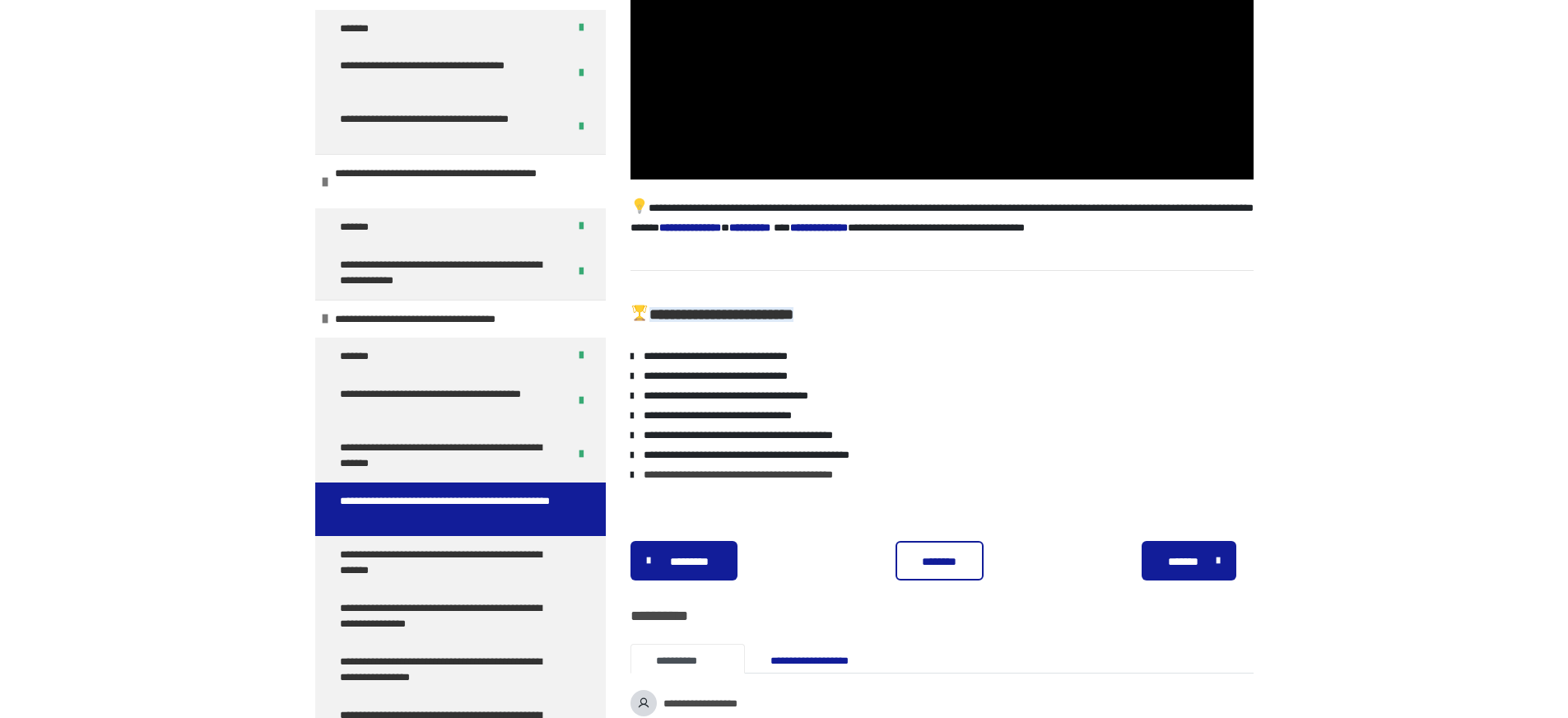 scroll, scrollTop: 918, scrollLeft: 0, axis: vertical 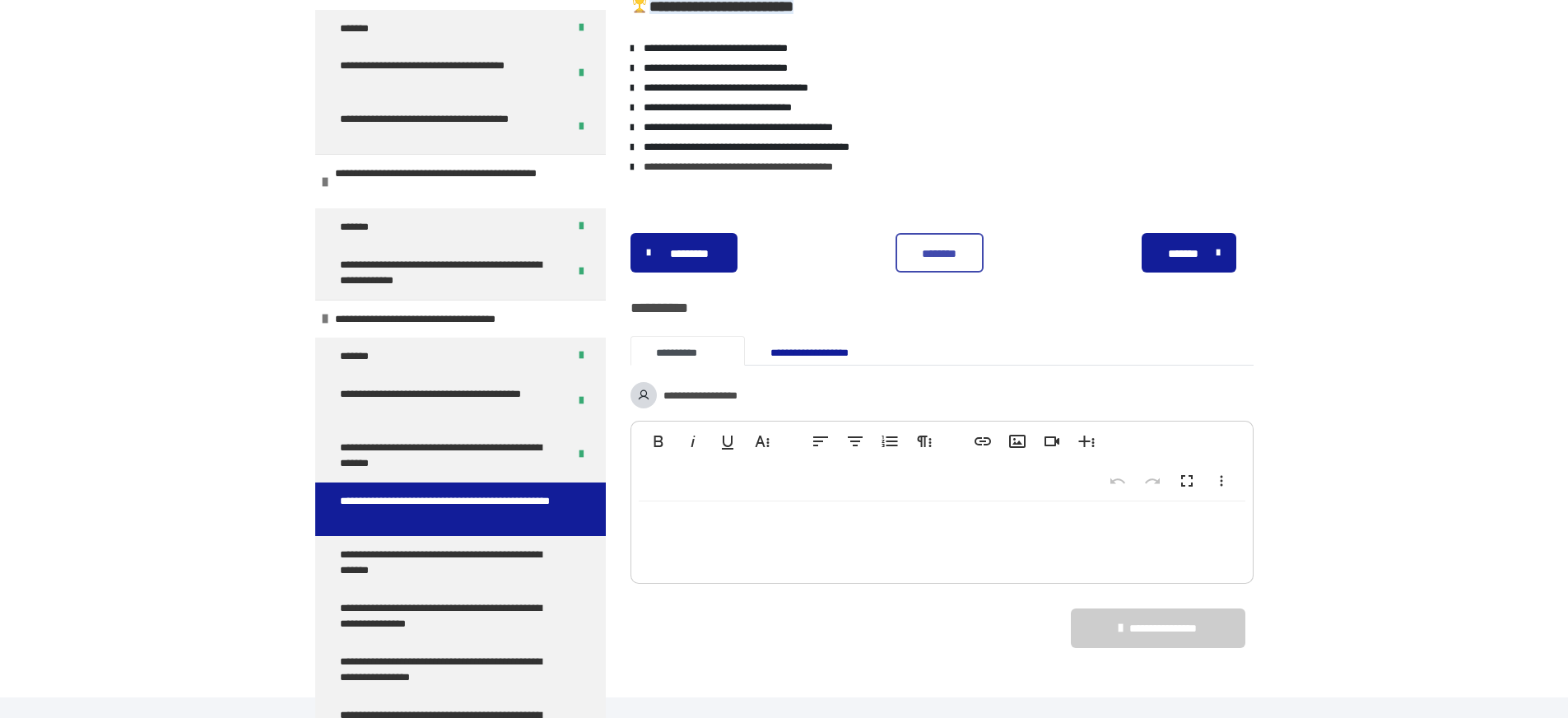 click on "********" at bounding box center (939, 253) 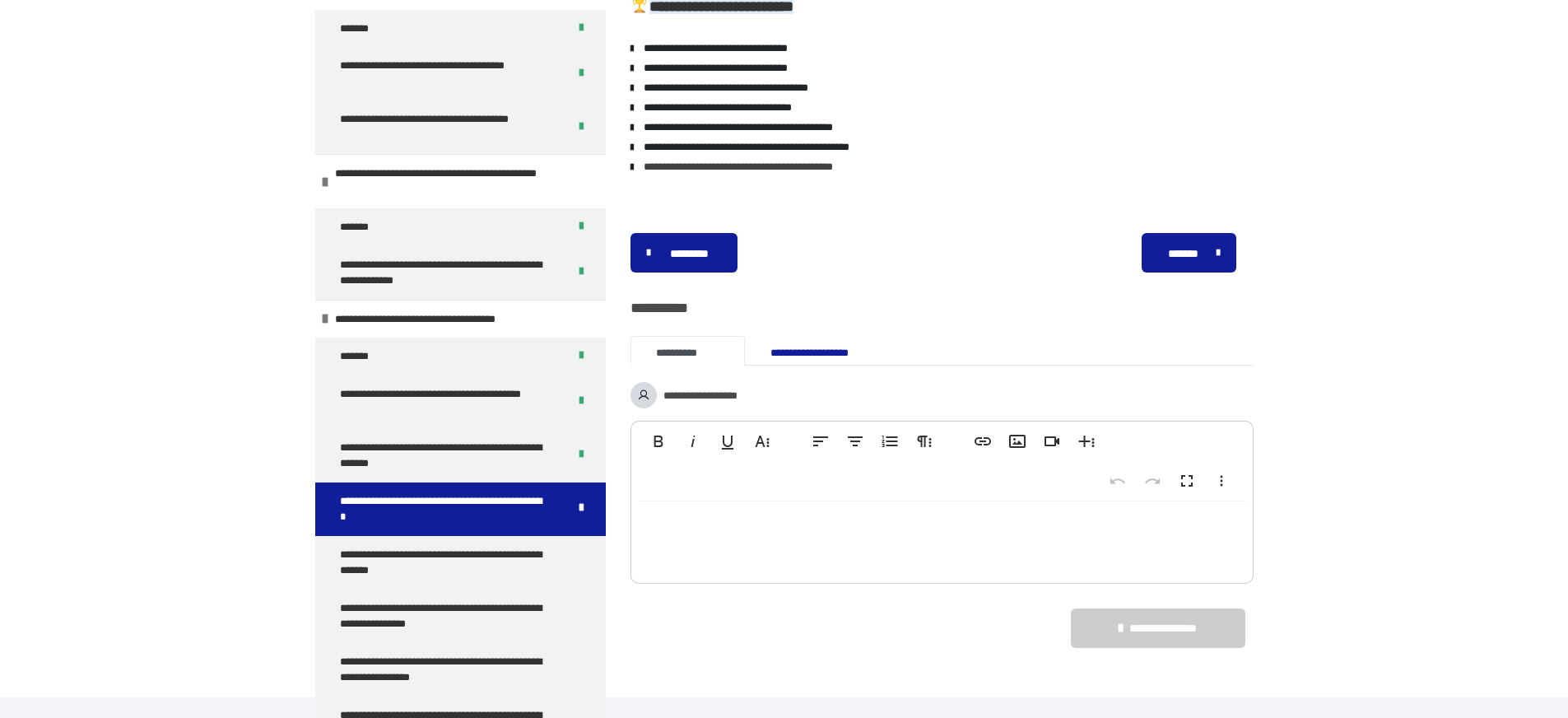 click on "*******" at bounding box center (1198, 253) 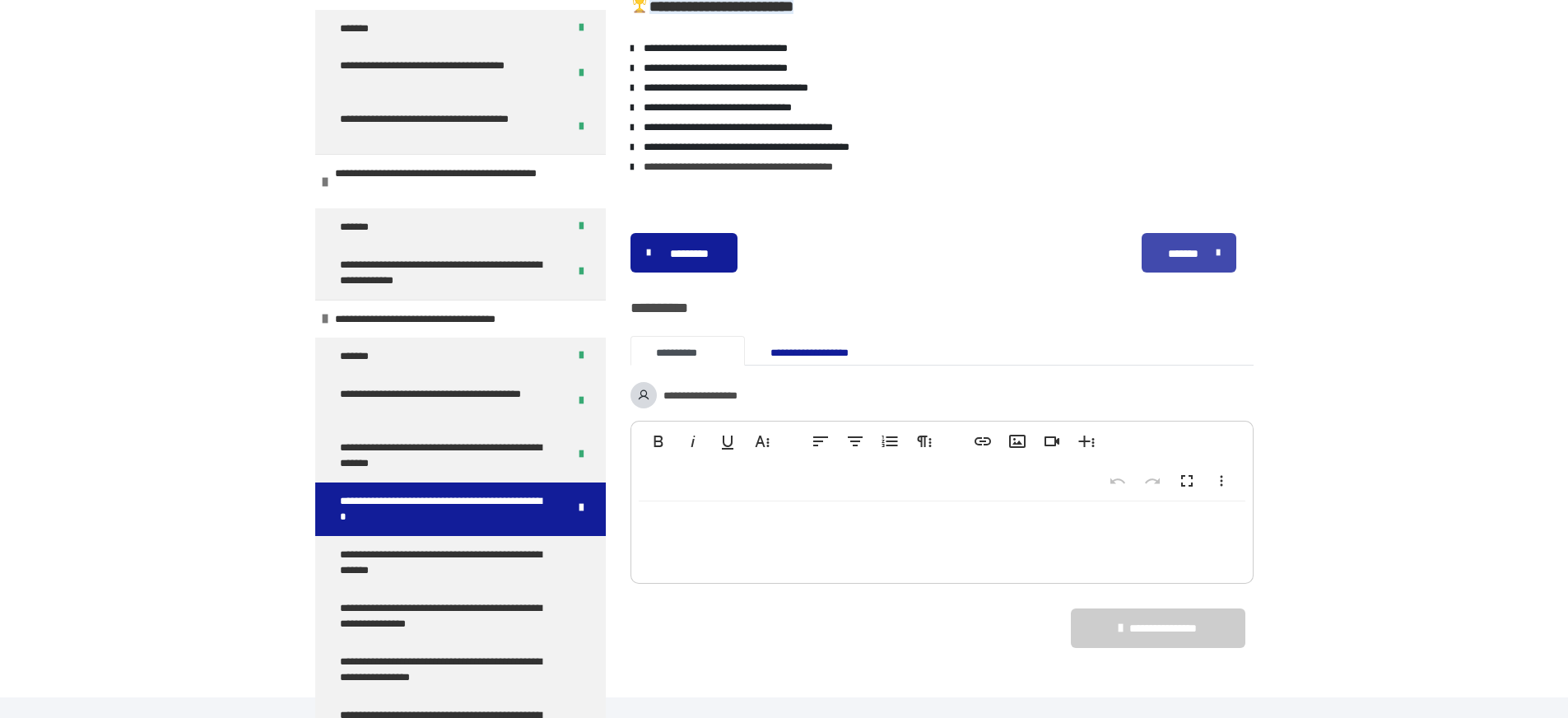 click on "*******" at bounding box center [1189, 253] 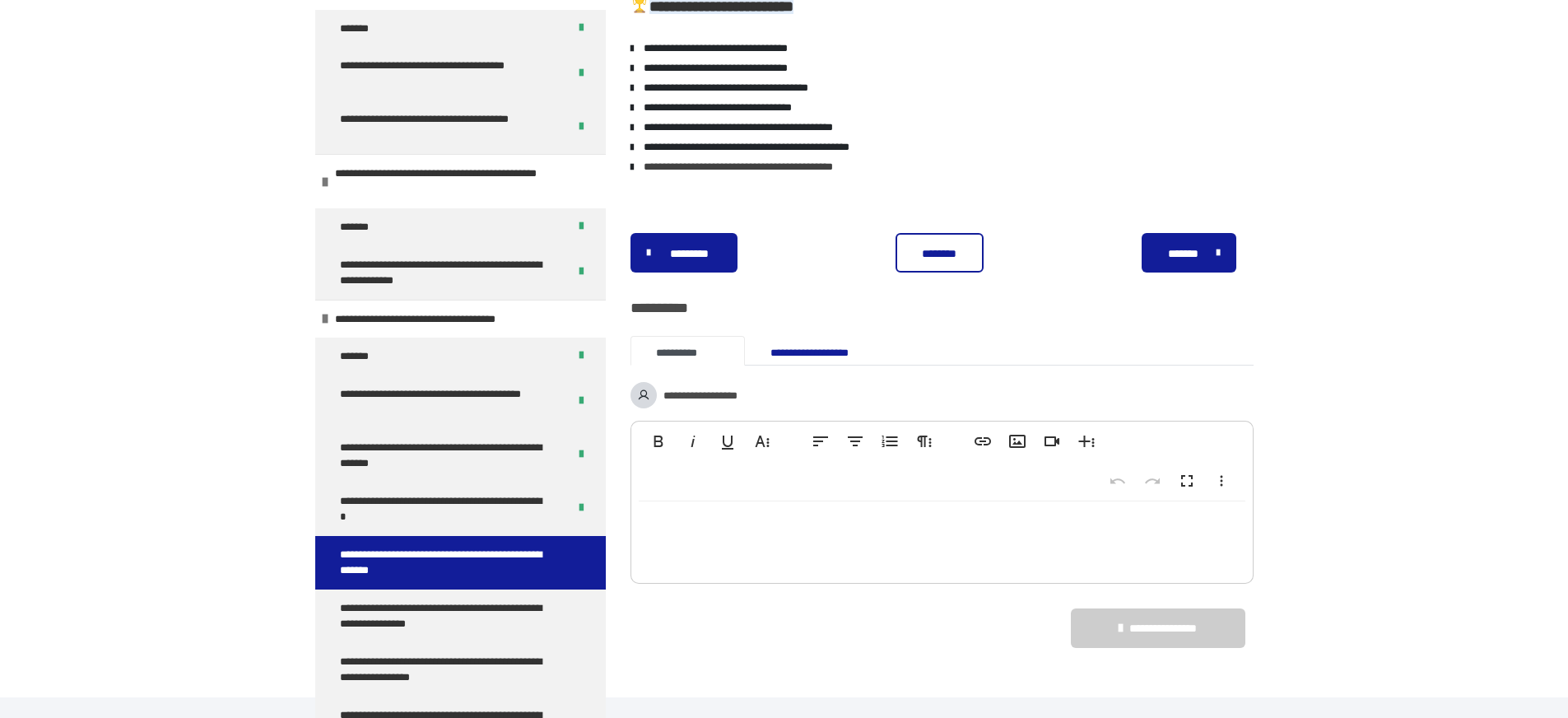 scroll, scrollTop: 509, scrollLeft: 0, axis: vertical 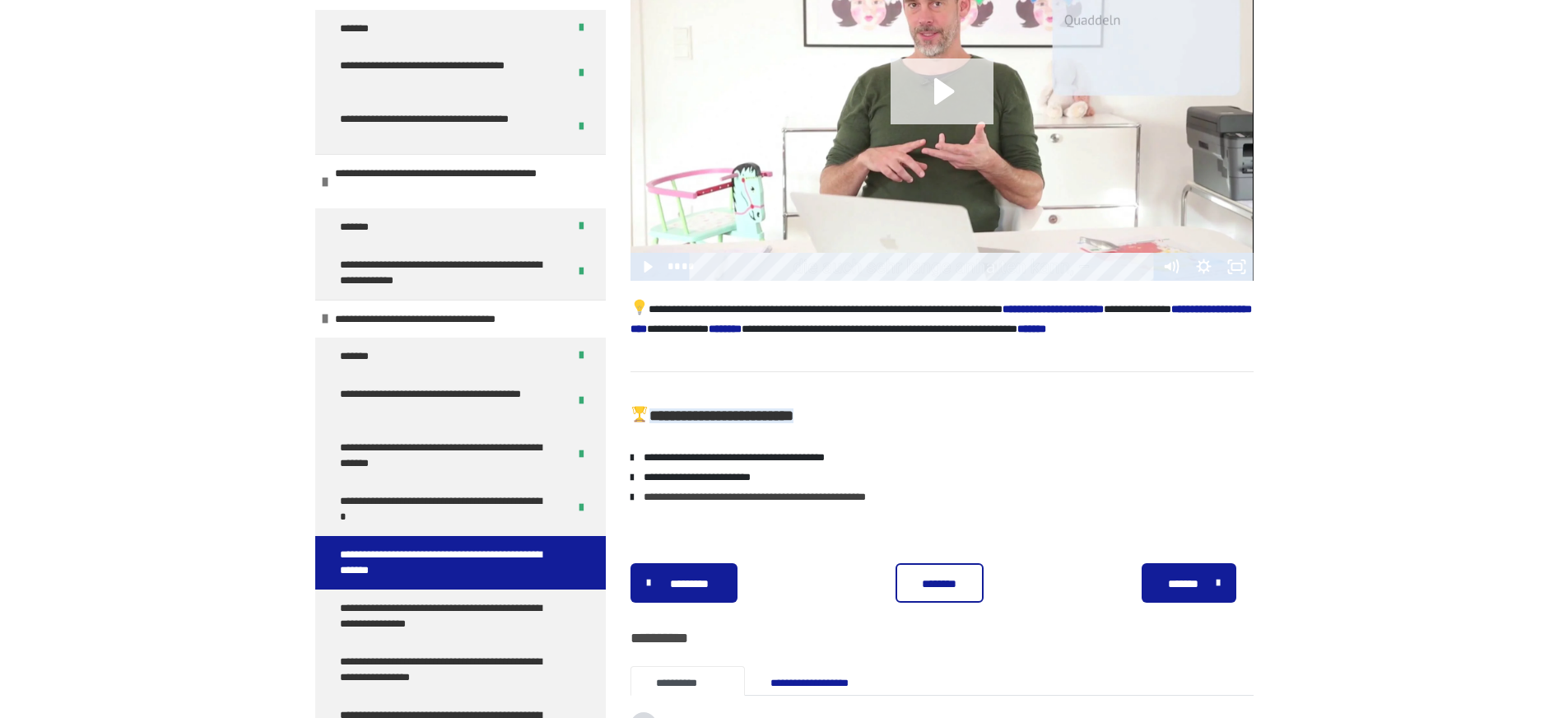 click 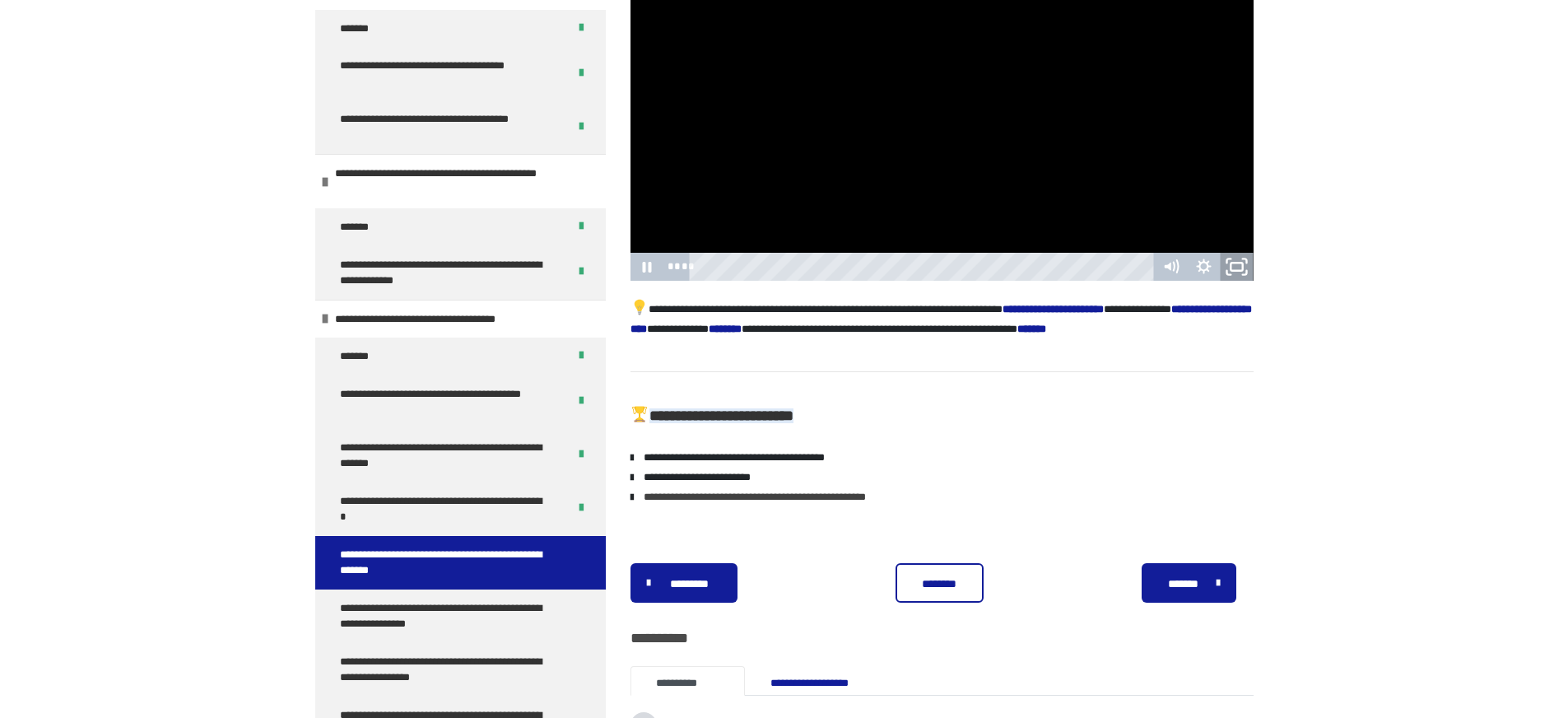 click 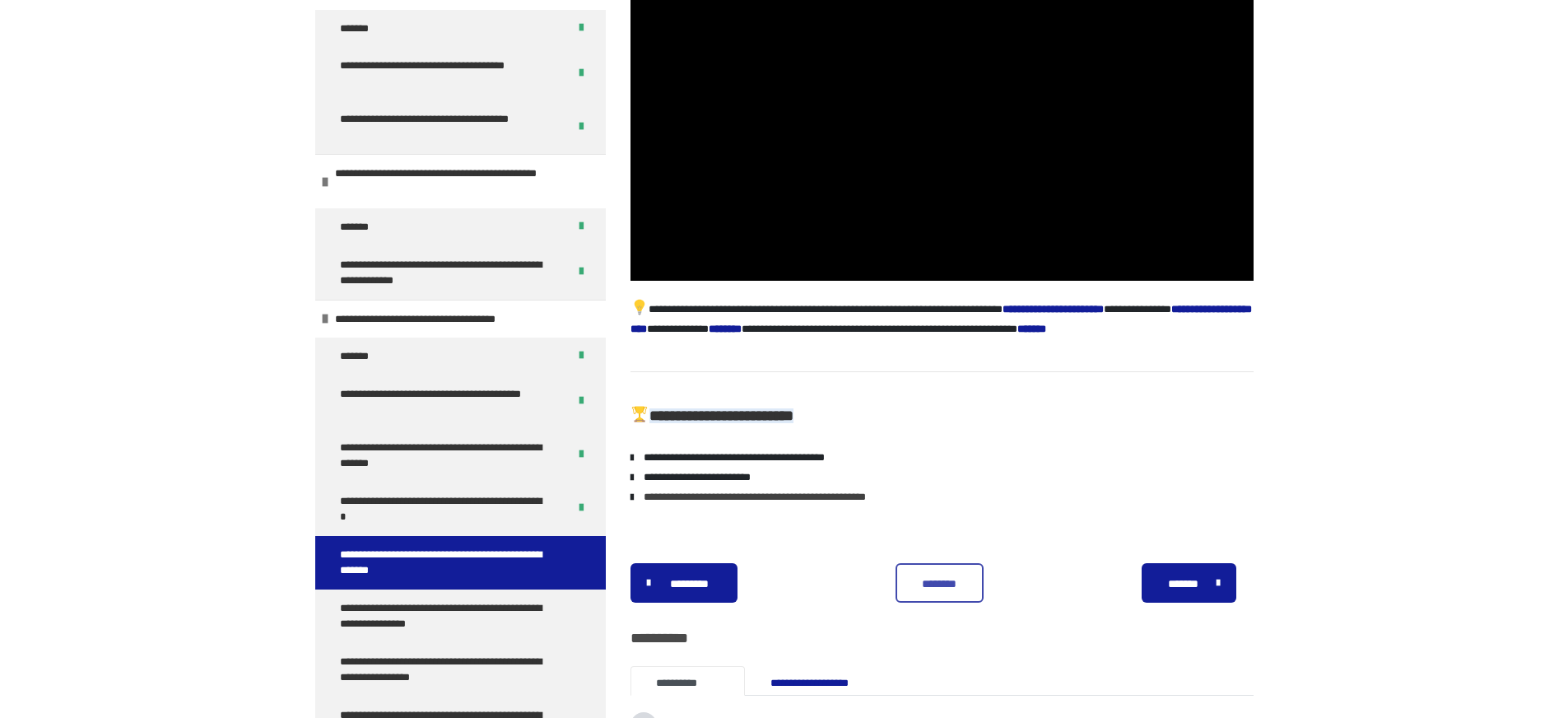 click on "********" at bounding box center (939, 584) 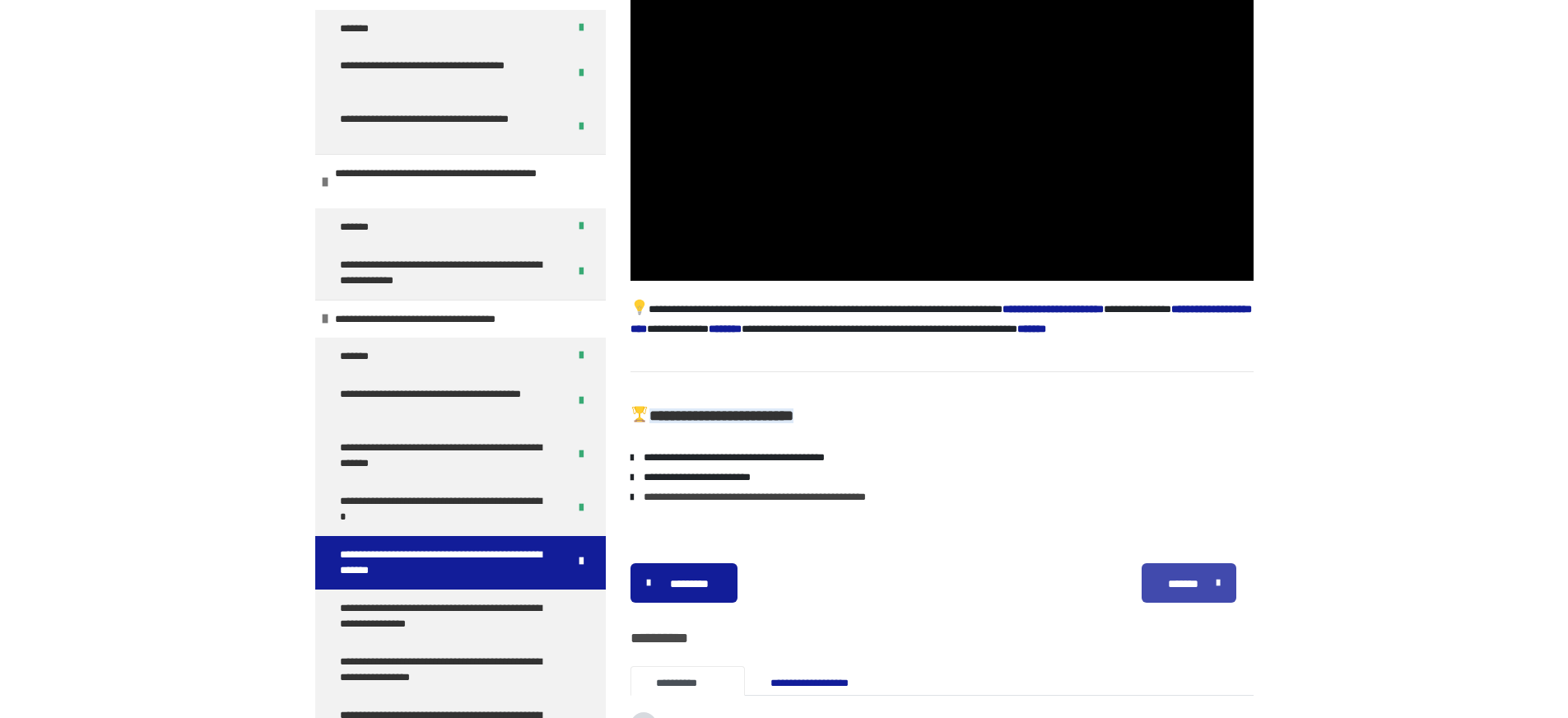 click on "*******" at bounding box center [1184, 584] 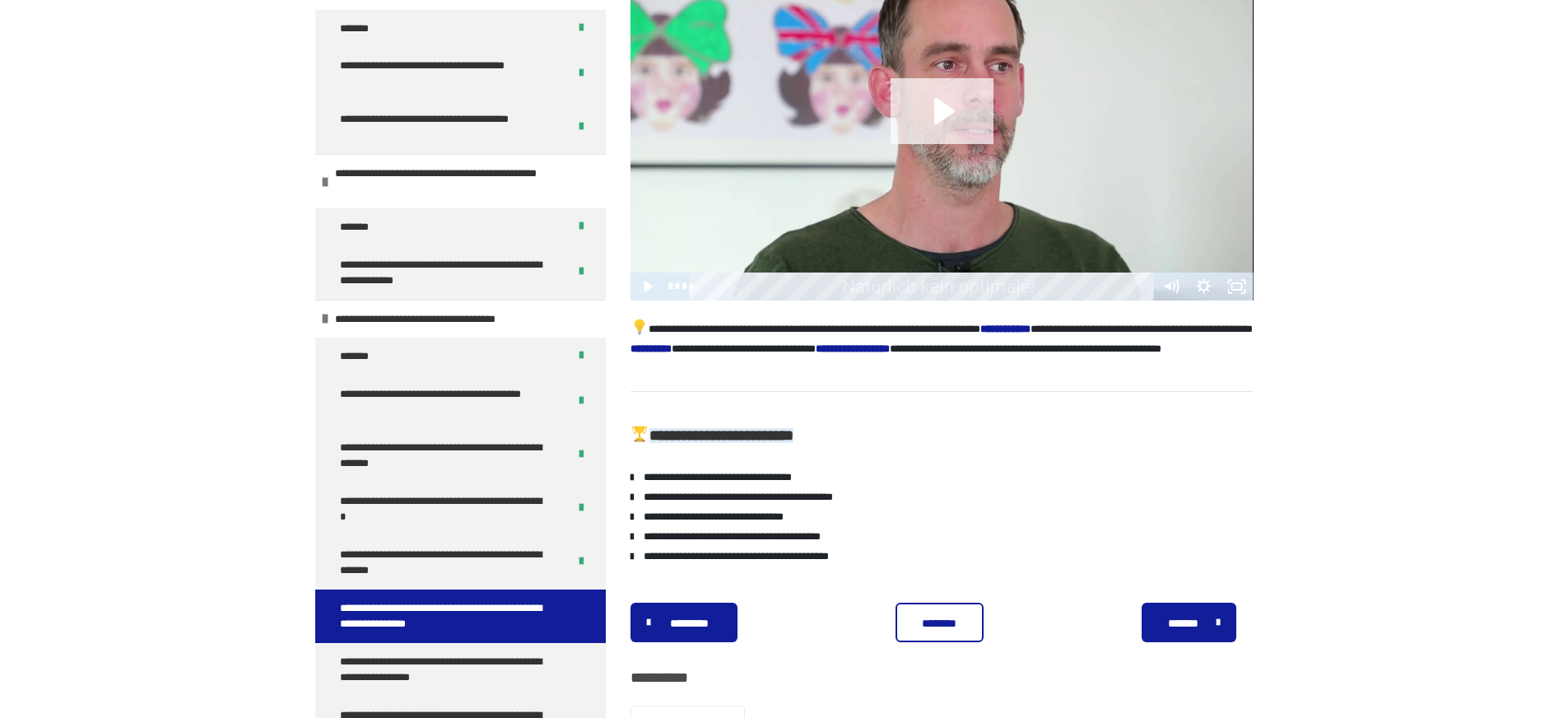 click 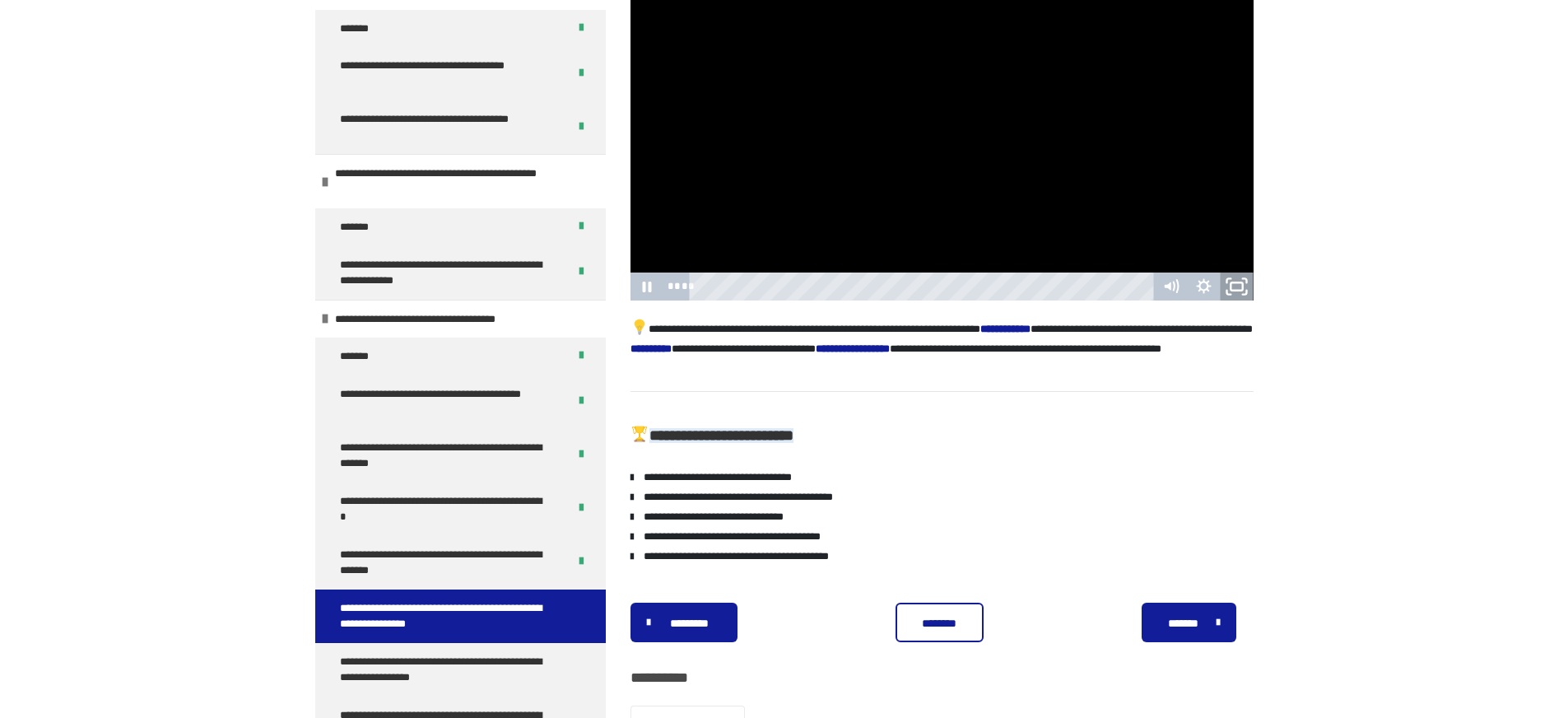 click 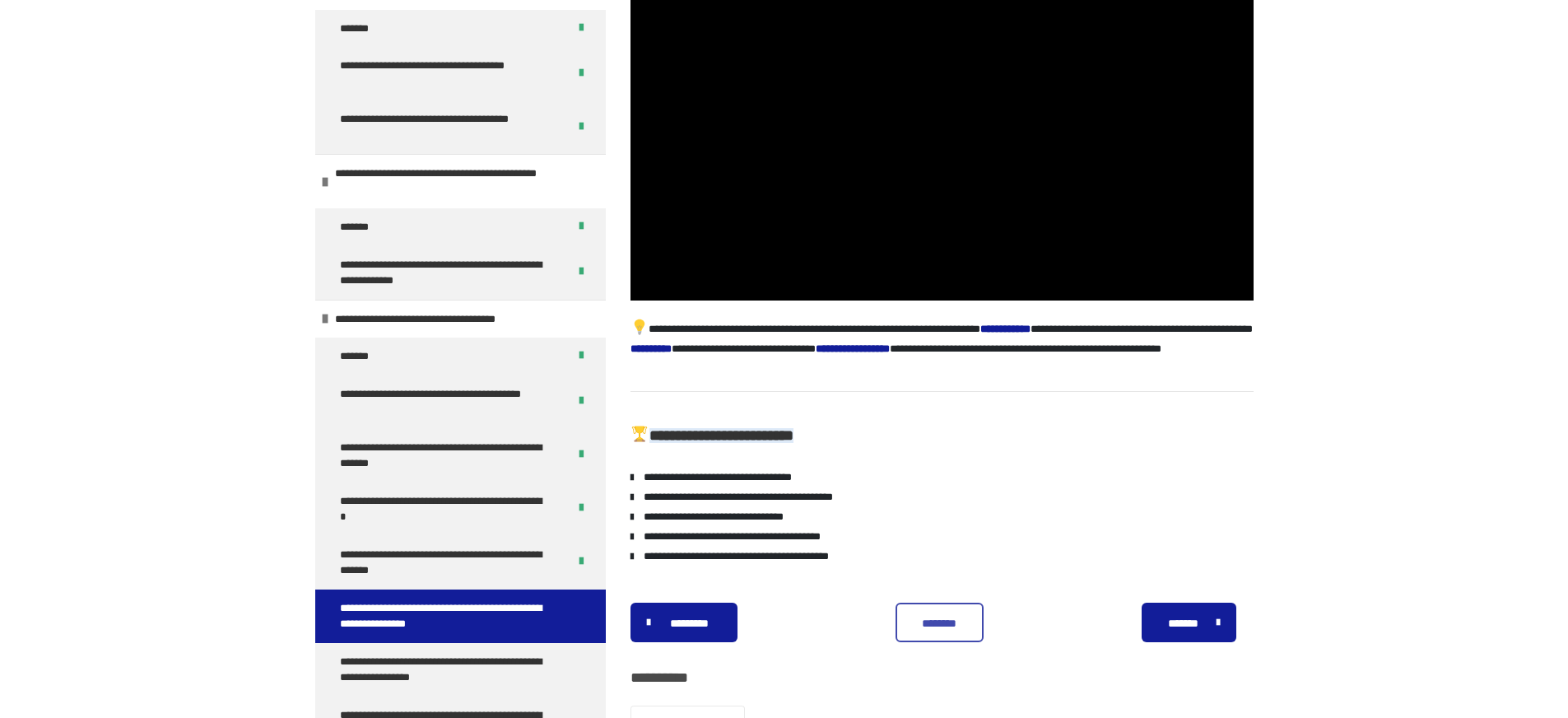 click on "********" at bounding box center [939, 623] 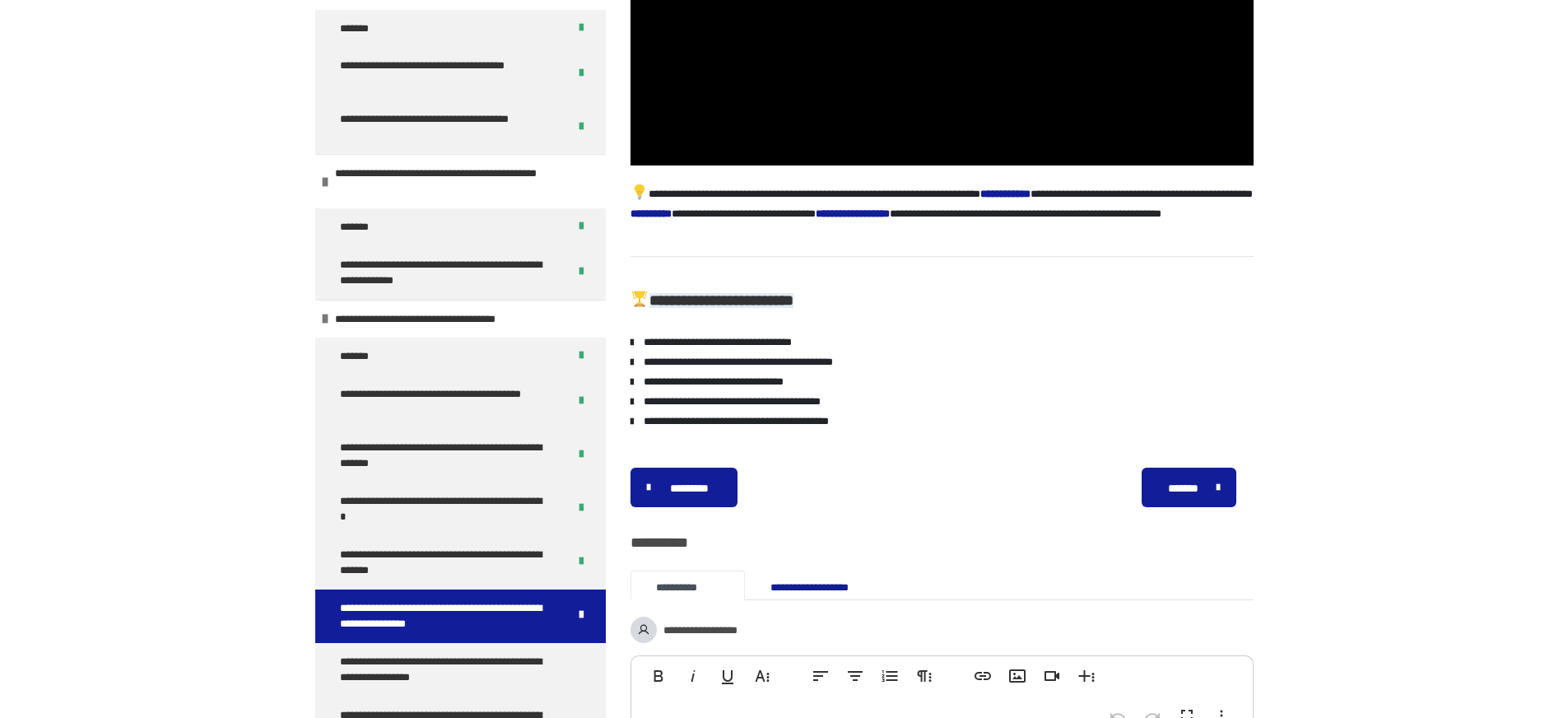 scroll, scrollTop: 595, scrollLeft: 0, axis: vertical 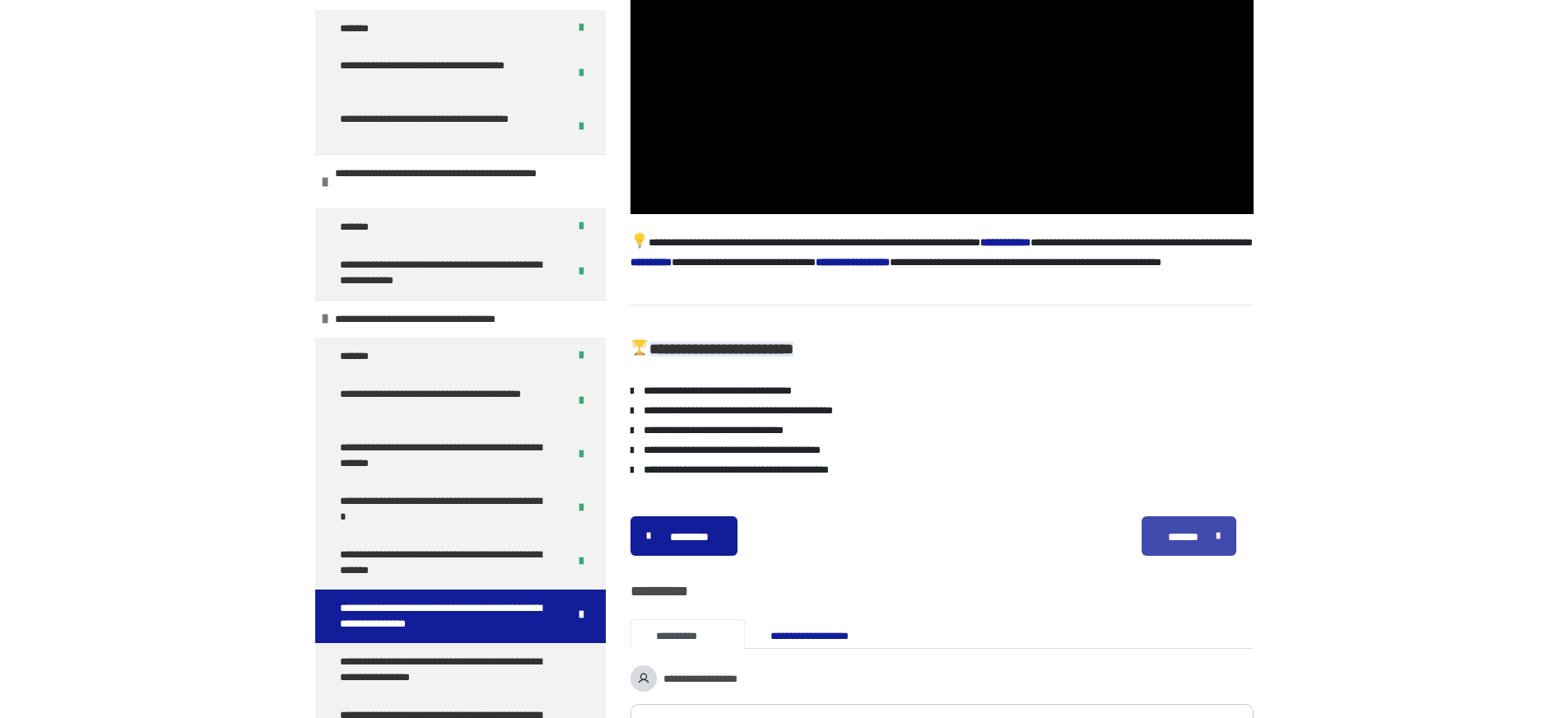 click on "*******" at bounding box center (1184, 537) 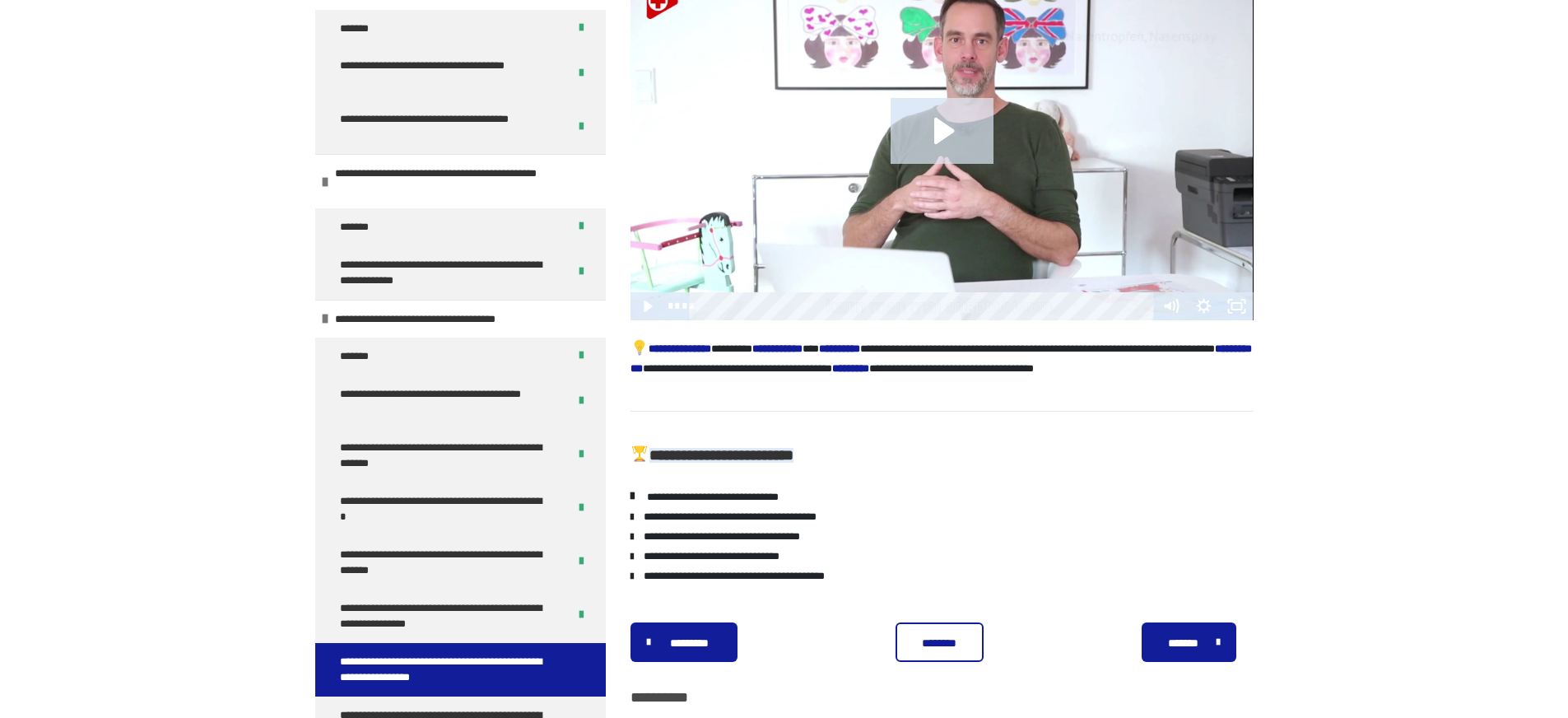 scroll, scrollTop: 531, scrollLeft: 0, axis: vertical 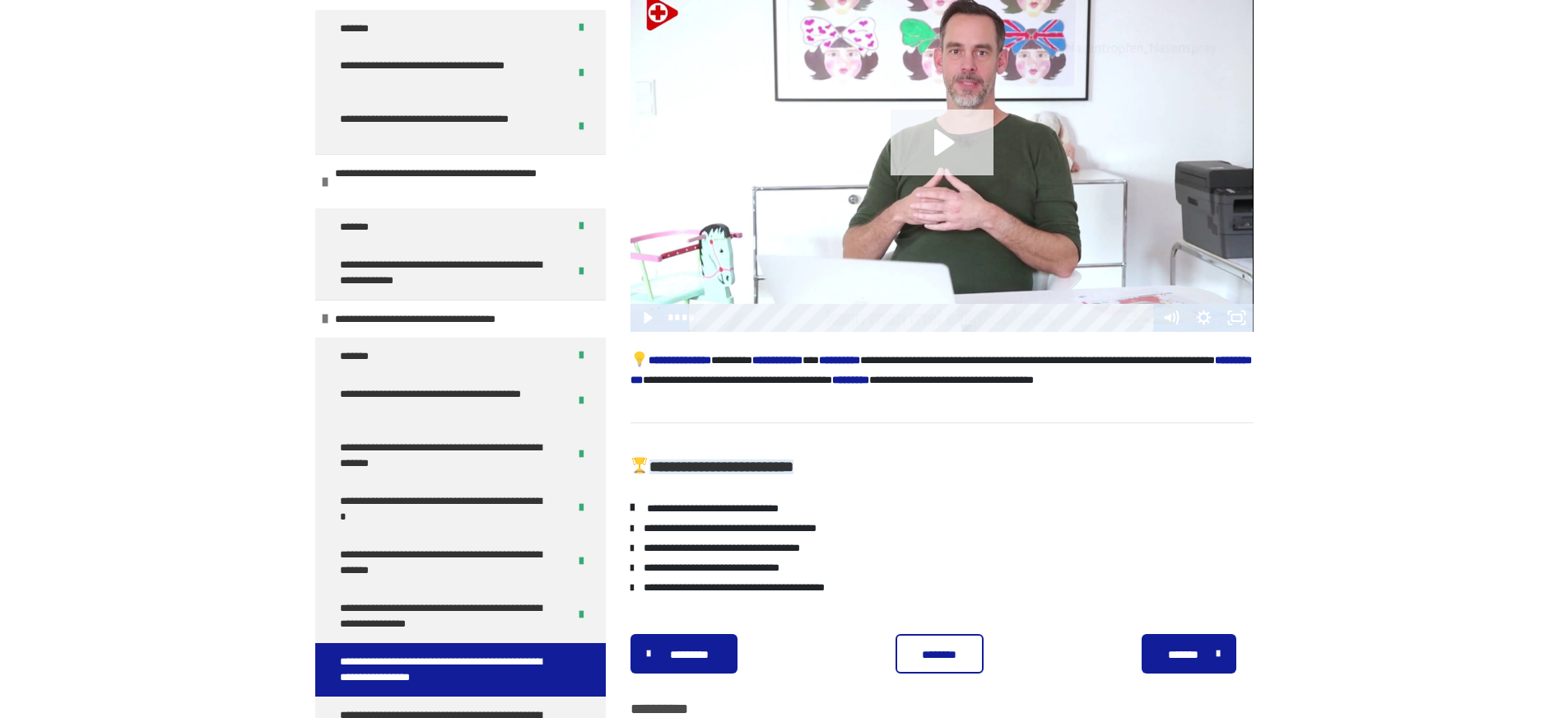 click 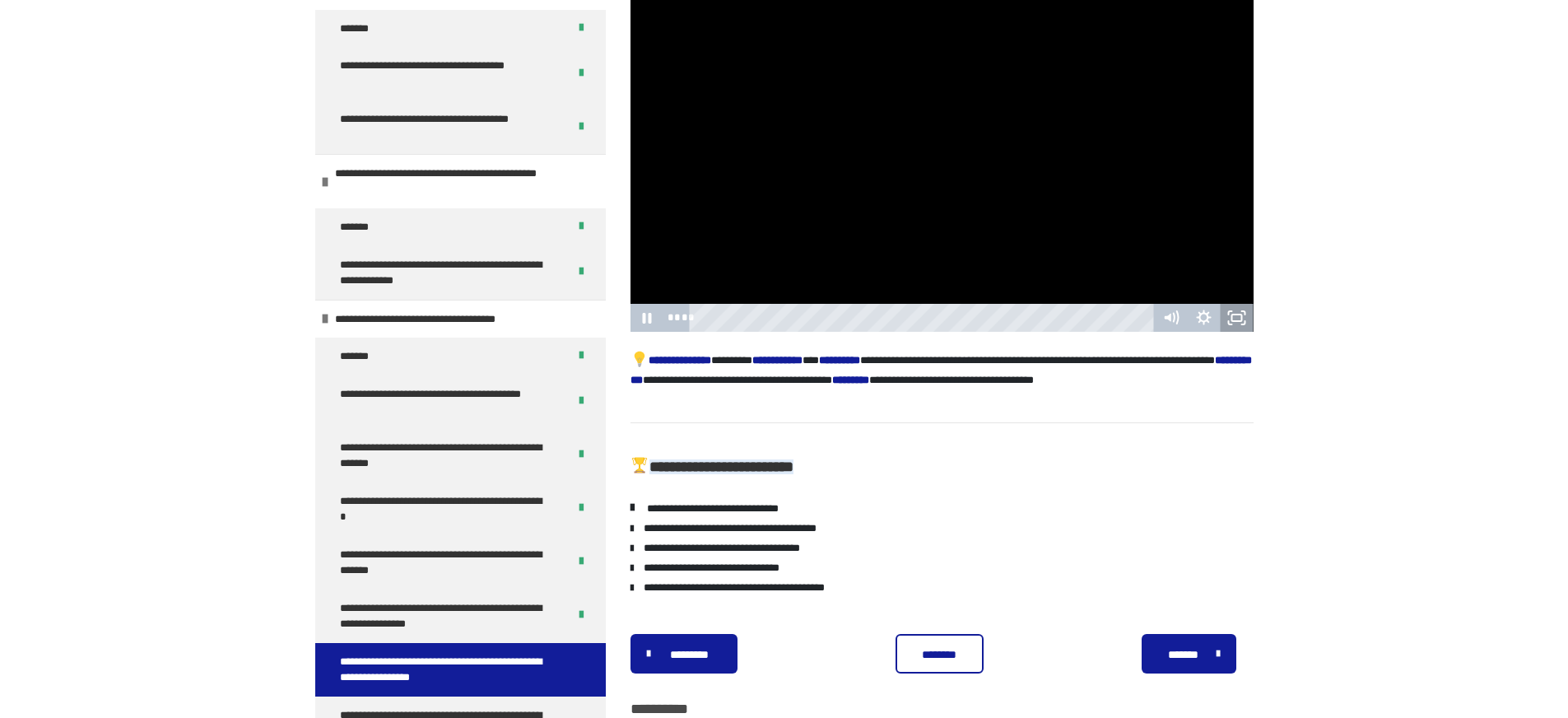 click 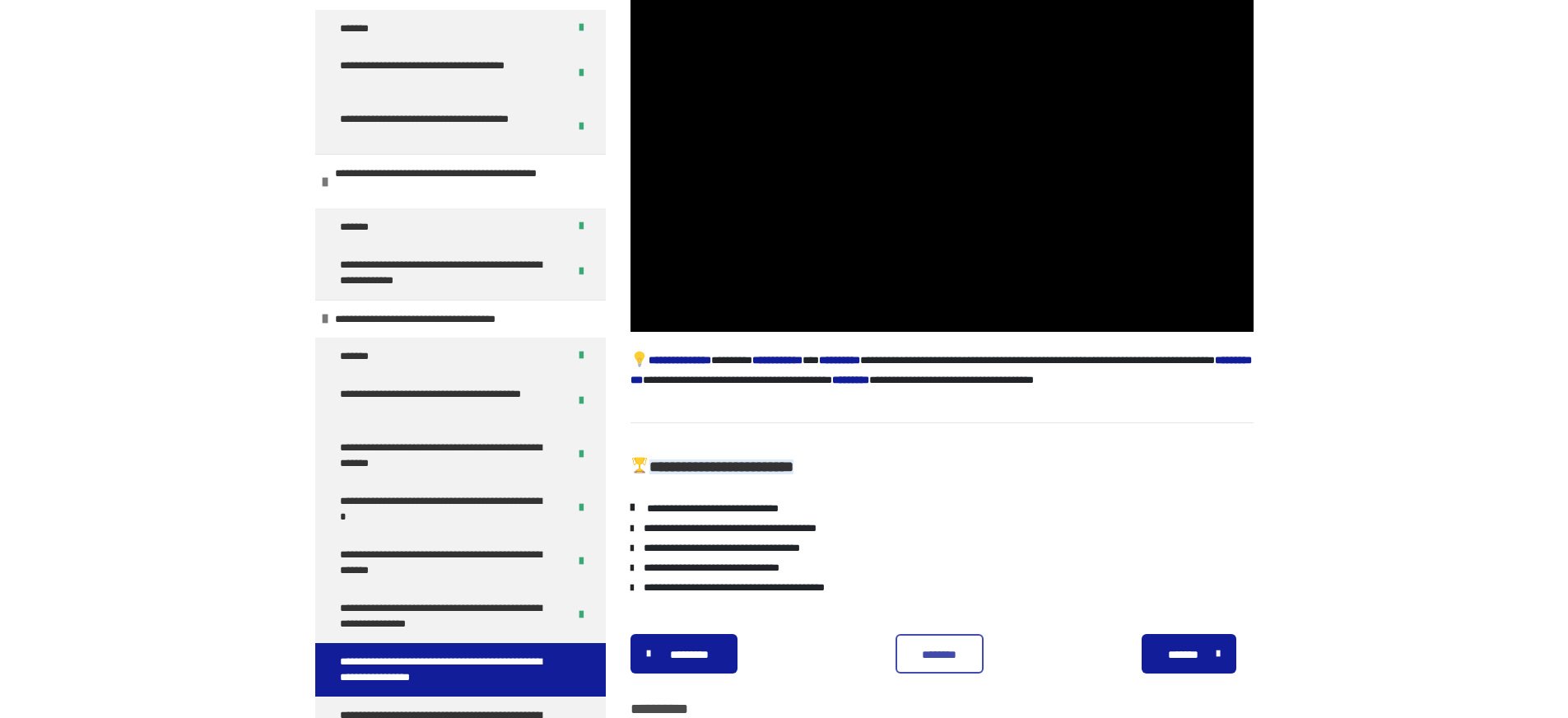 click on "********" at bounding box center [939, 655] 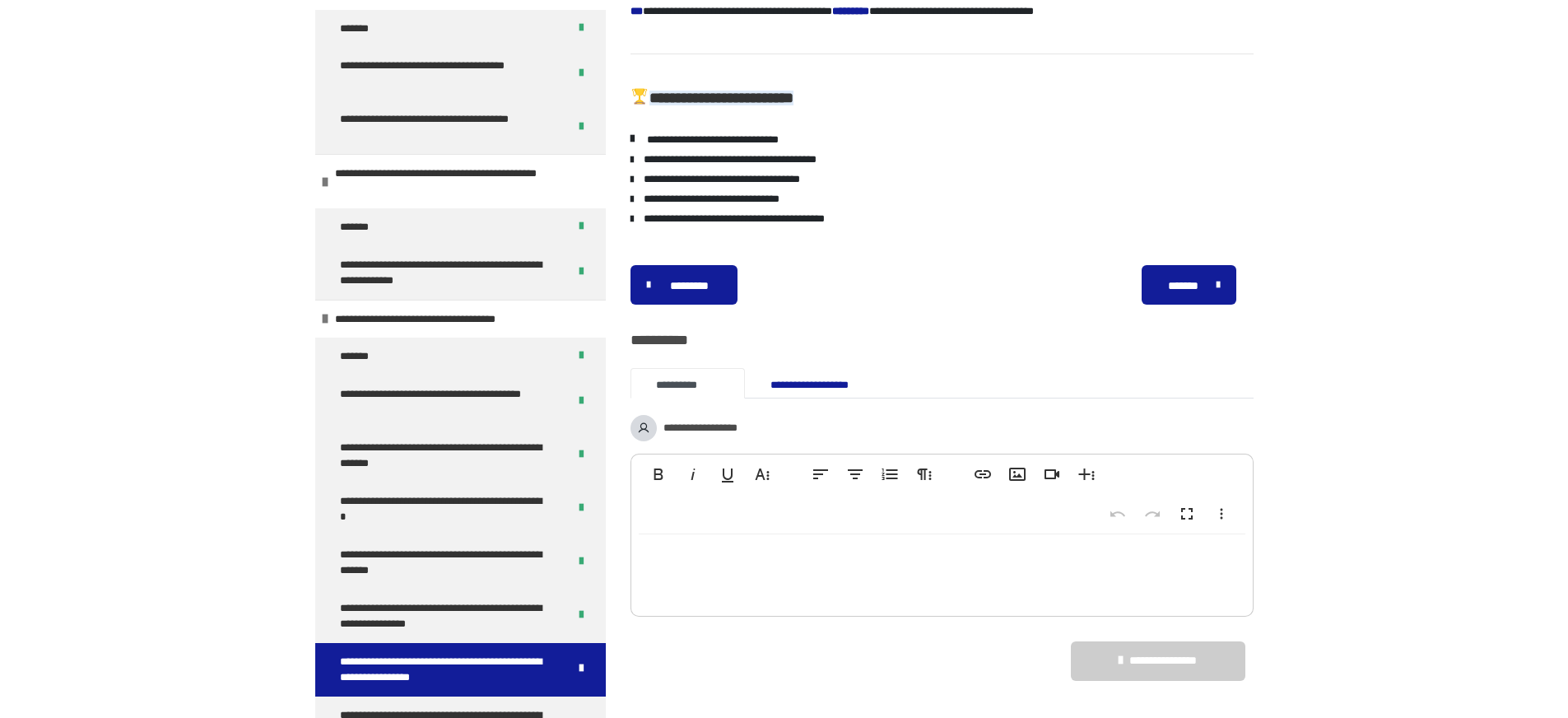 scroll, scrollTop: 932, scrollLeft: 0, axis: vertical 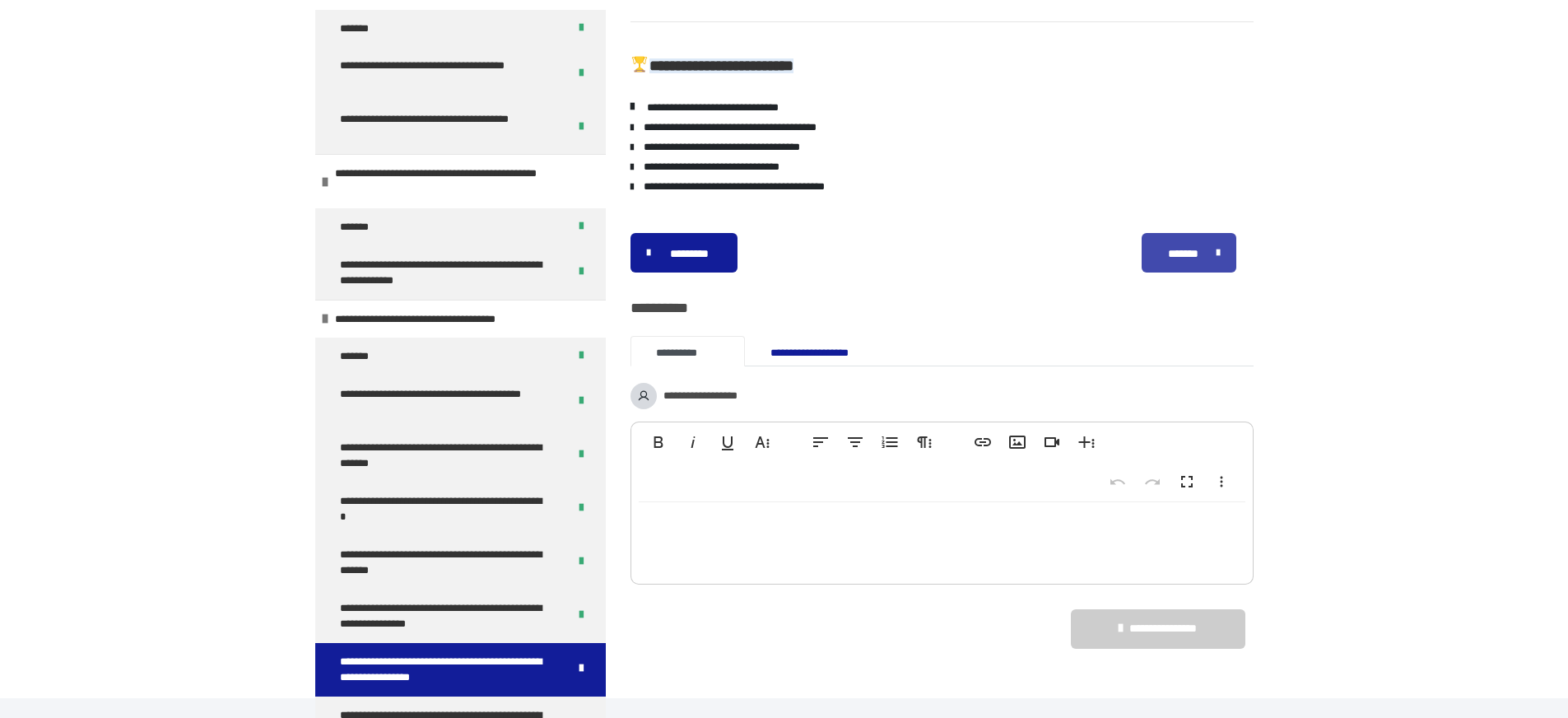 click on "*******" at bounding box center (1189, 253) 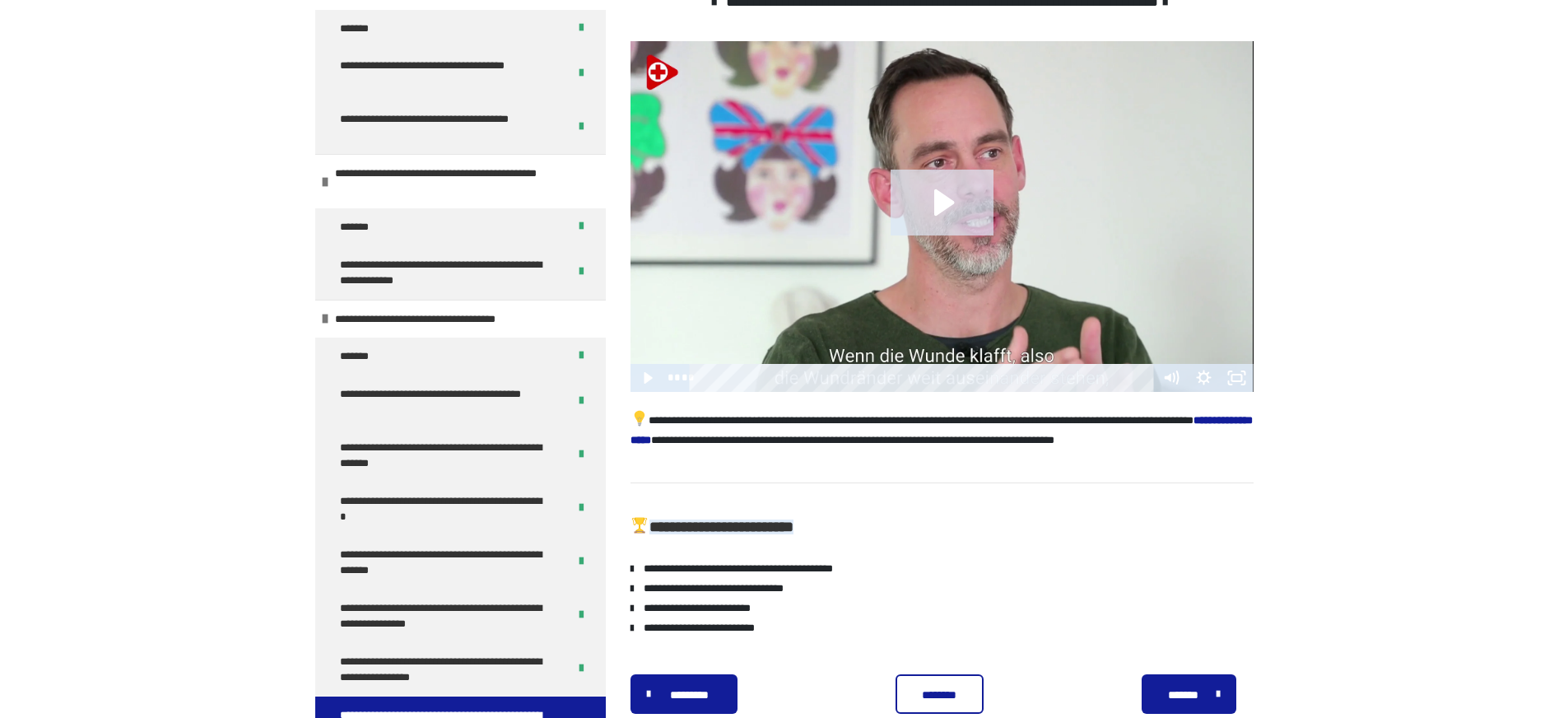 scroll, scrollTop: 397, scrollLeft: 0, axis: vertical 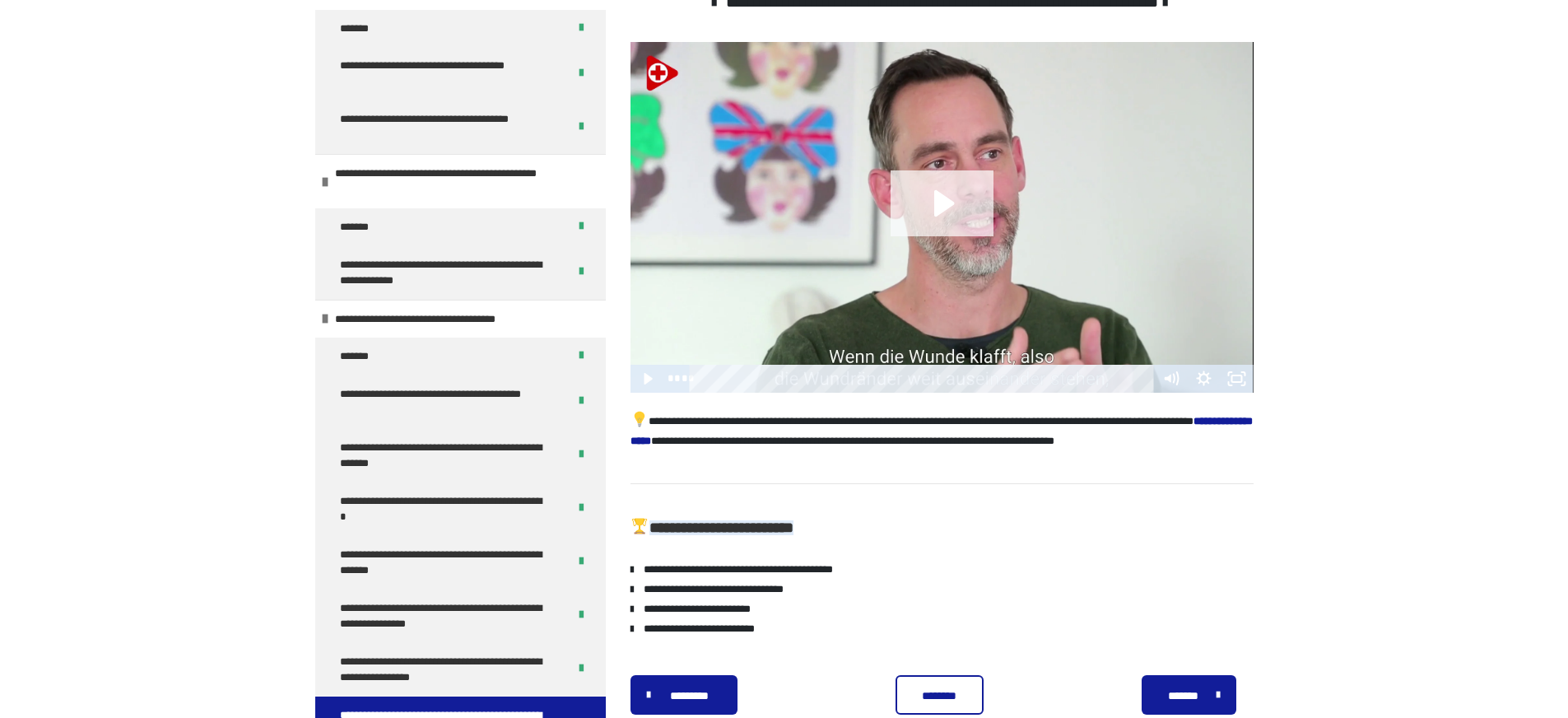 click 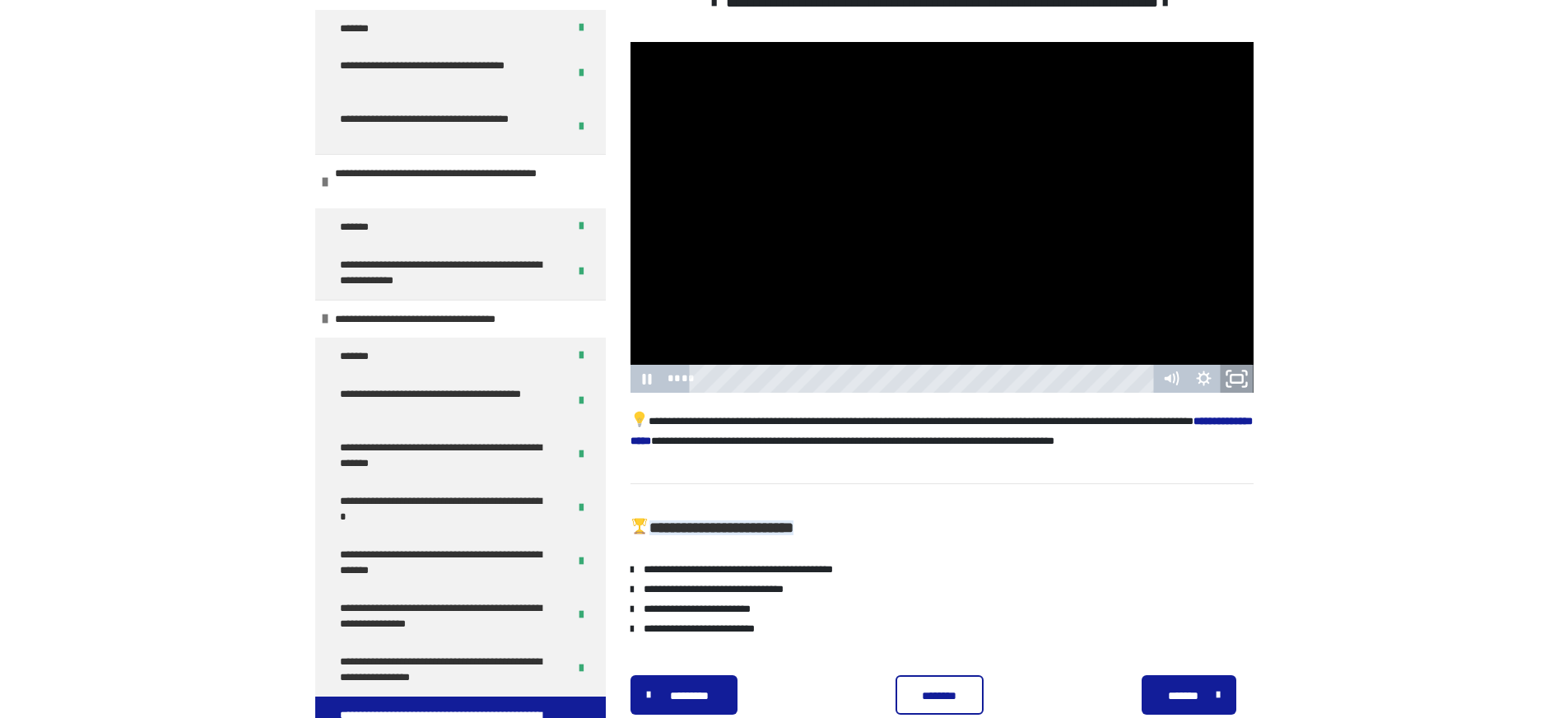 click 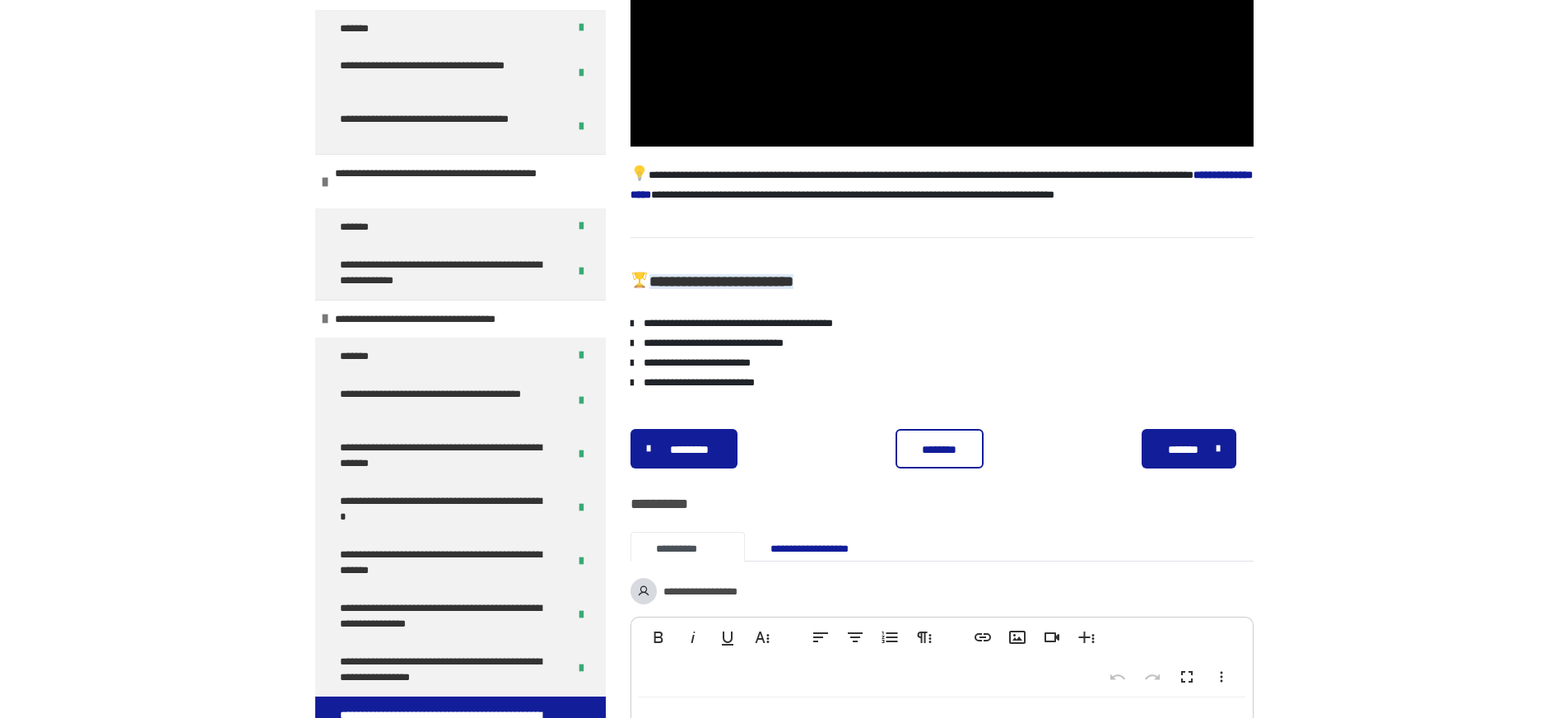 scroll, scrollTop: 649, scrollLeft: 0, axis: vertical 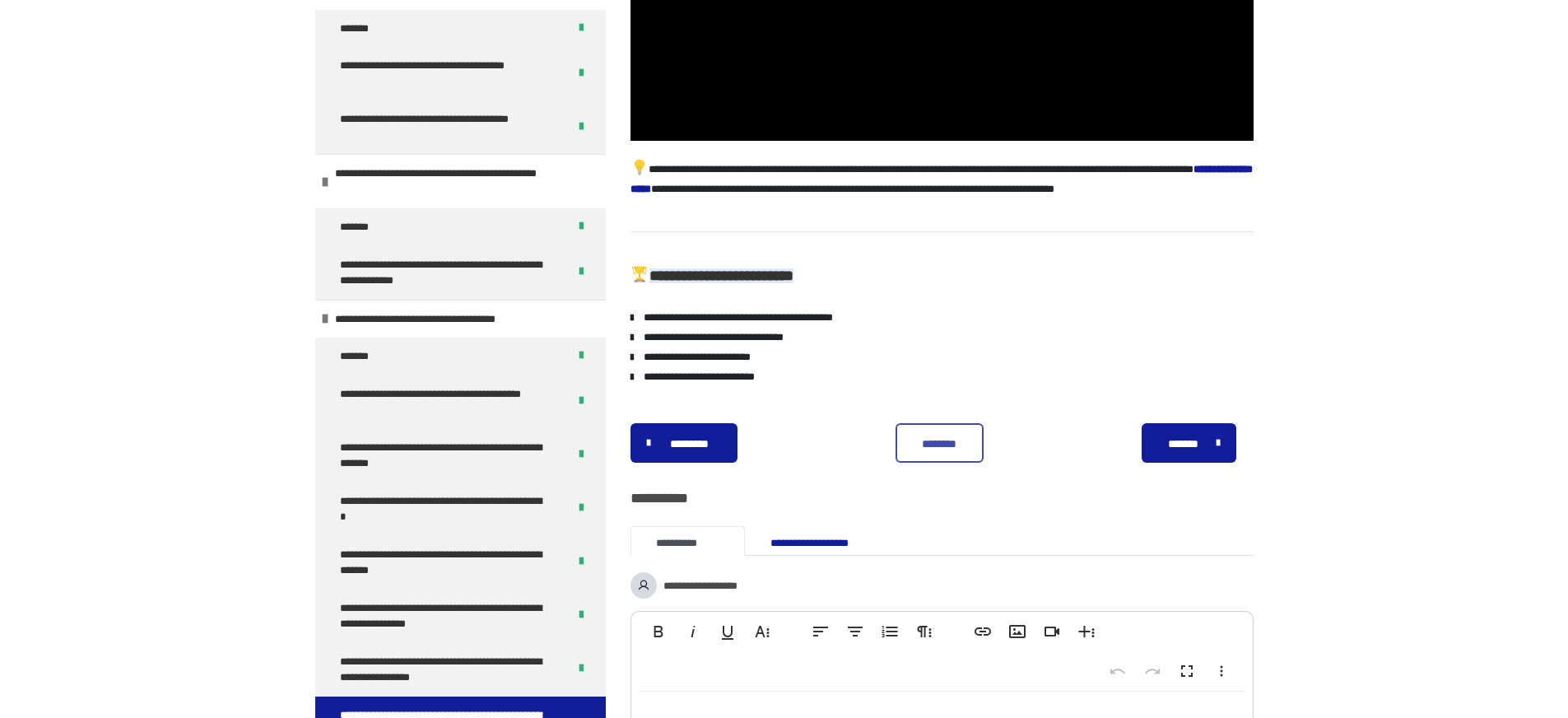 click on "********" at bounding box center [939, 444] 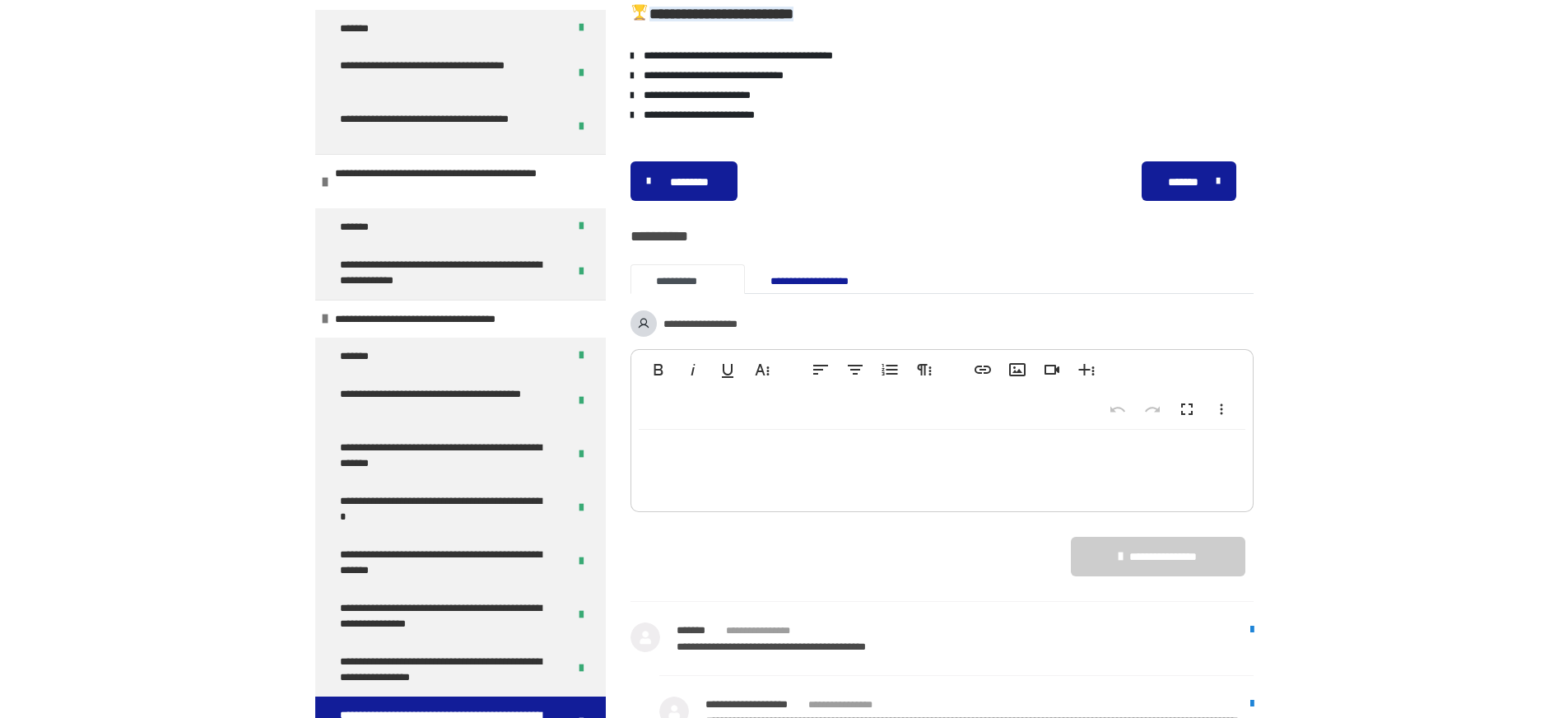 scroll, scrollTop: 938, scrollLeft: 0, axis: vertical 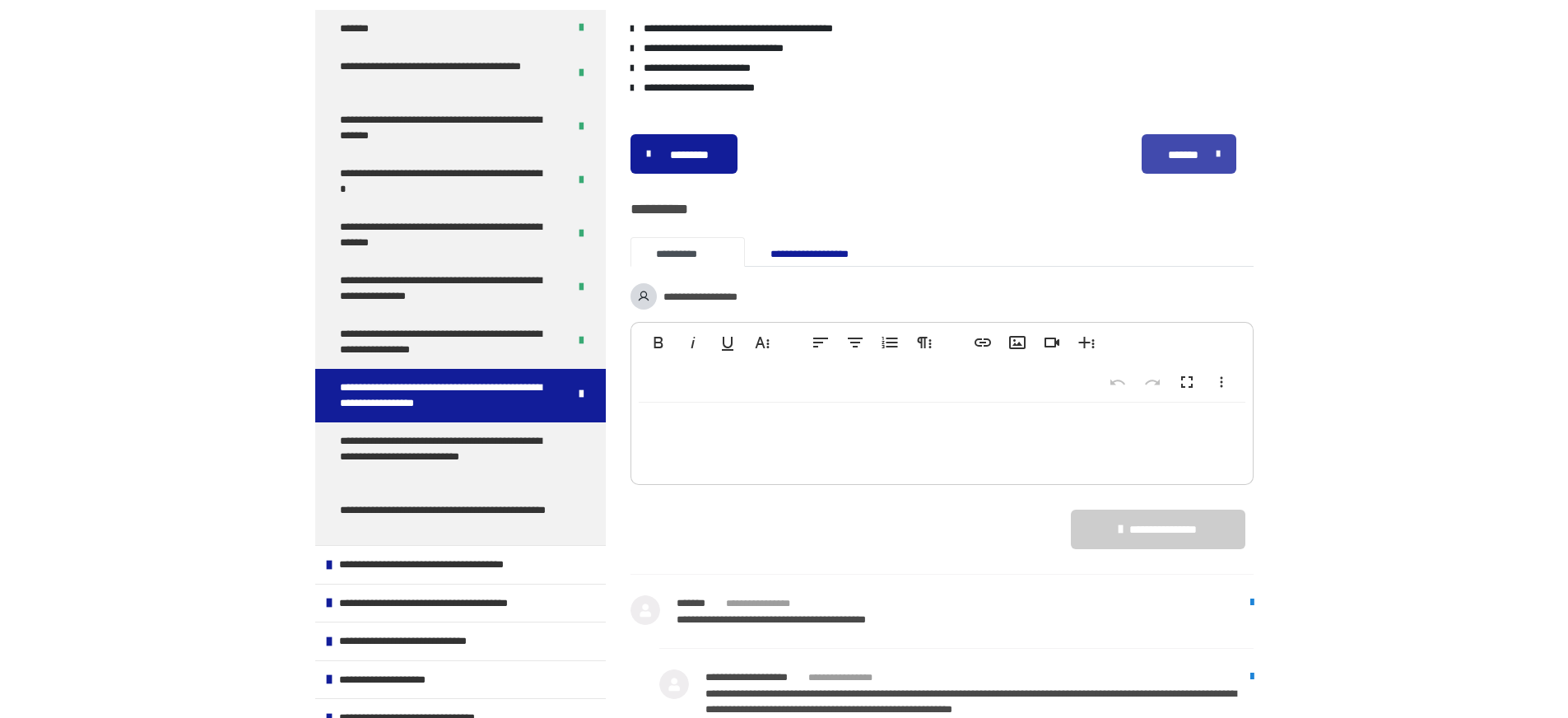 click on "*******" at bounding box center [1184, 155] 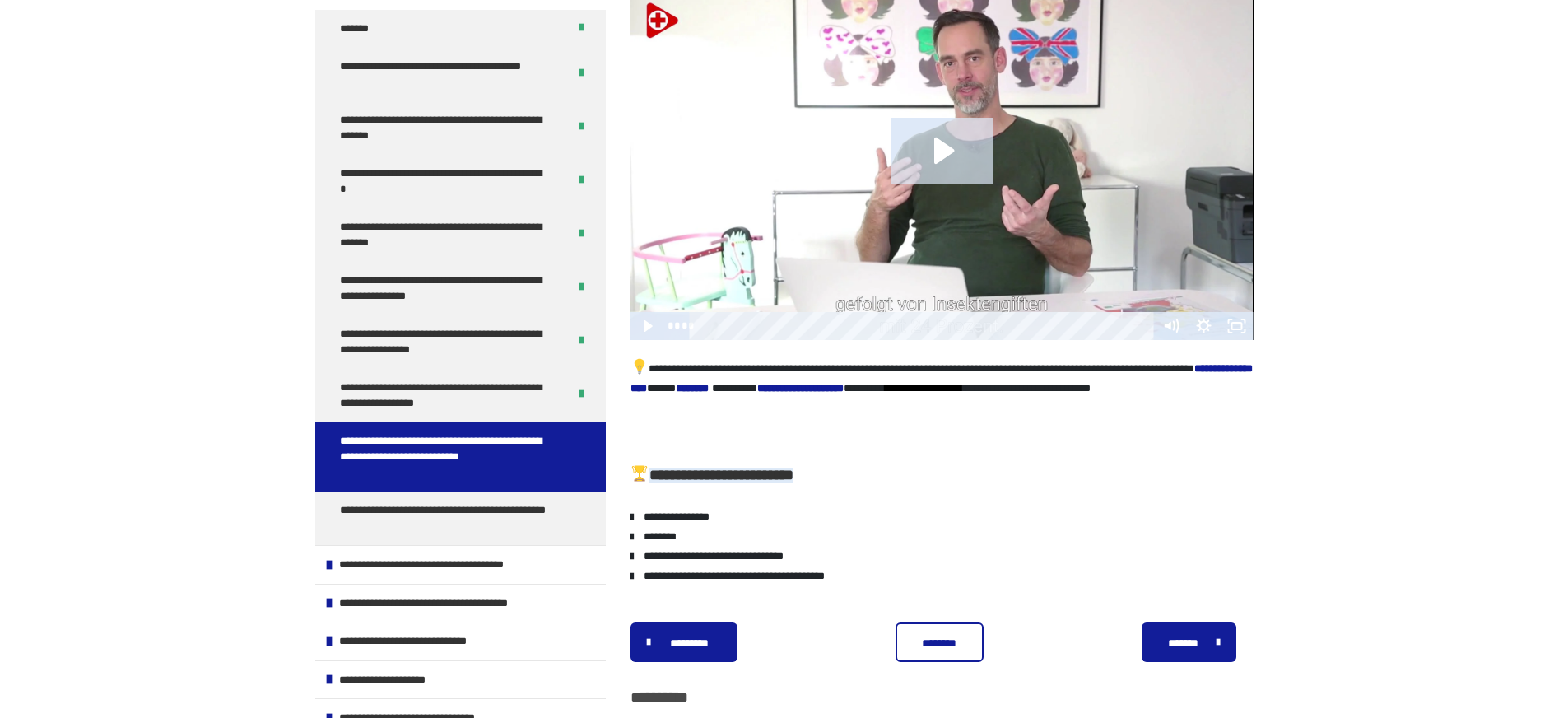 scroll, scrollTop: 457, scrollLeft: 0, axis: vertical 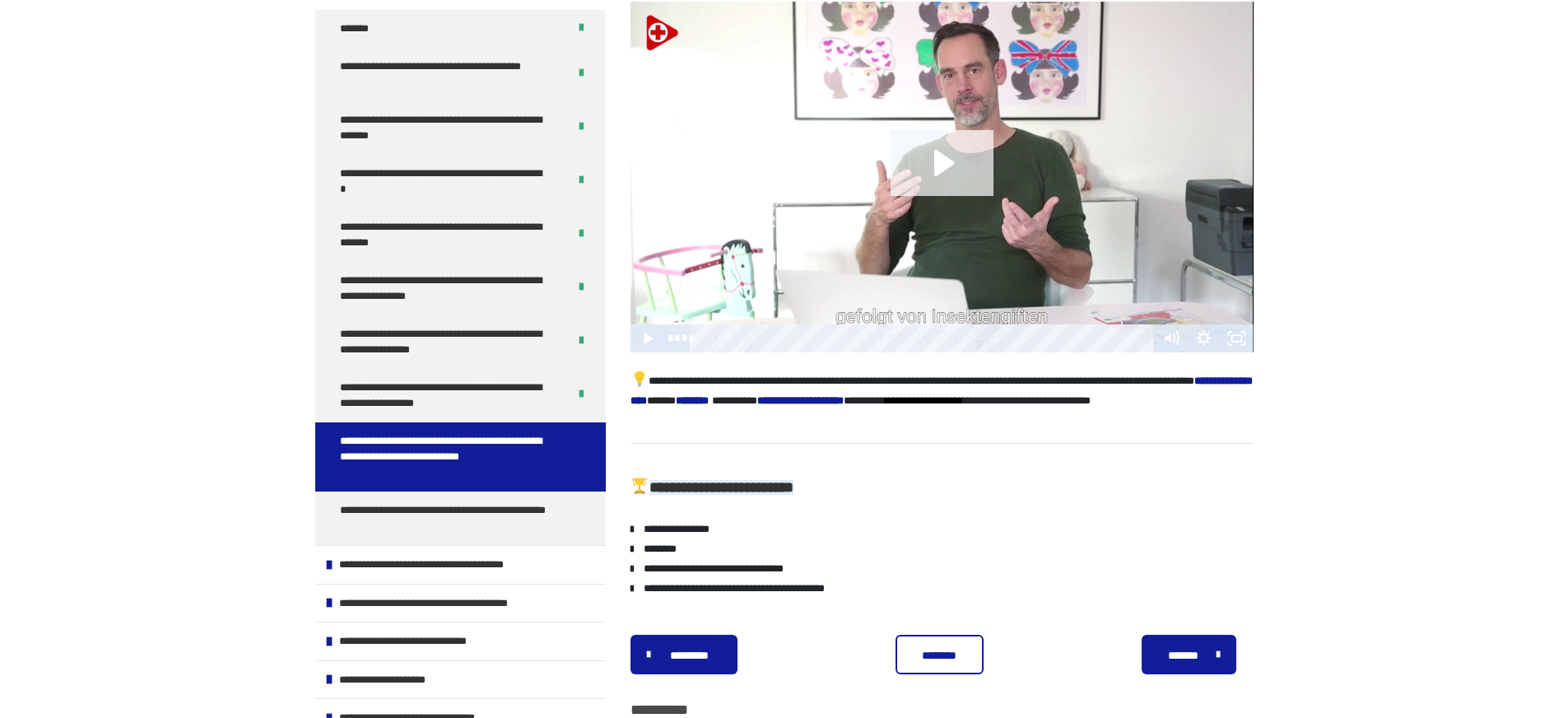 click 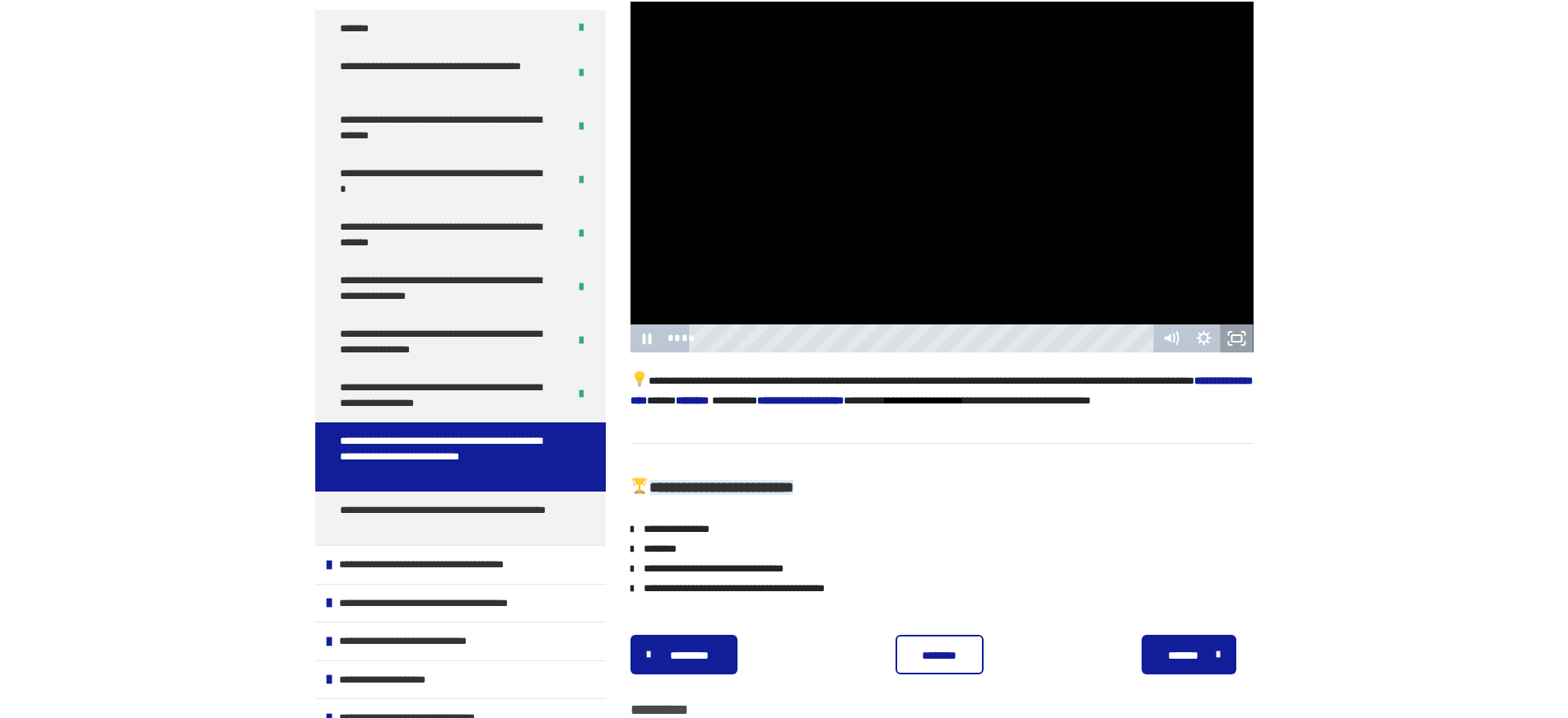 click 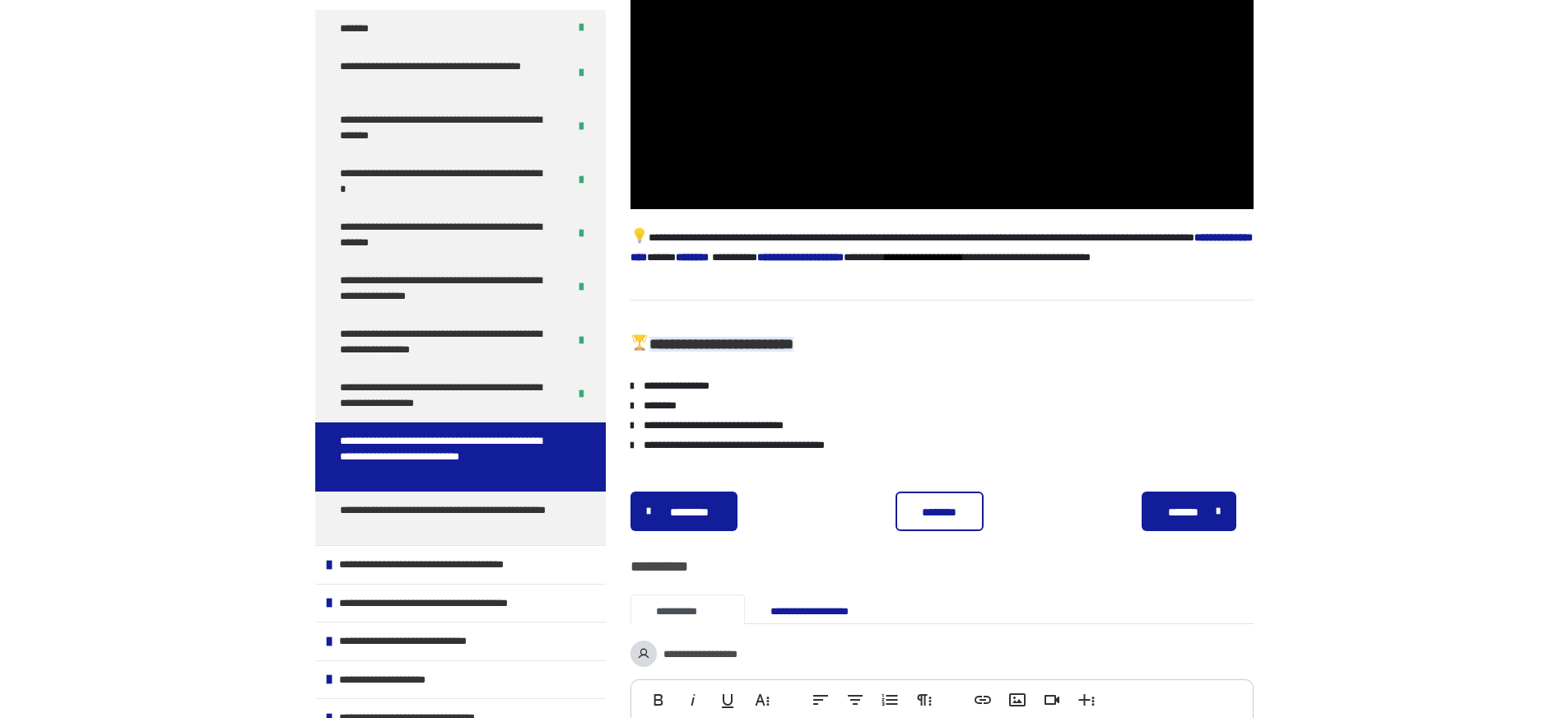 scroll, scrollTop: 621, scrollLeft: 0, axis: vertical 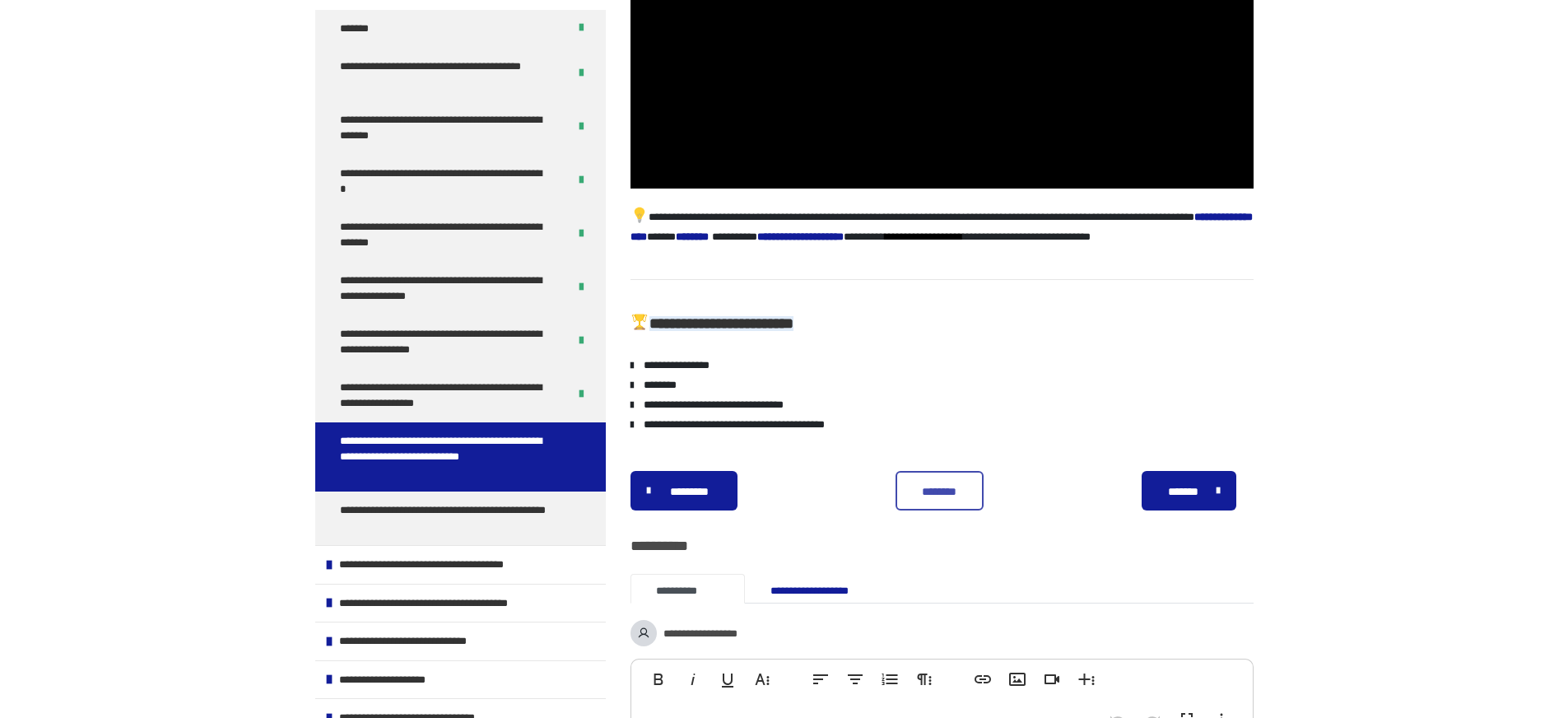 click on "********" at bounding box center [939, 491] 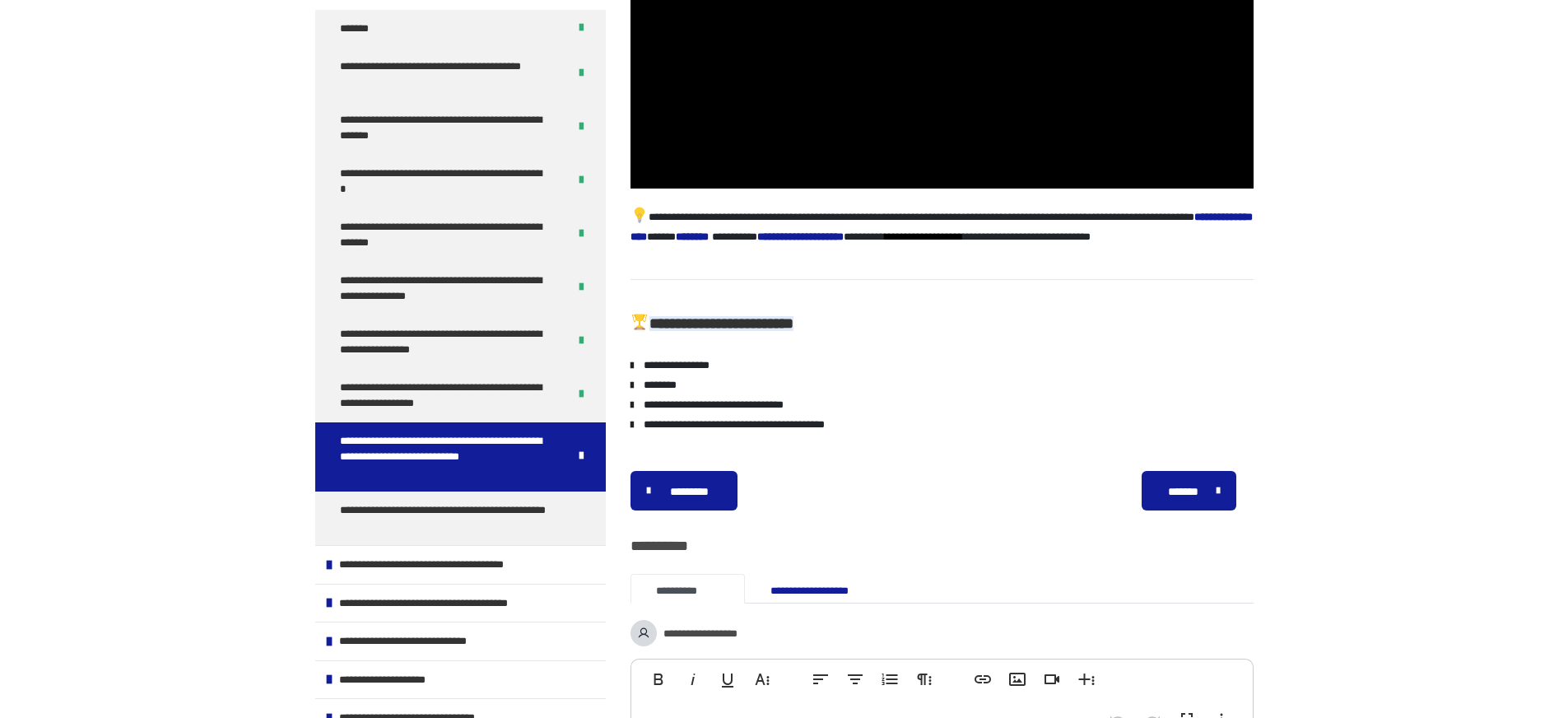 click on "********* ******** *******" at bounding box center [942, 491] 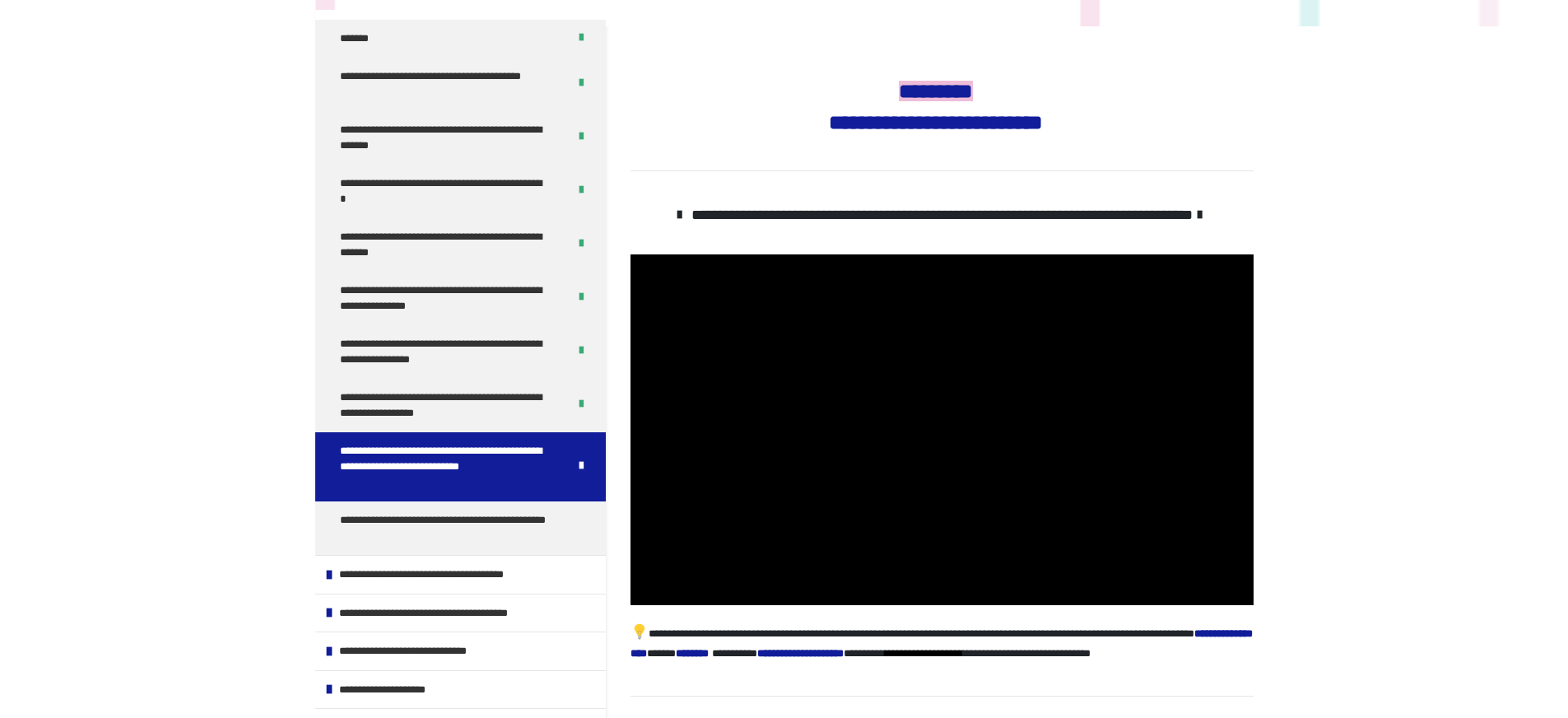 scroll, scrollTop: 179, scrollLeft: 0, axis: vertical 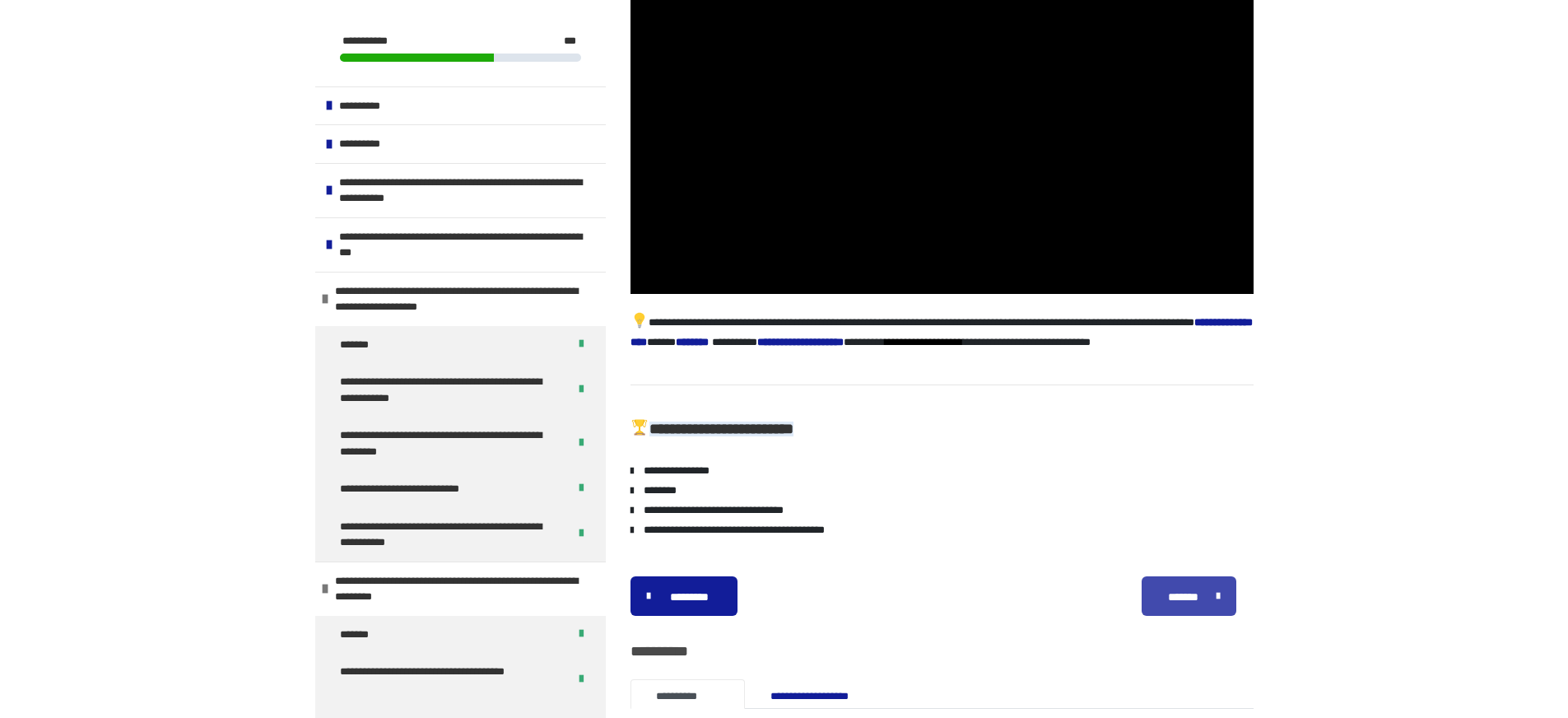 click at bounding box center [1214, 596] 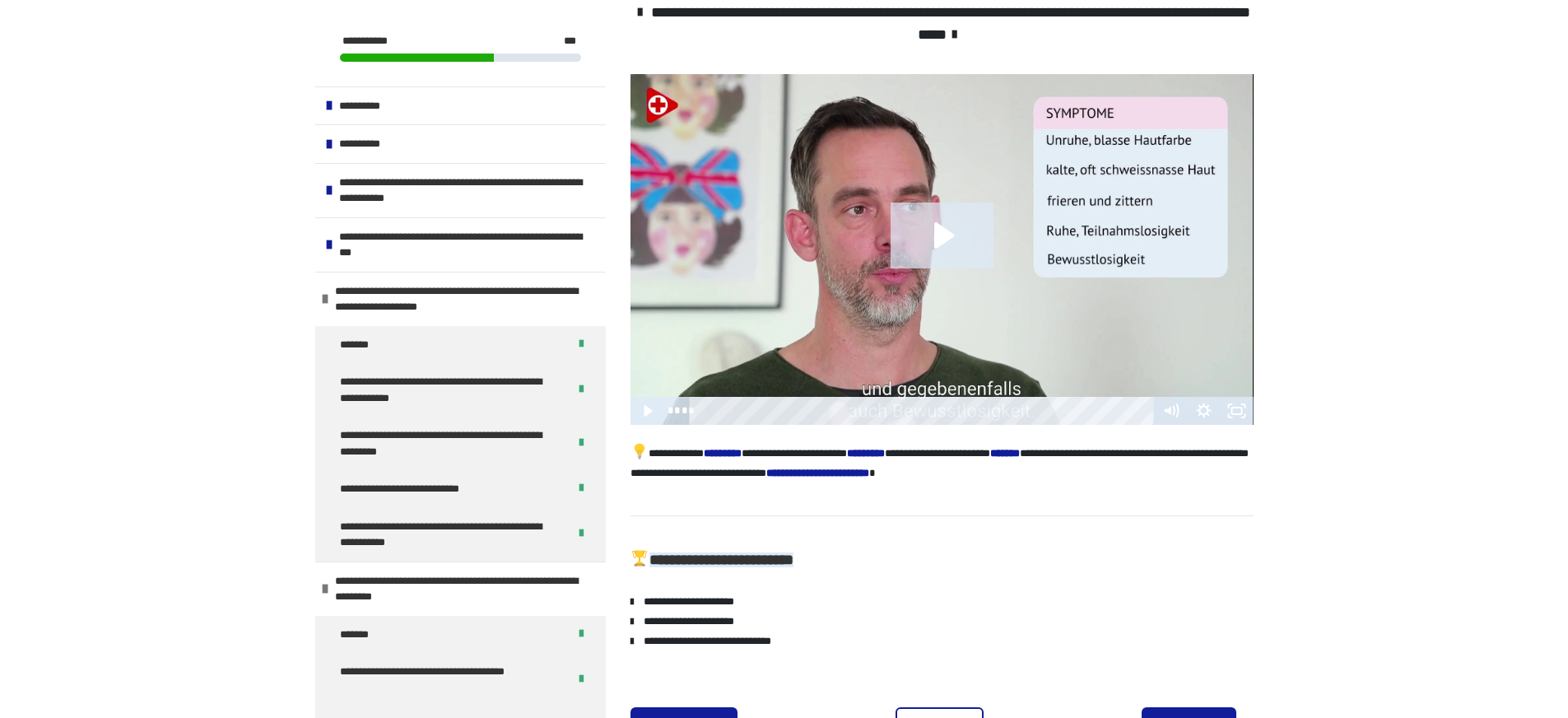 scroll, scrollTop: 383, scrollLeft: 0, axis: vertical 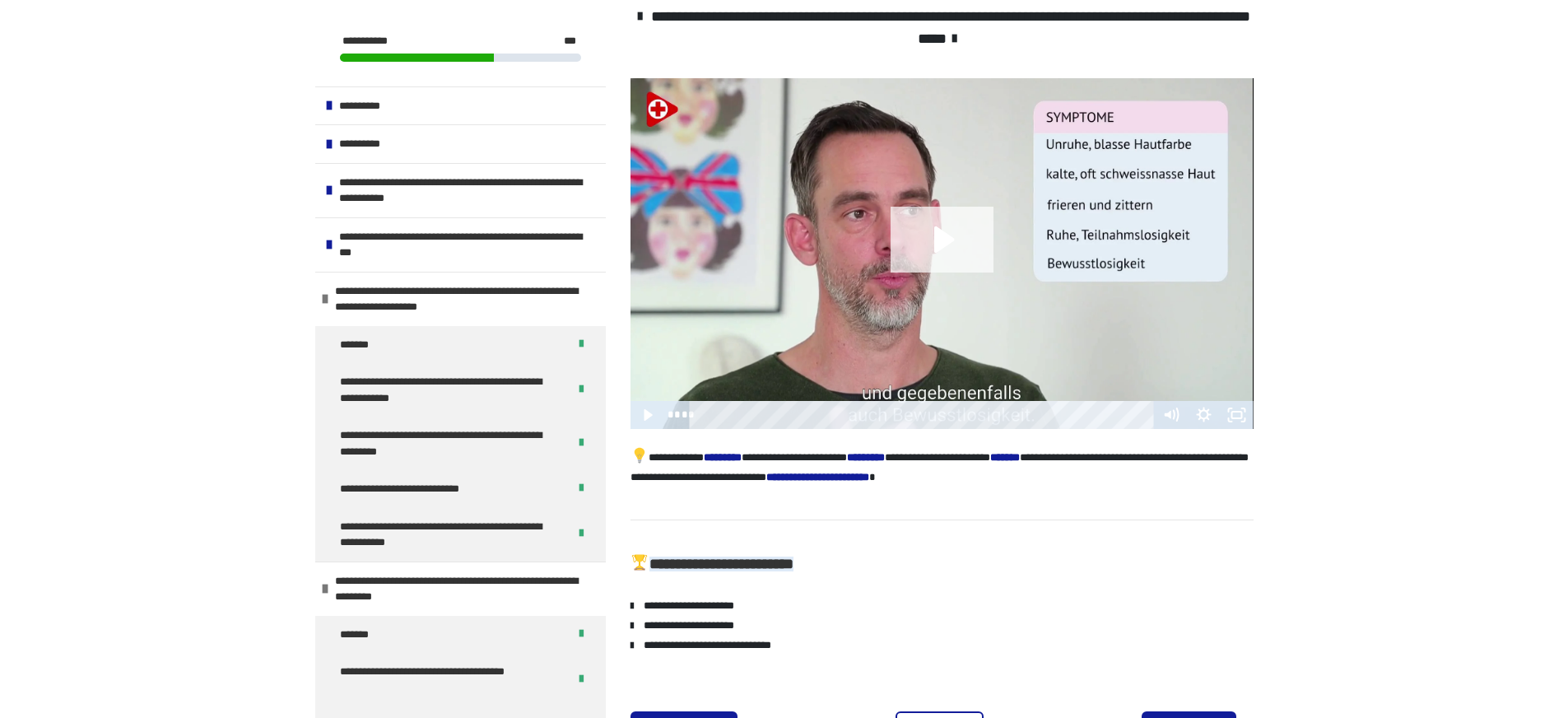 click 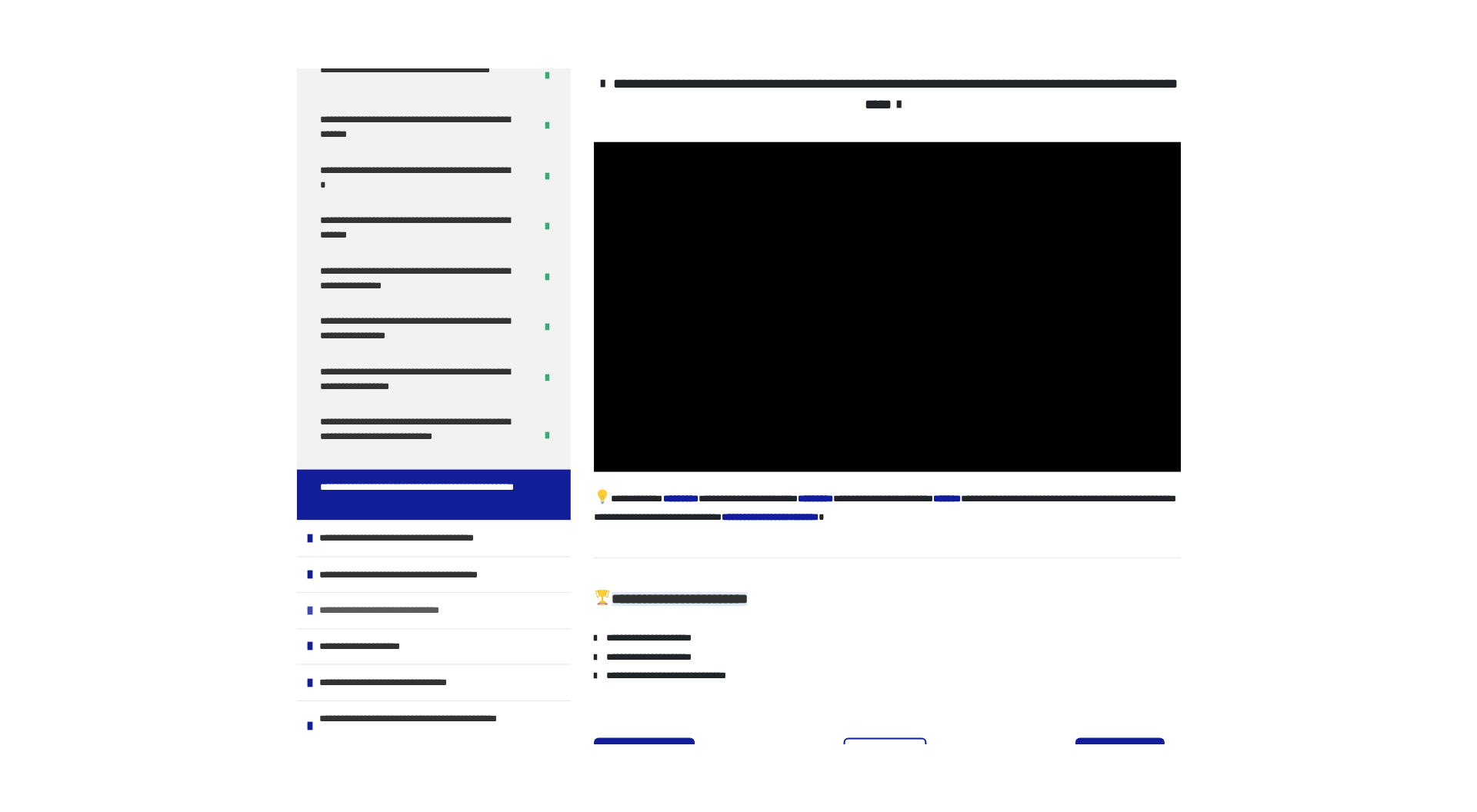 scroll, scrollTop: 943, scrollLeft: 0, axis: vertical 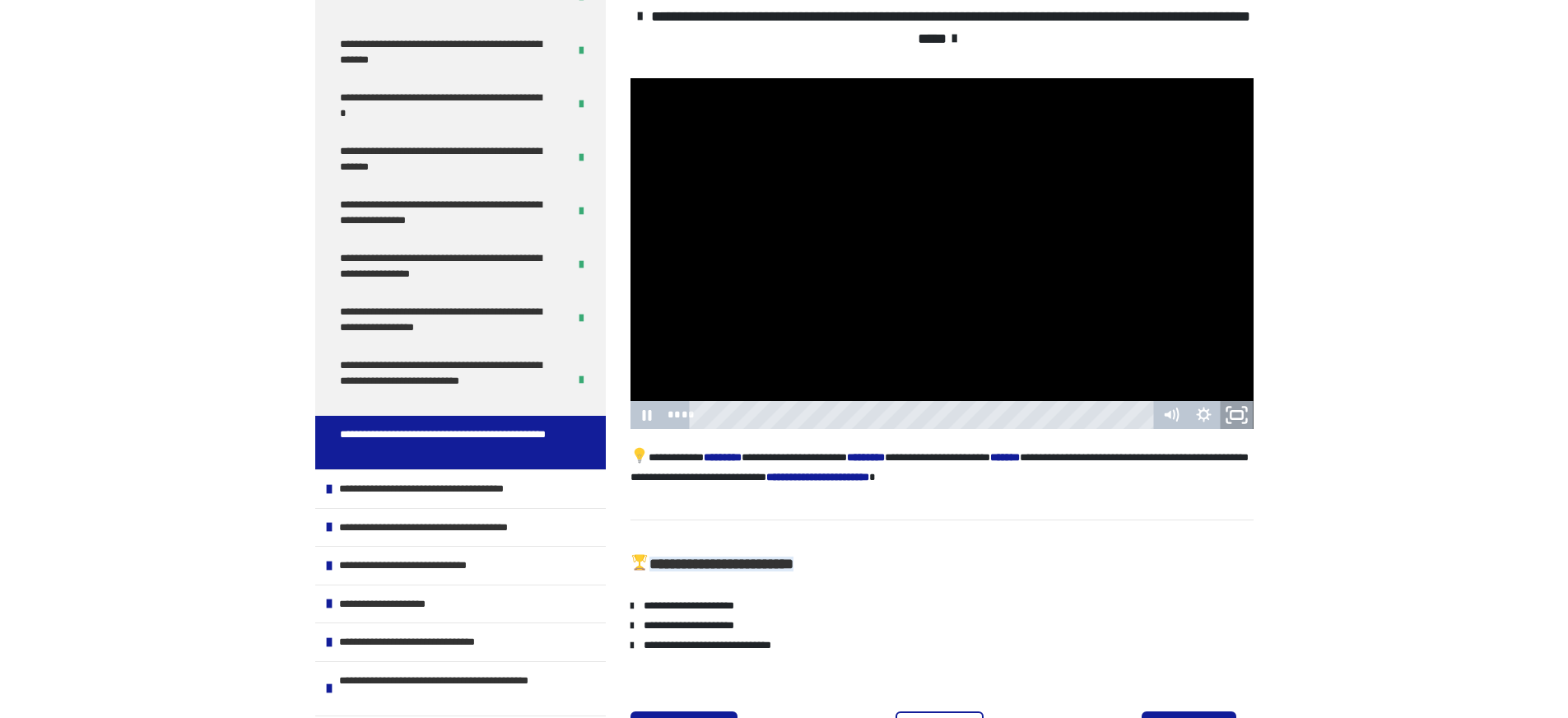 click 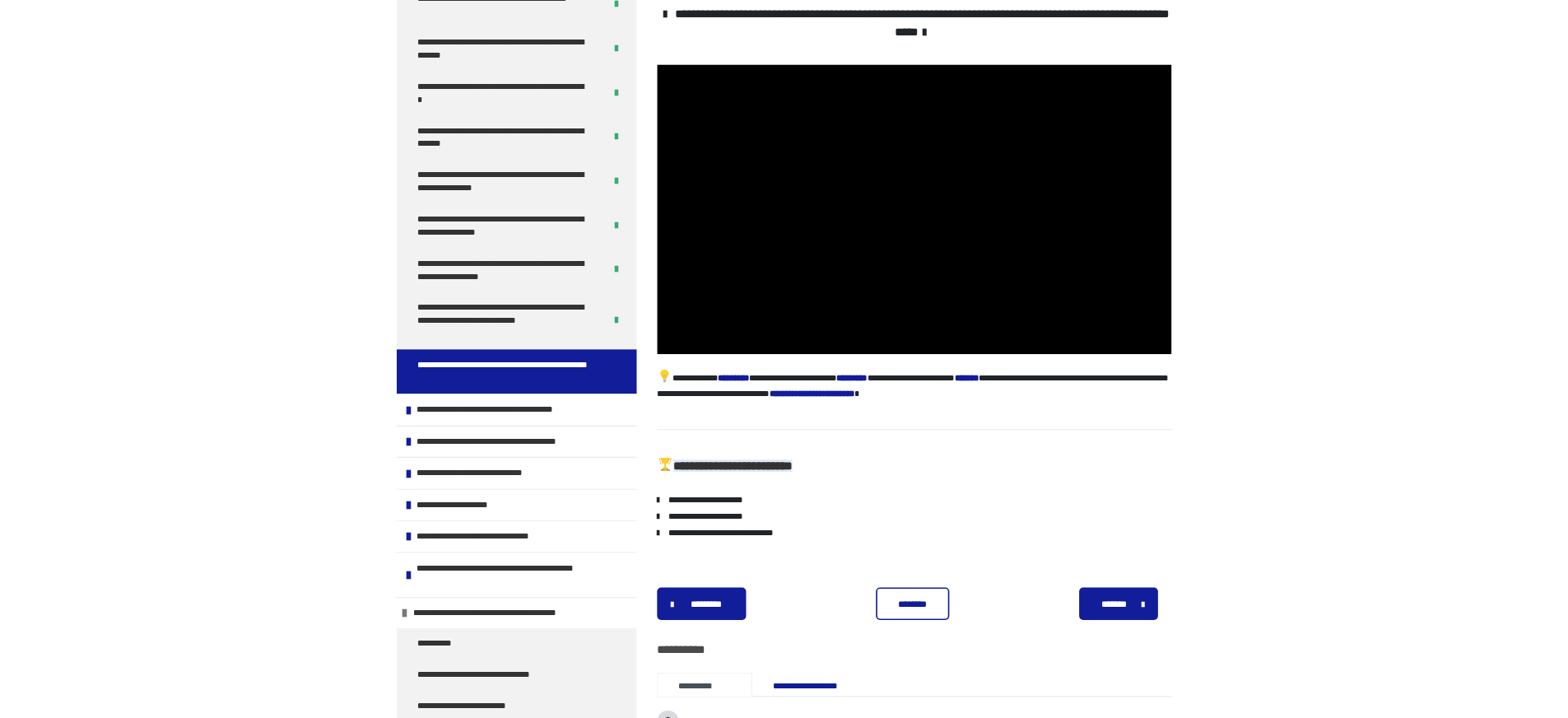 scroll, scrollTop: 1009, scrollLeft: 0, axis: vertical 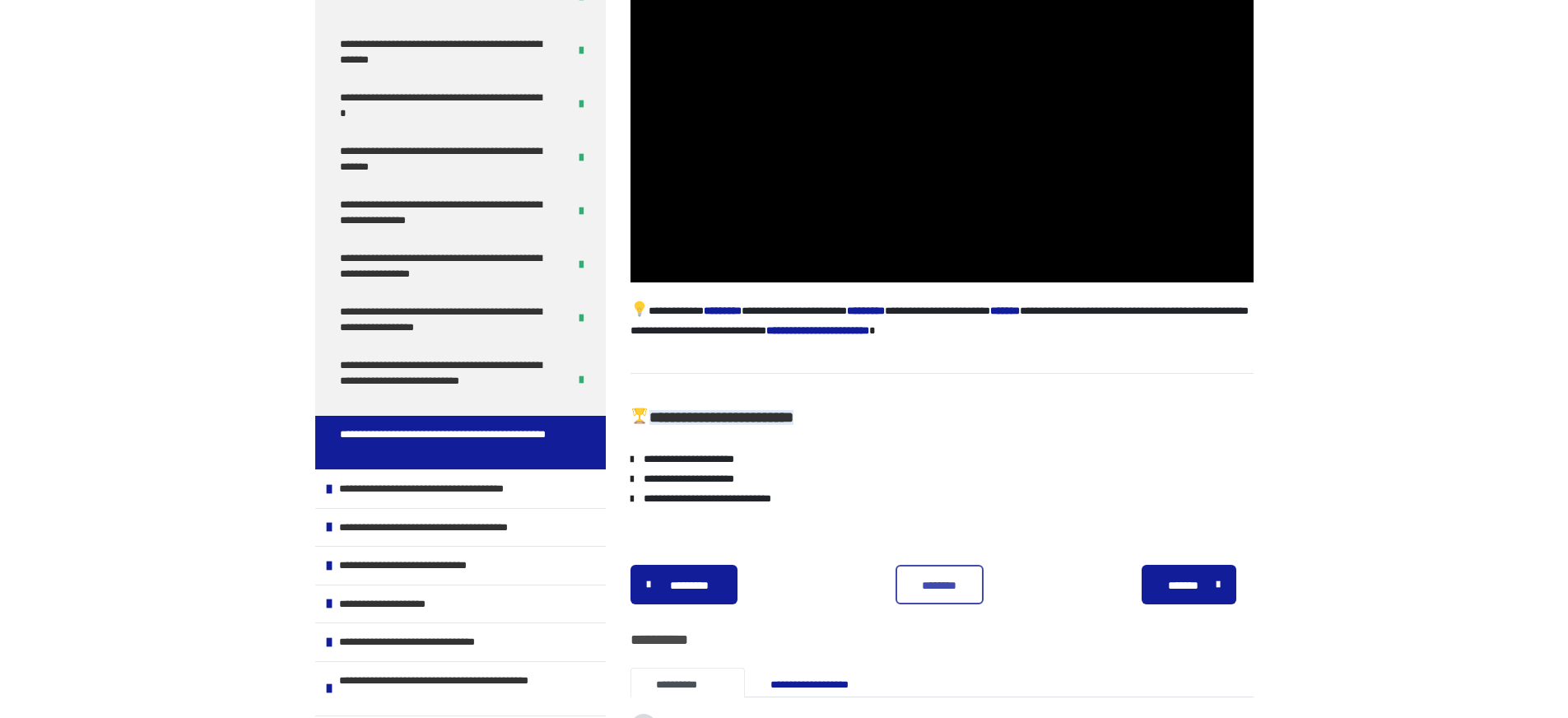 click on "********" at bounding box center (939, 585) 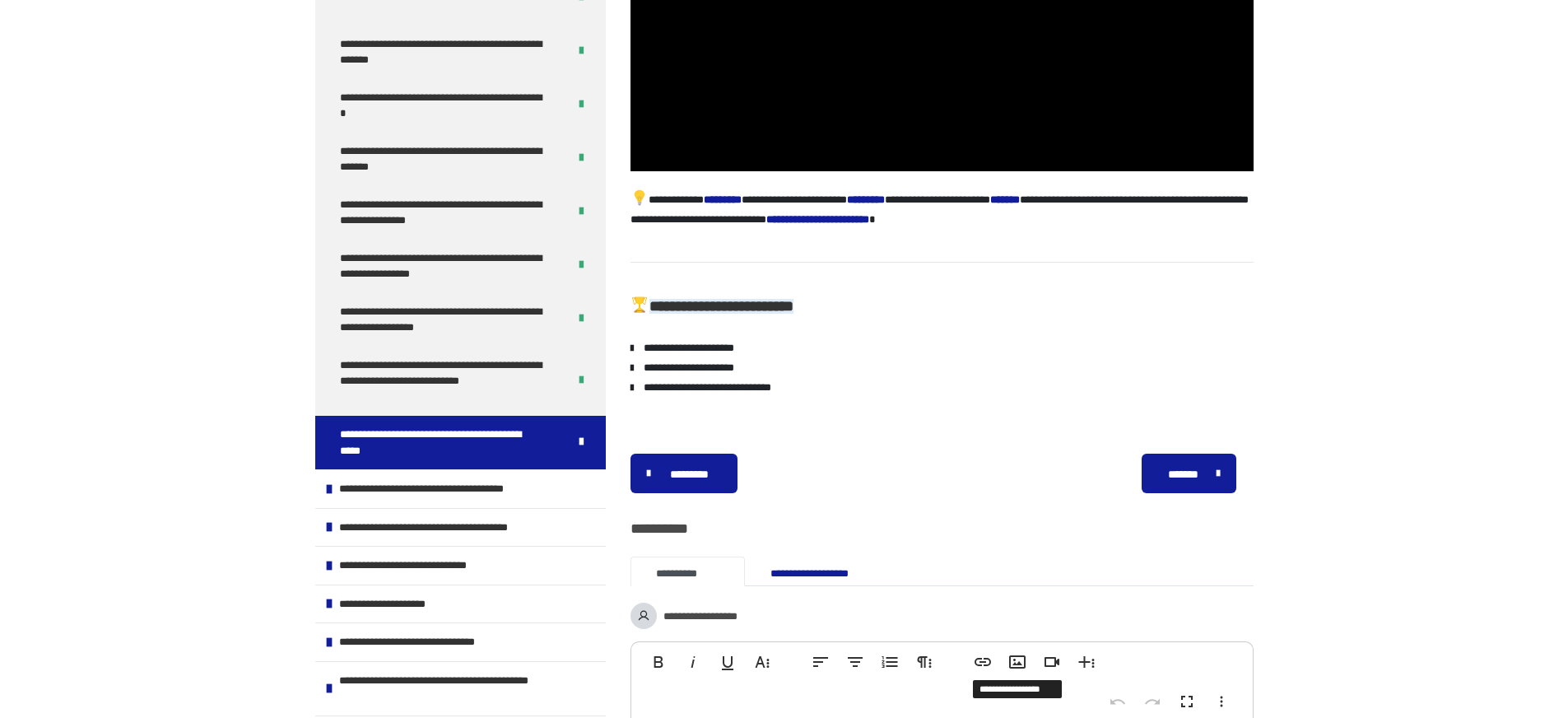 scroll, scrollTop: 0, scrollLeft: 0, axis: both 